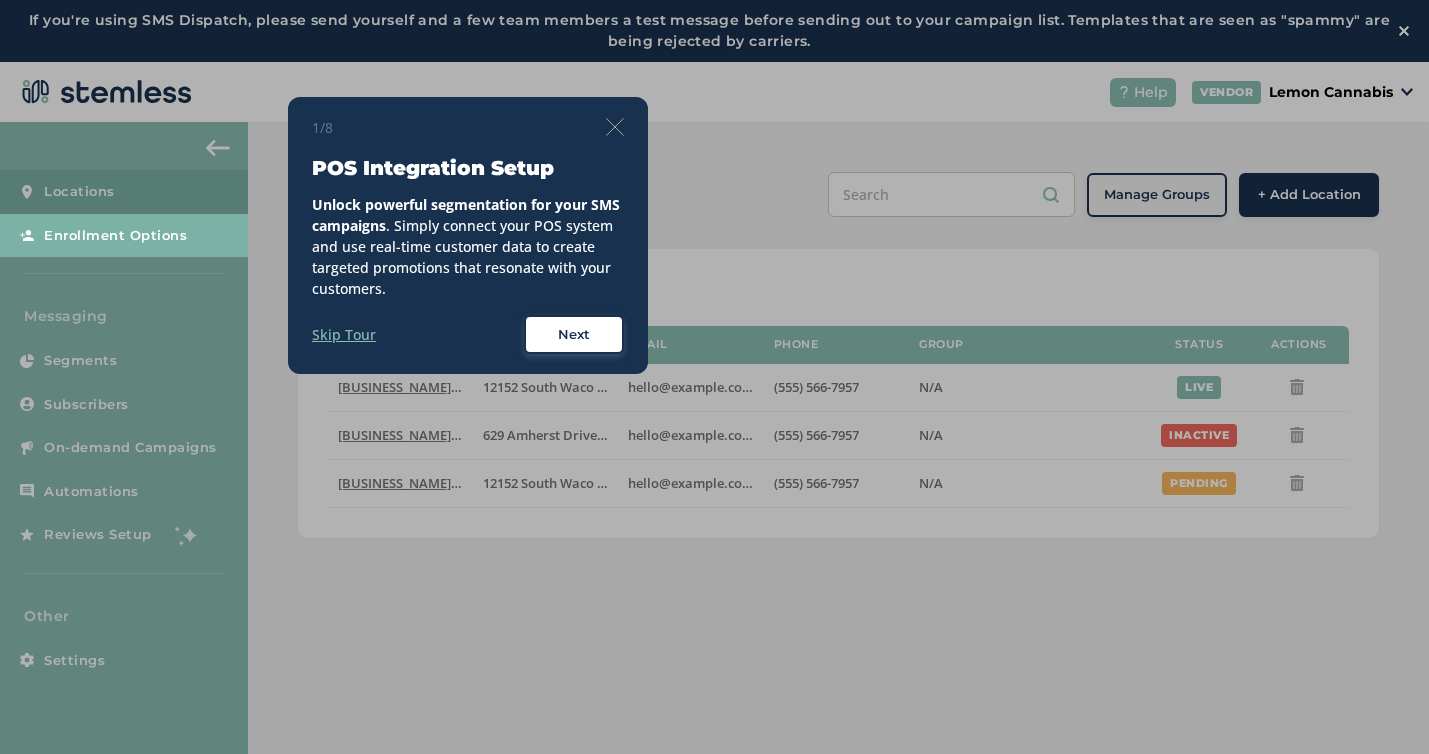 scroll, scrollTop: 0, scrollLeft: 0, axis: both 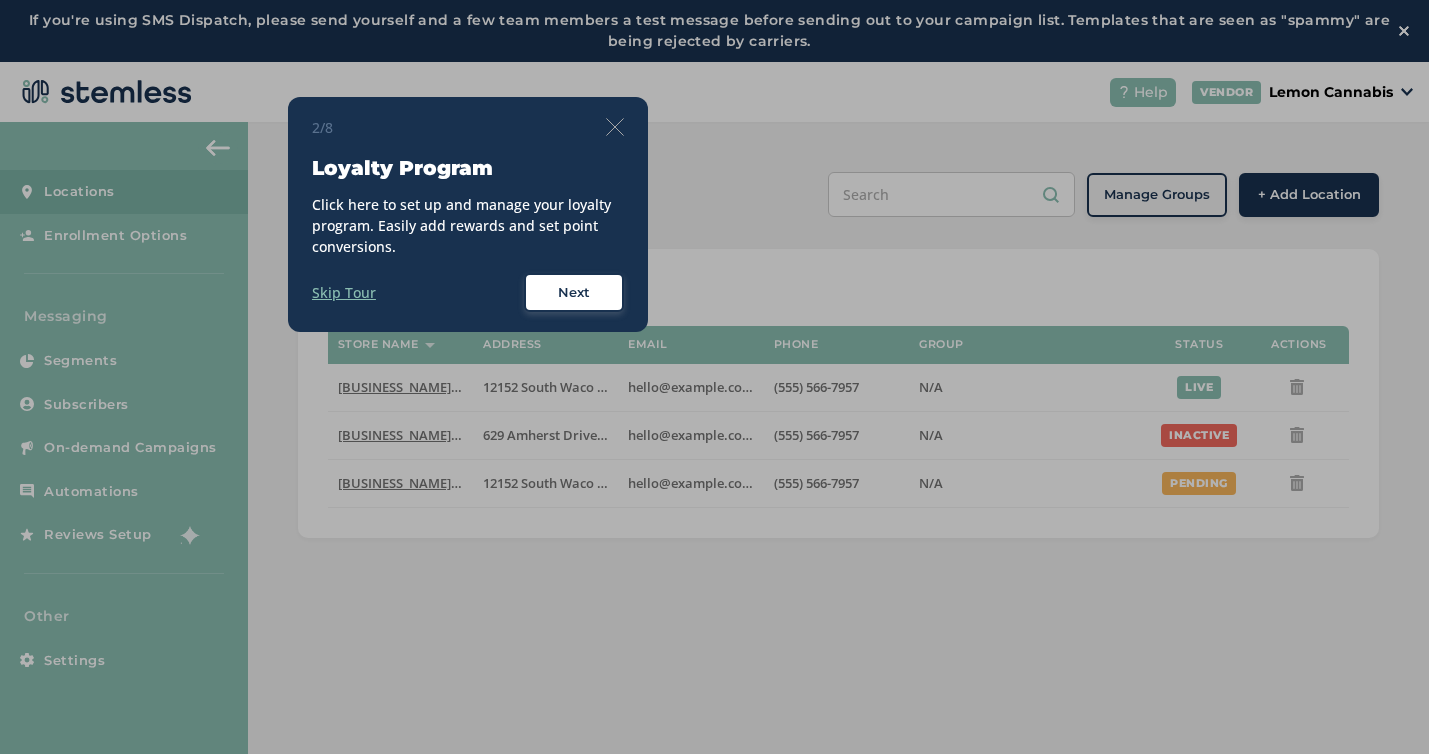 click on "Next" at bounding box center (574, 293) 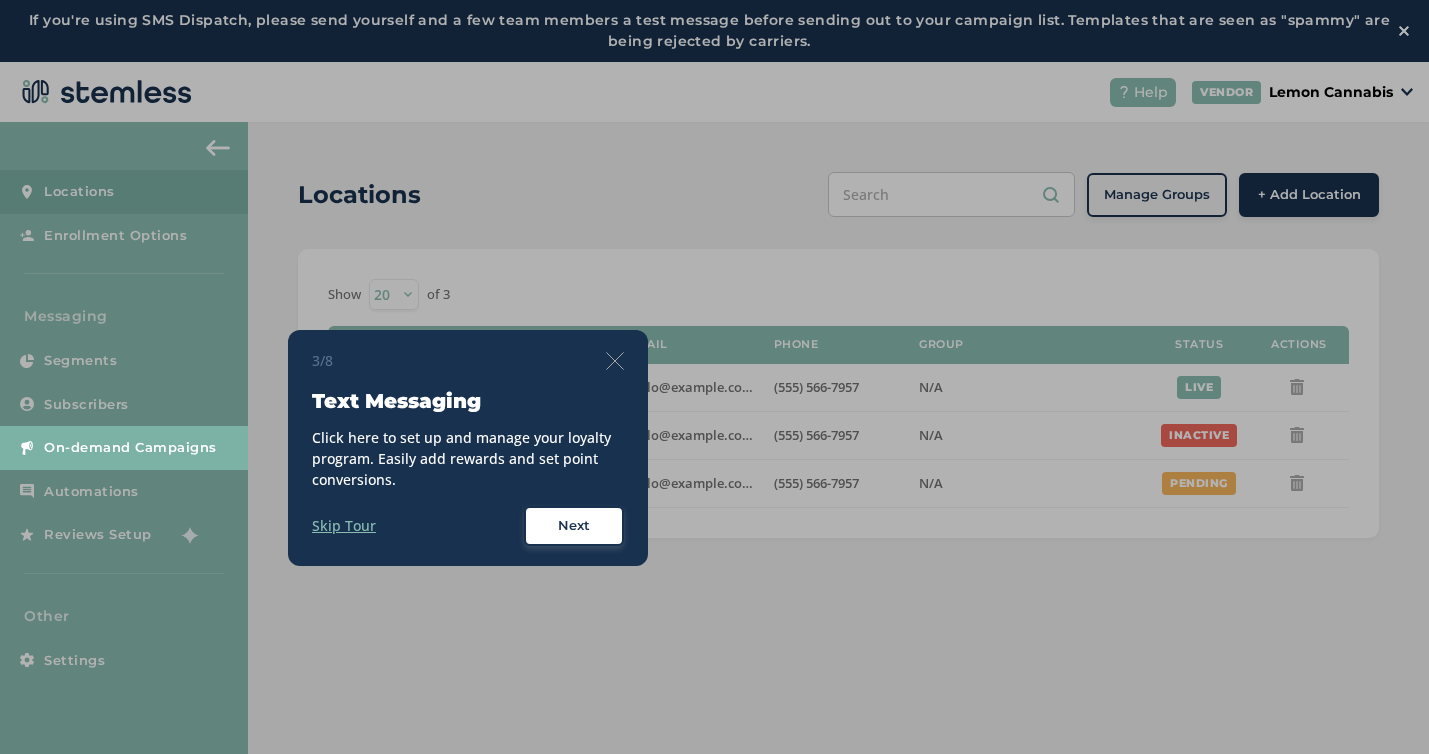 click on "Next" at bounding box center (574, 526) 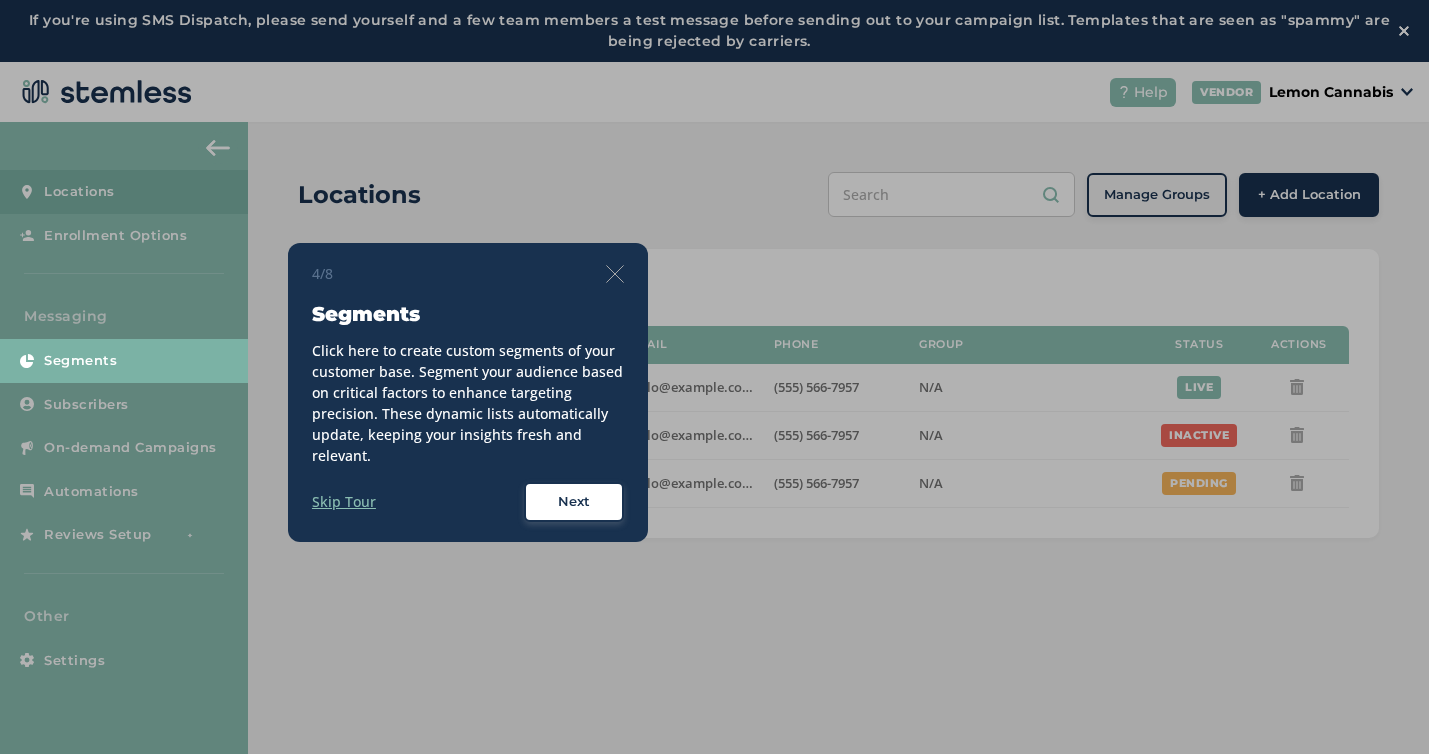 click on "Next" at bounding box center [574, 502] 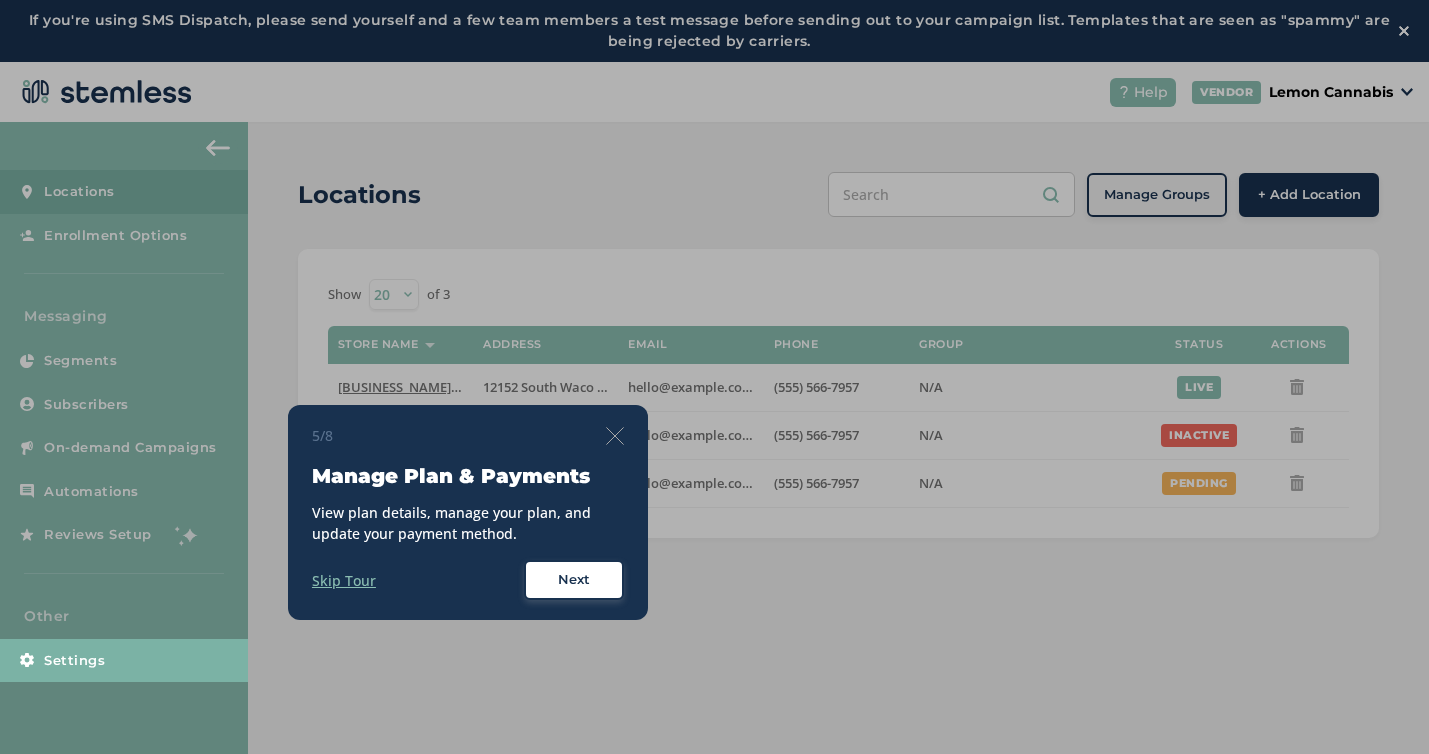 click on "Next" at bounding box center (574, 580) 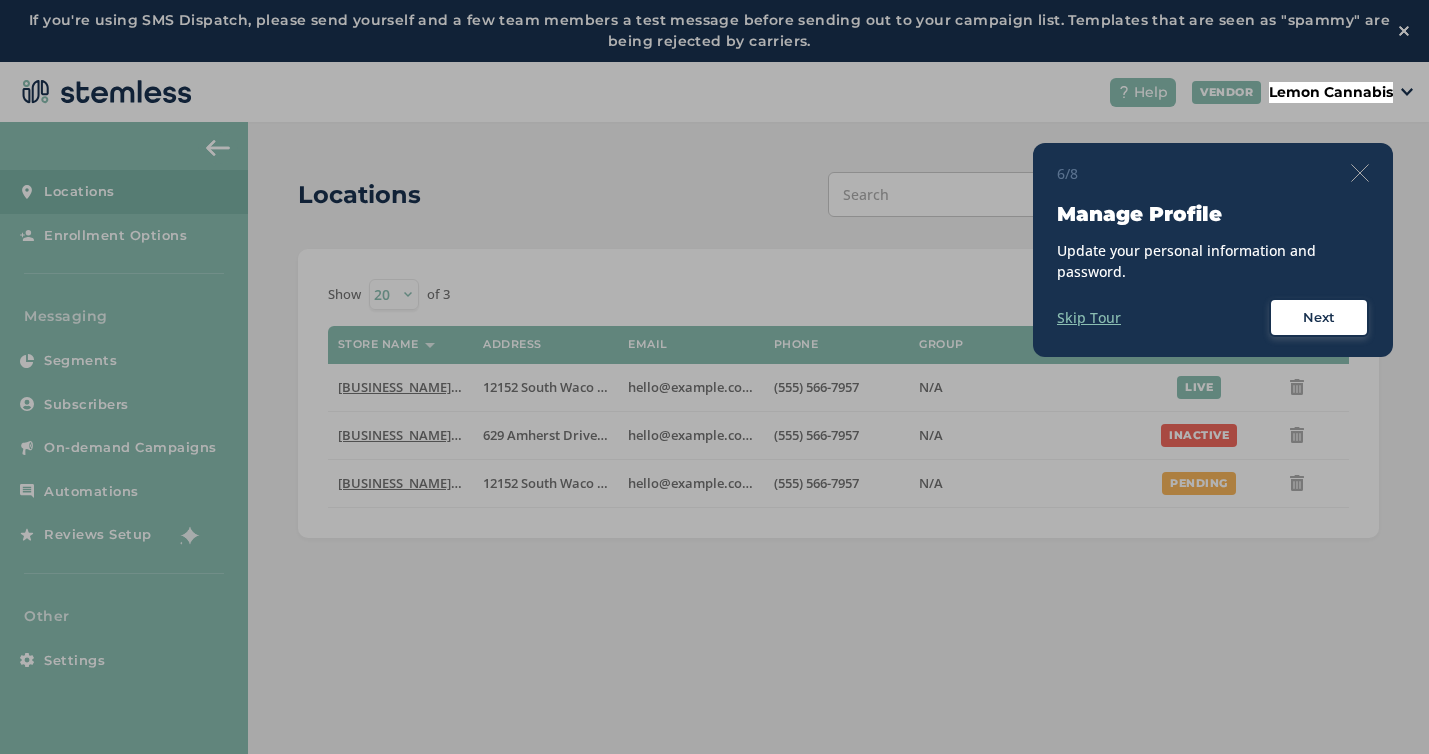 click on "Next" at bounding box center [1319, 318] 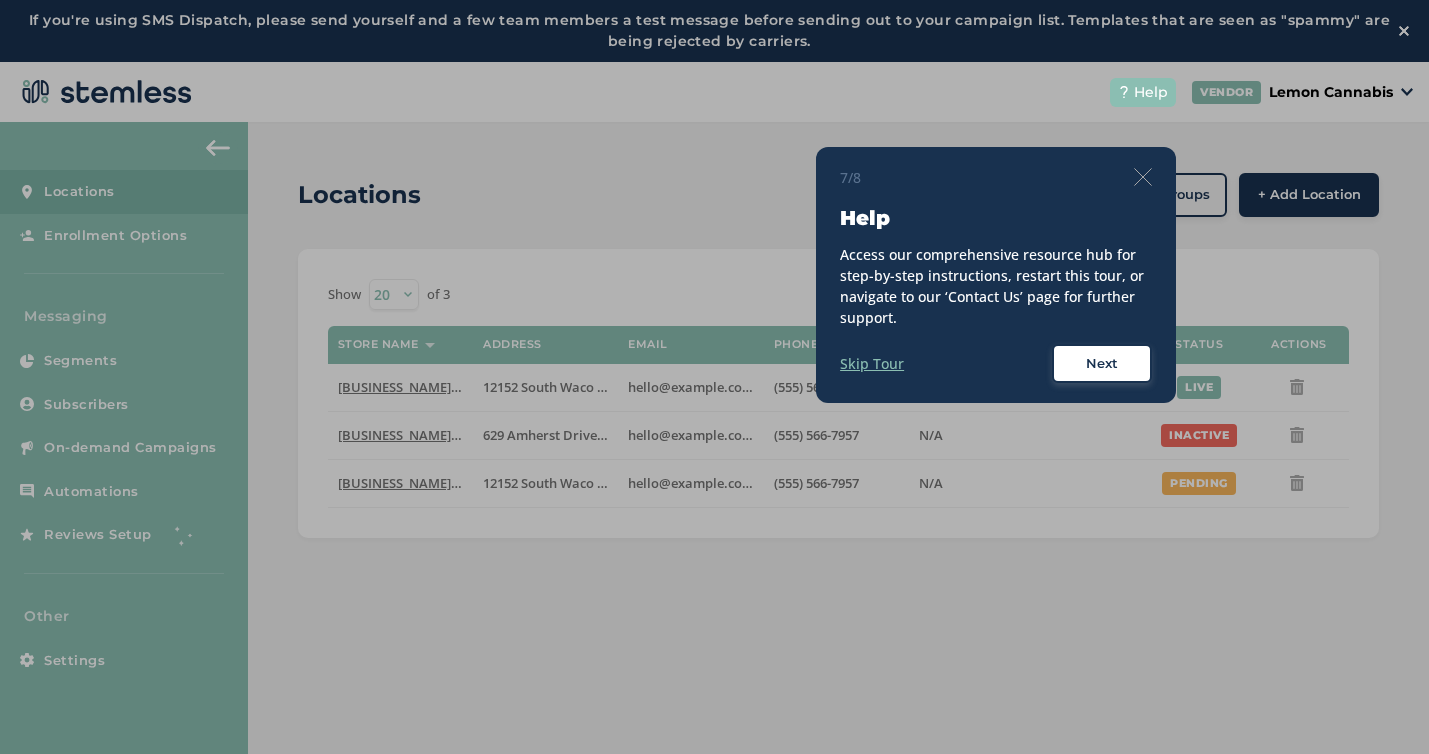 click at bounding box center (1143, 177) 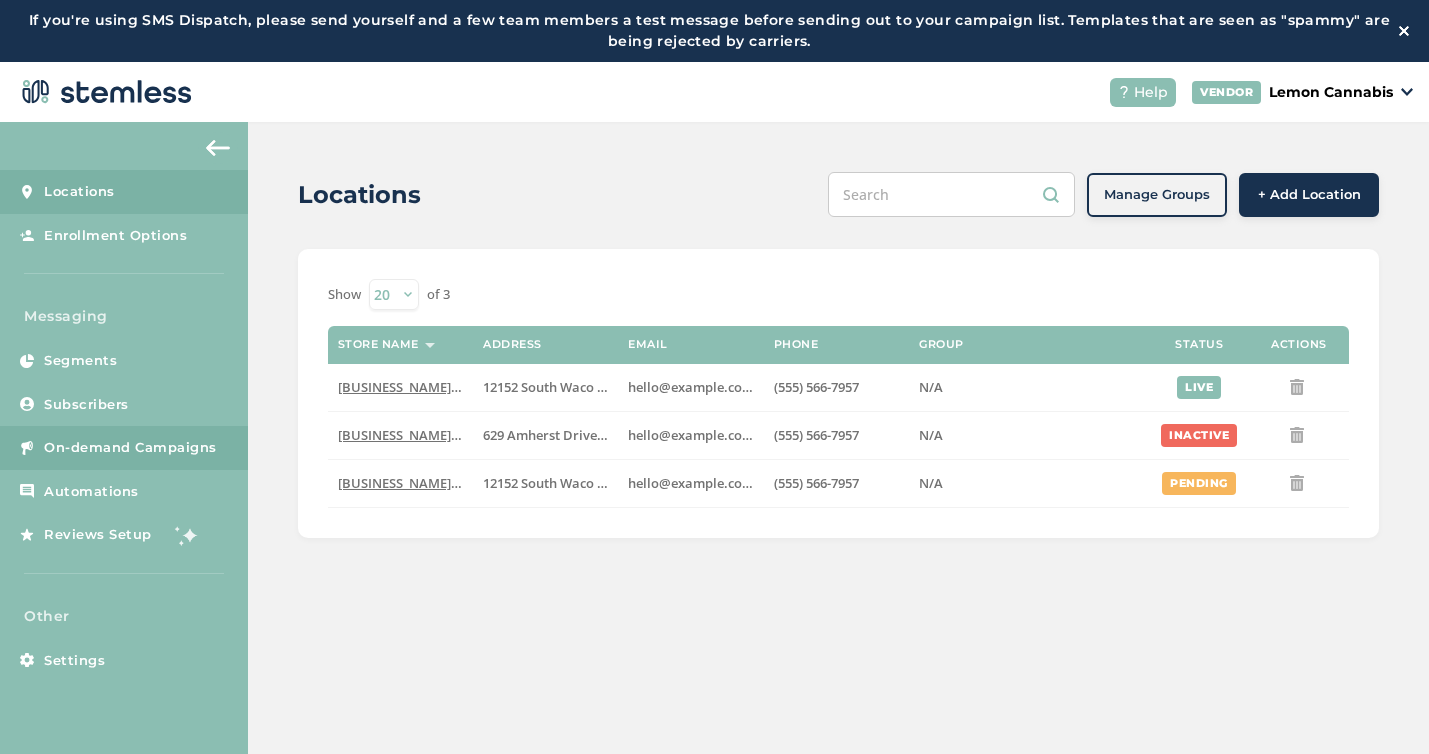 click on "On-demand Campaigns" at bounding box center (130, 448) 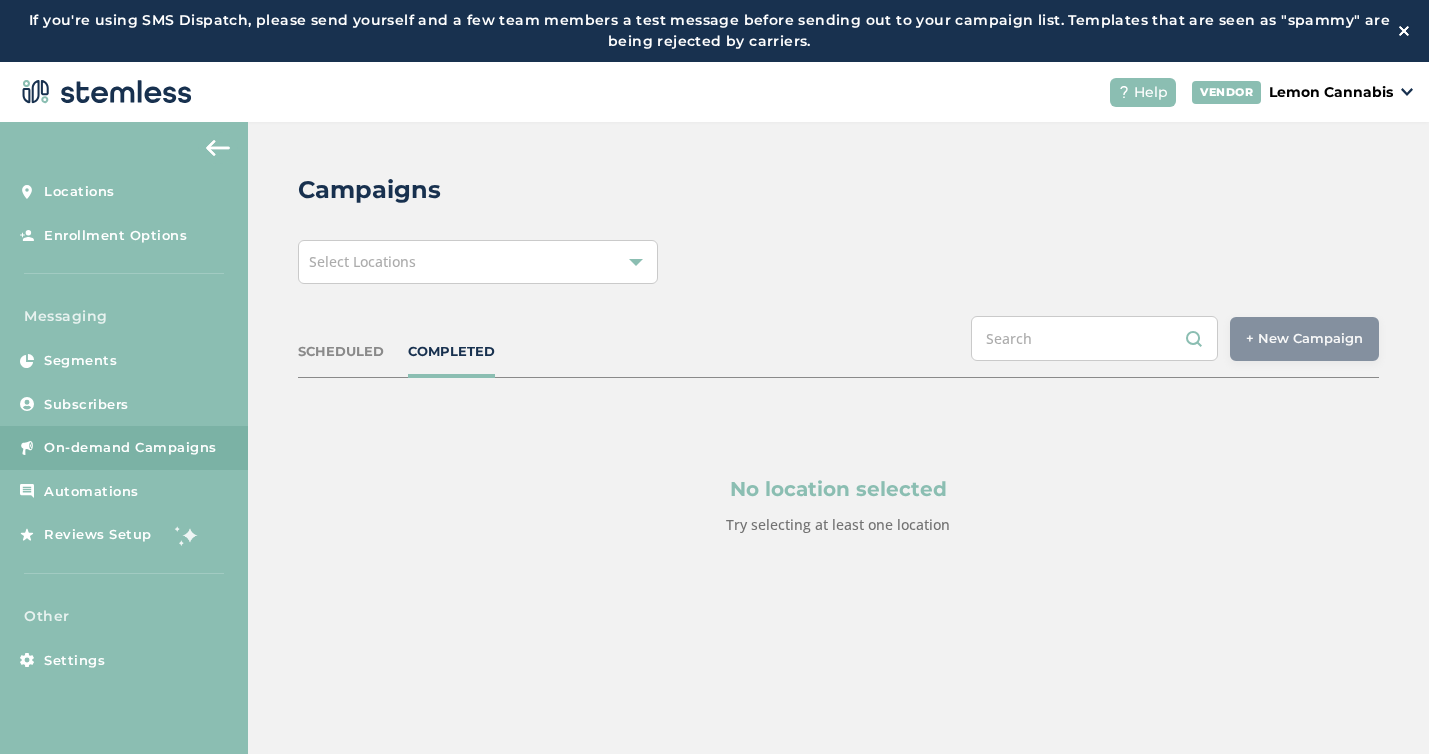 click on "Select Locations" at bounding box center (478, 262) 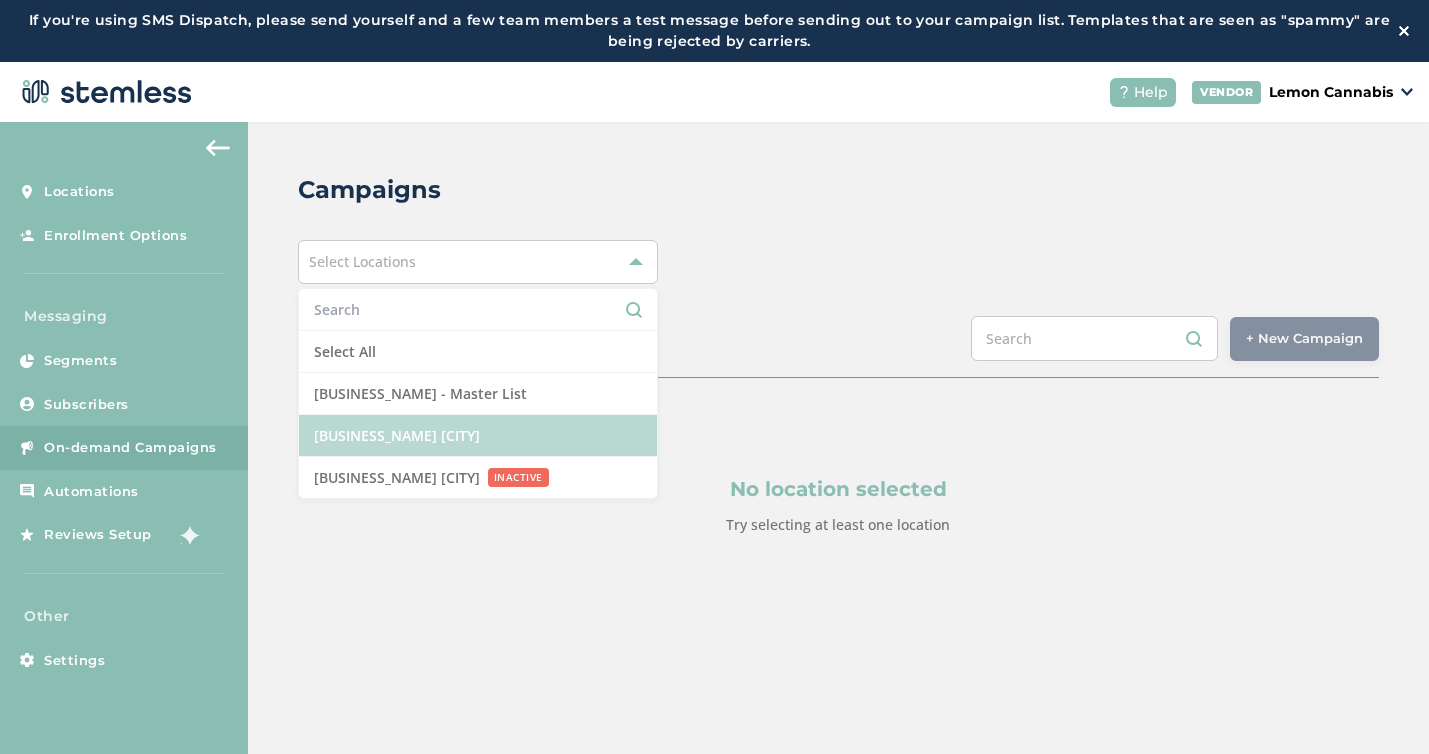 click on "[BUSINESS_NAME] [CITY]" at bounding box center (478, 436) 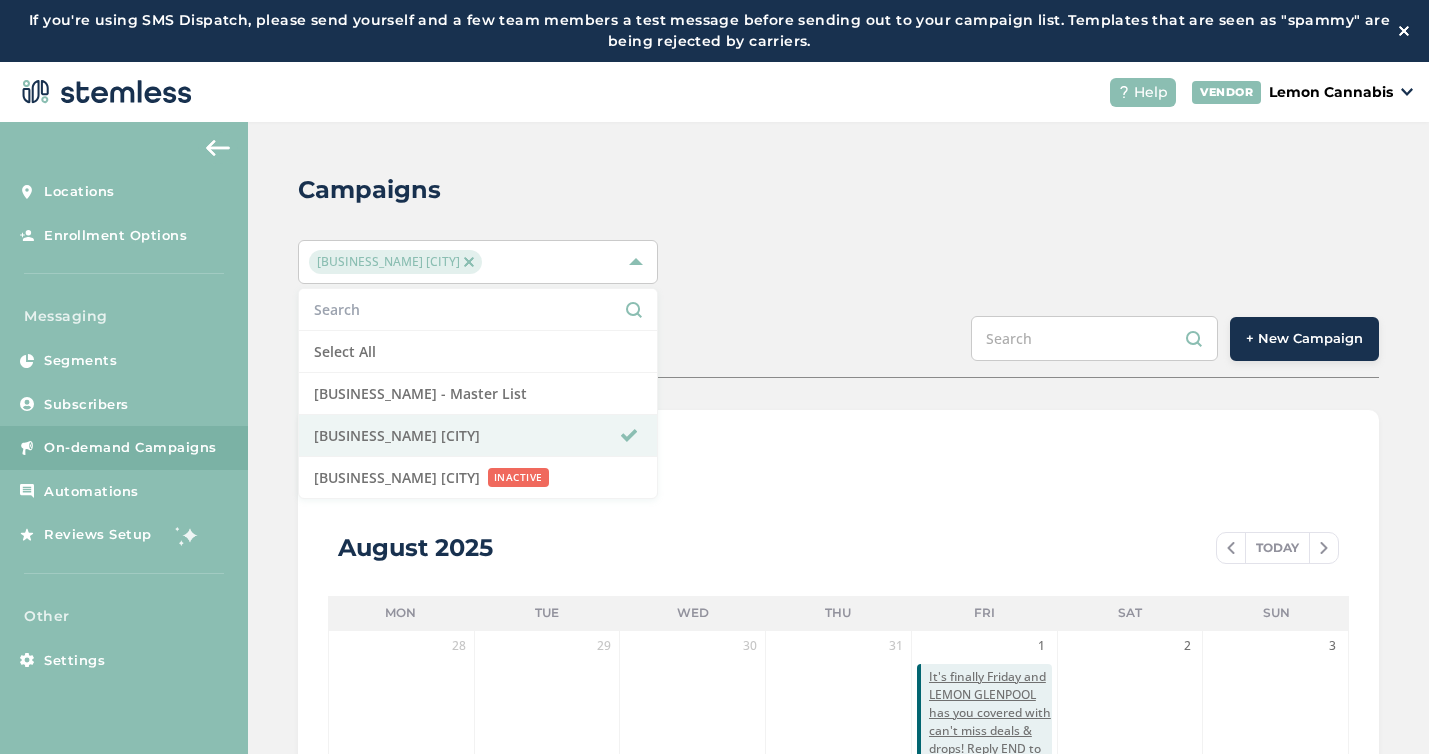 click on "+ New Campaign" at bounding box center [1304, 339] 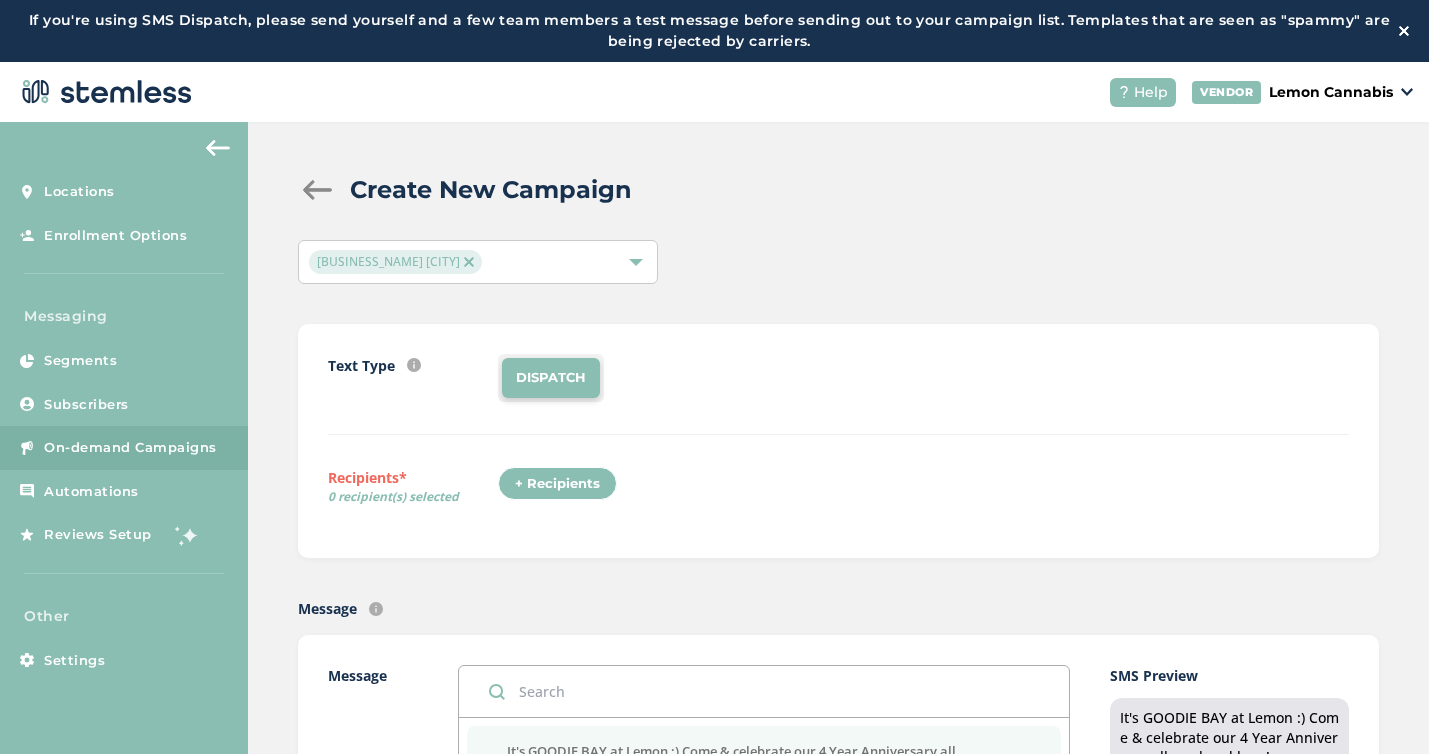 click on "DISPATCH" at bounding box center [551, 378] 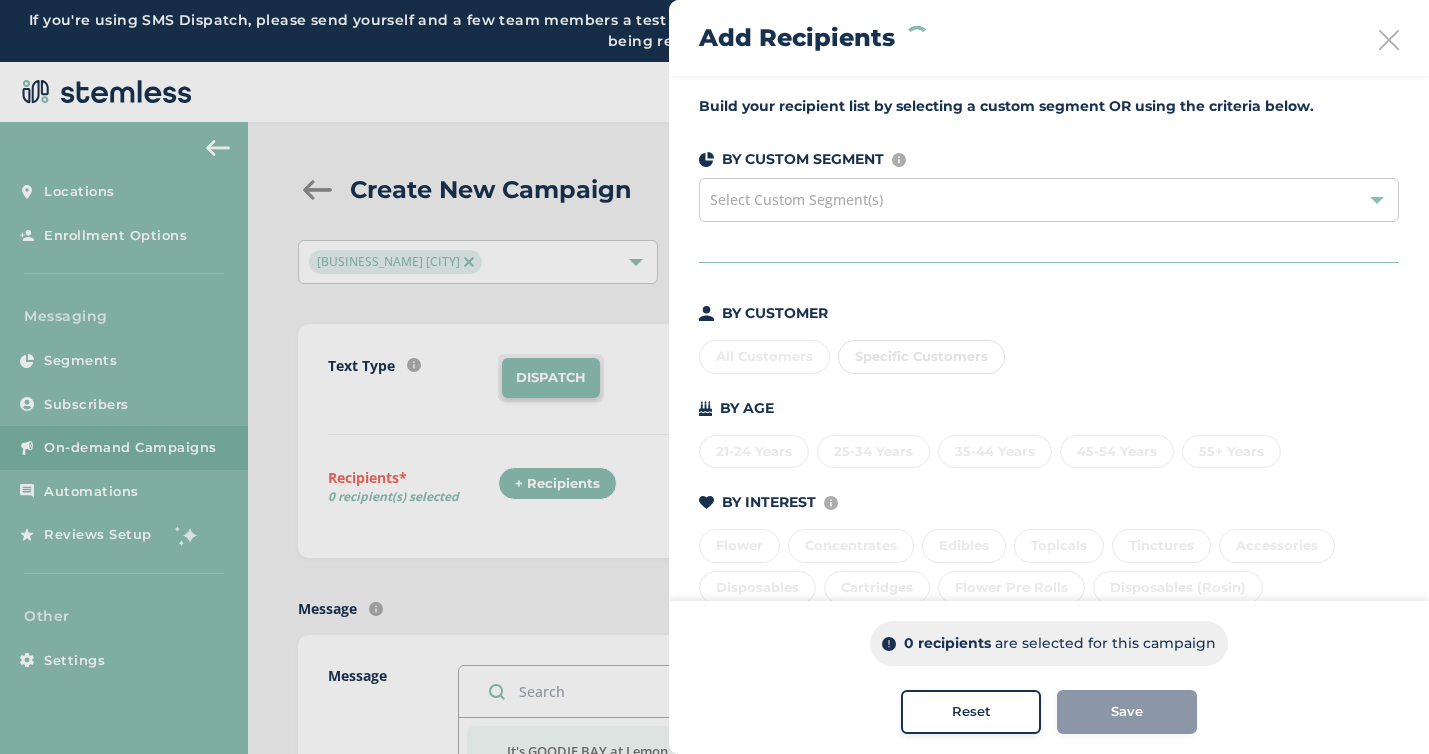 scroll, scrollTop: 183, scrollLeft: 0, axis: vertical 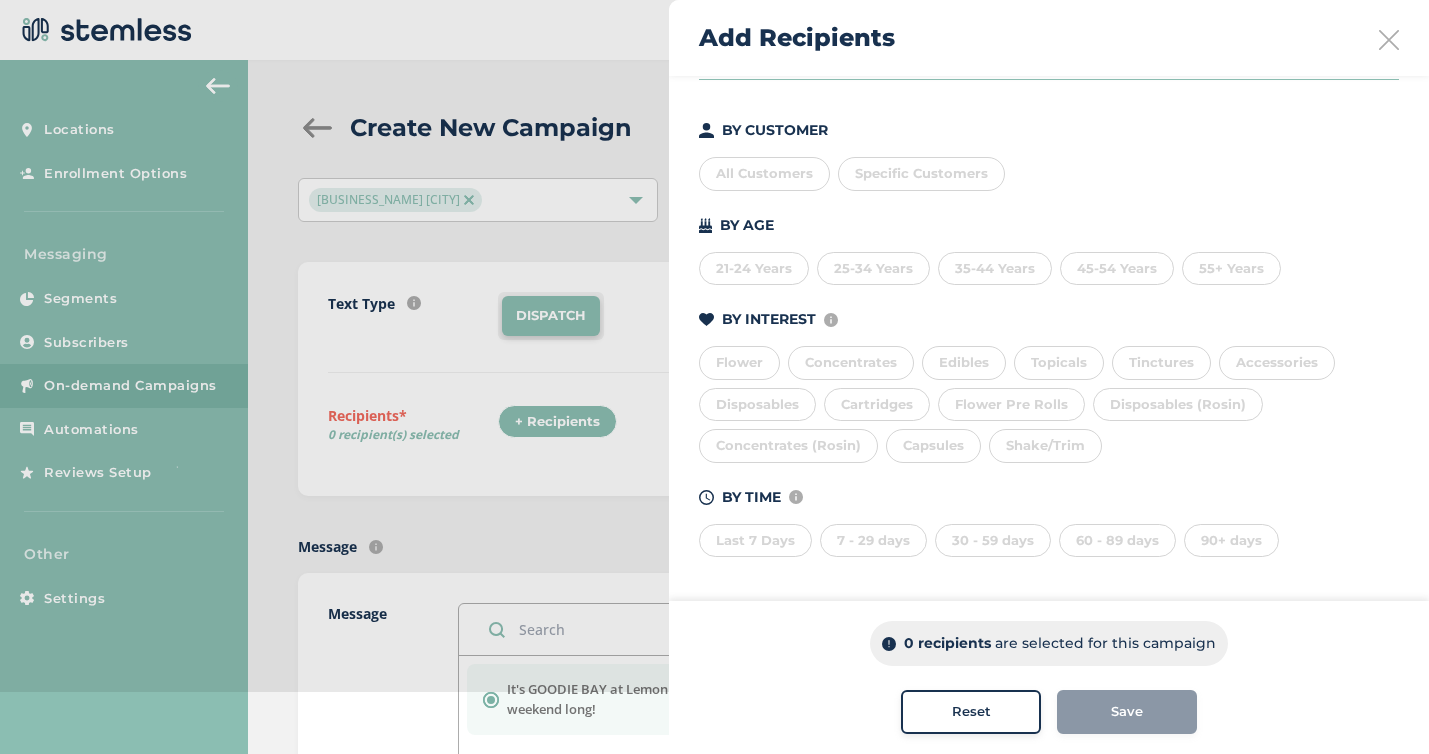 click on "Last 7 Days" at bounding box center [755, 541] 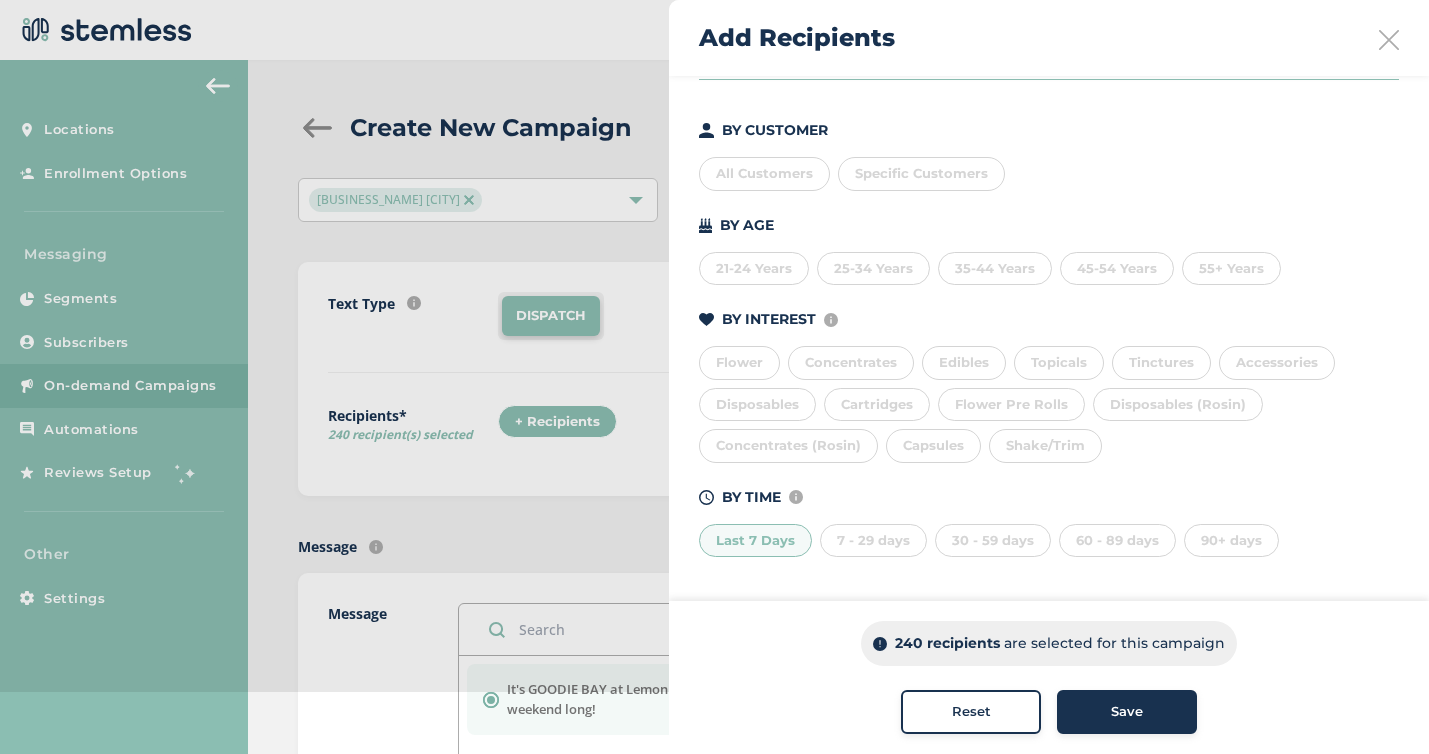 click on "7 - 29 days" at bounding box center (873, 541) 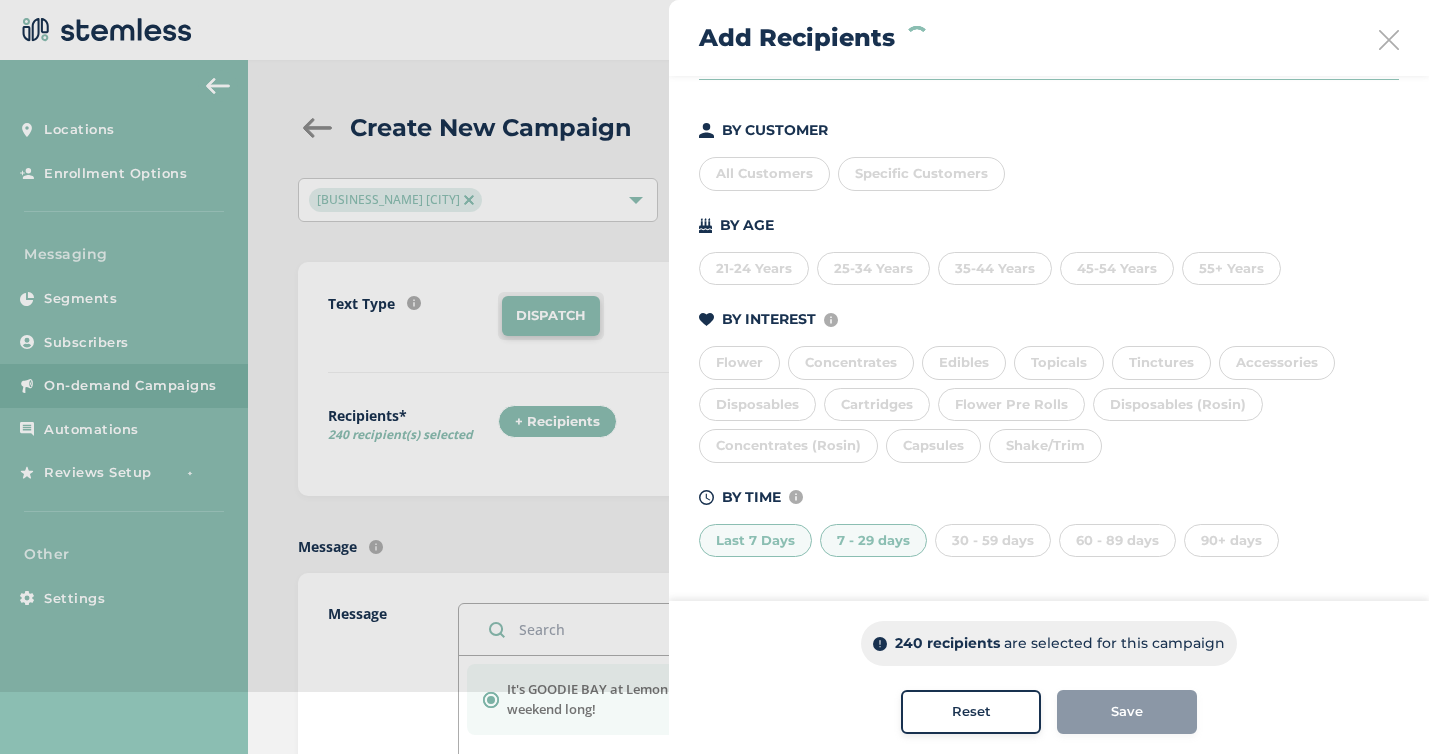 click on "30 - 59 days" at bounding box center [993, 541] 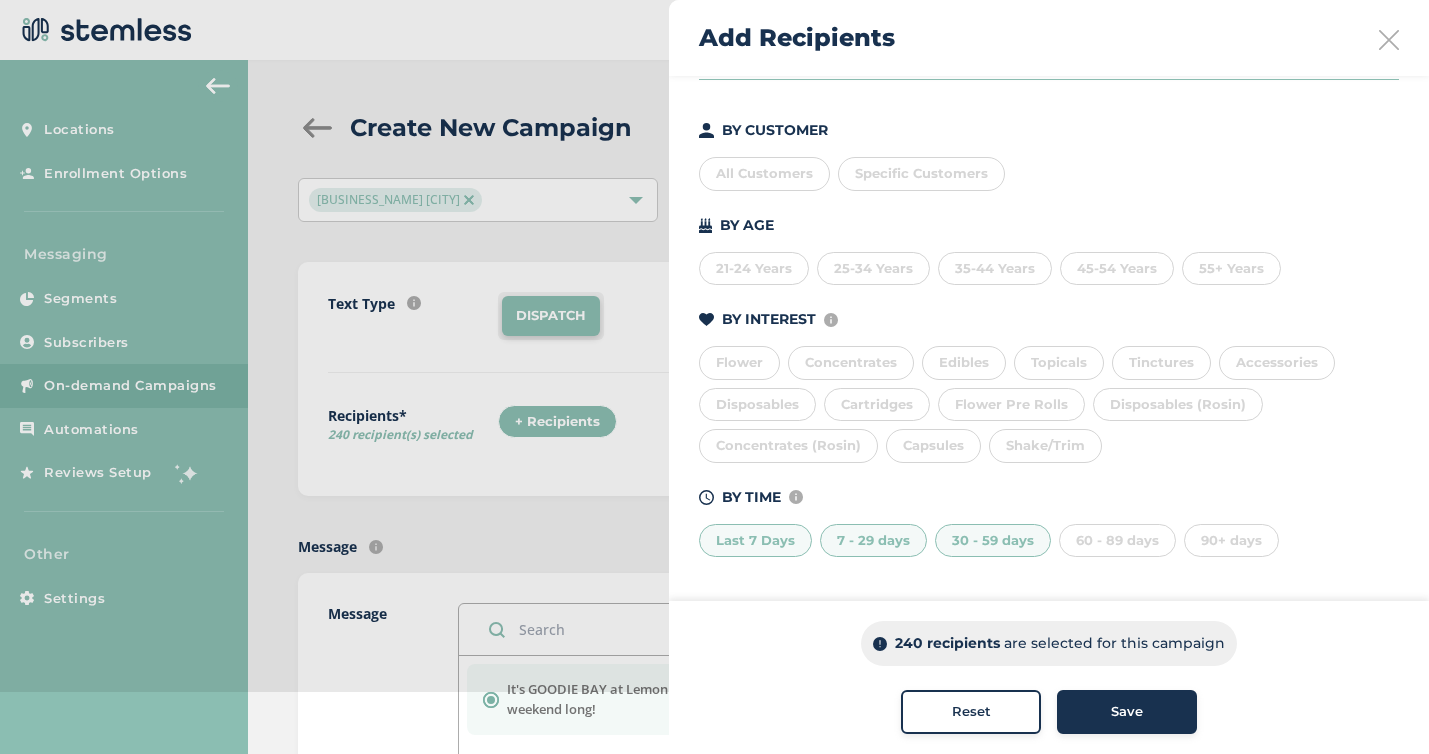 click on "60 - 89 days" at bounding box center [1117, 541] 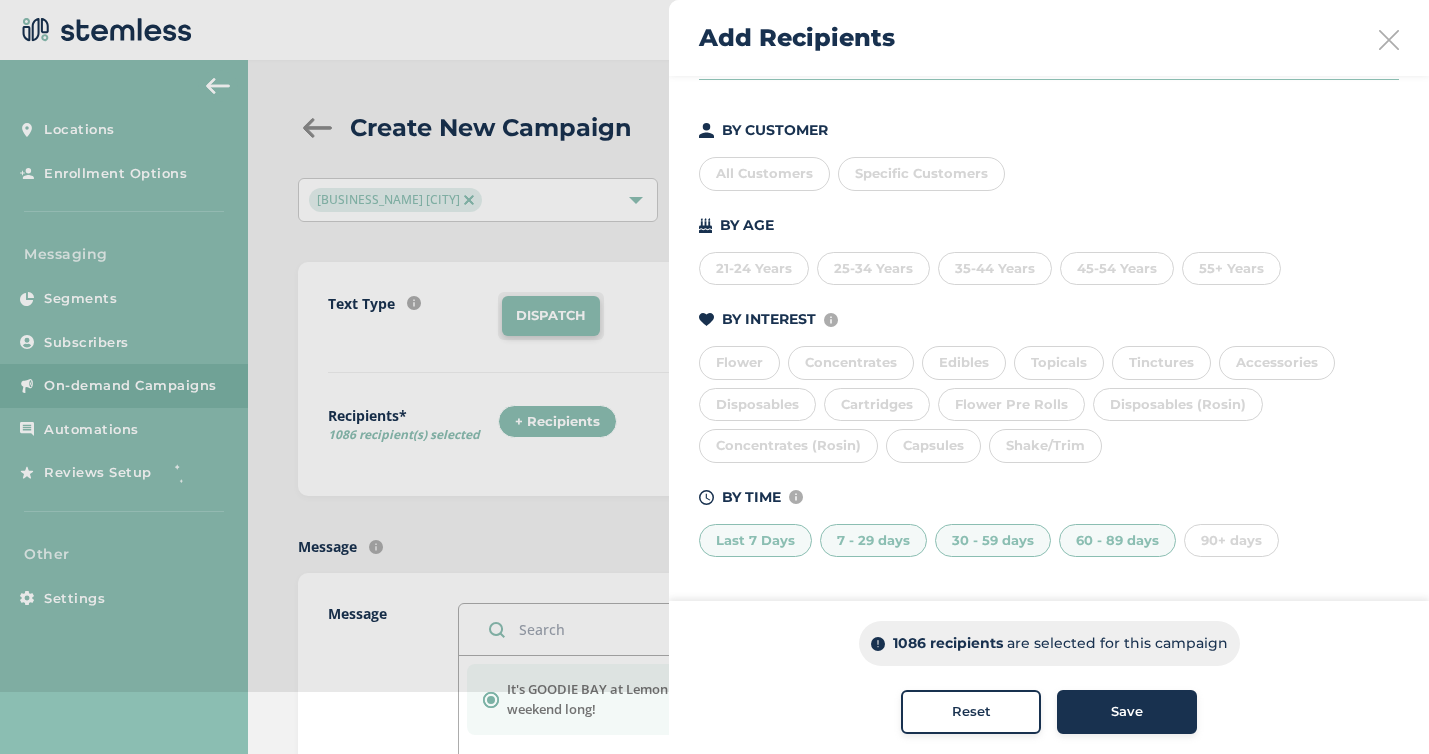click on "Save" at bounding box center [1127, 712] 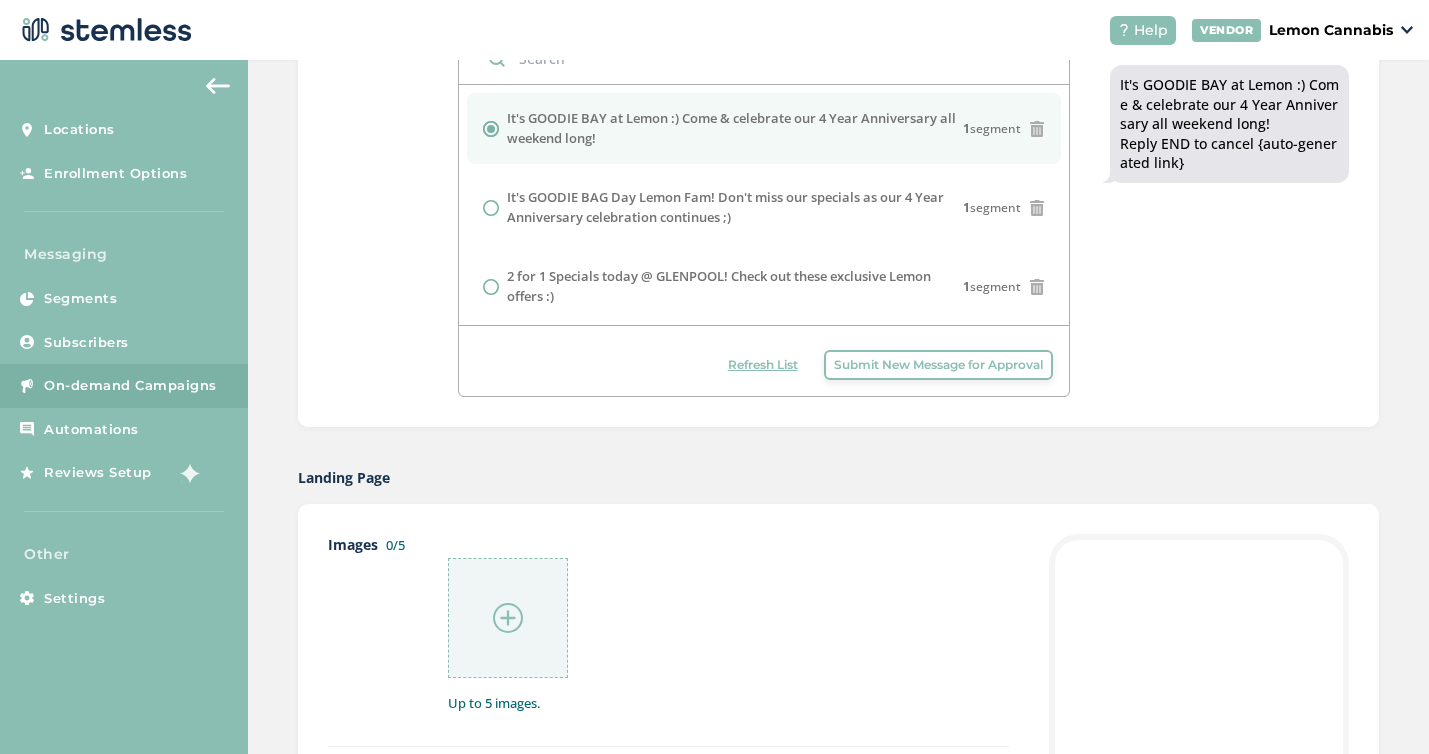 scroll, scrollTop: 591, scrollLeft: 0, axis: vertical 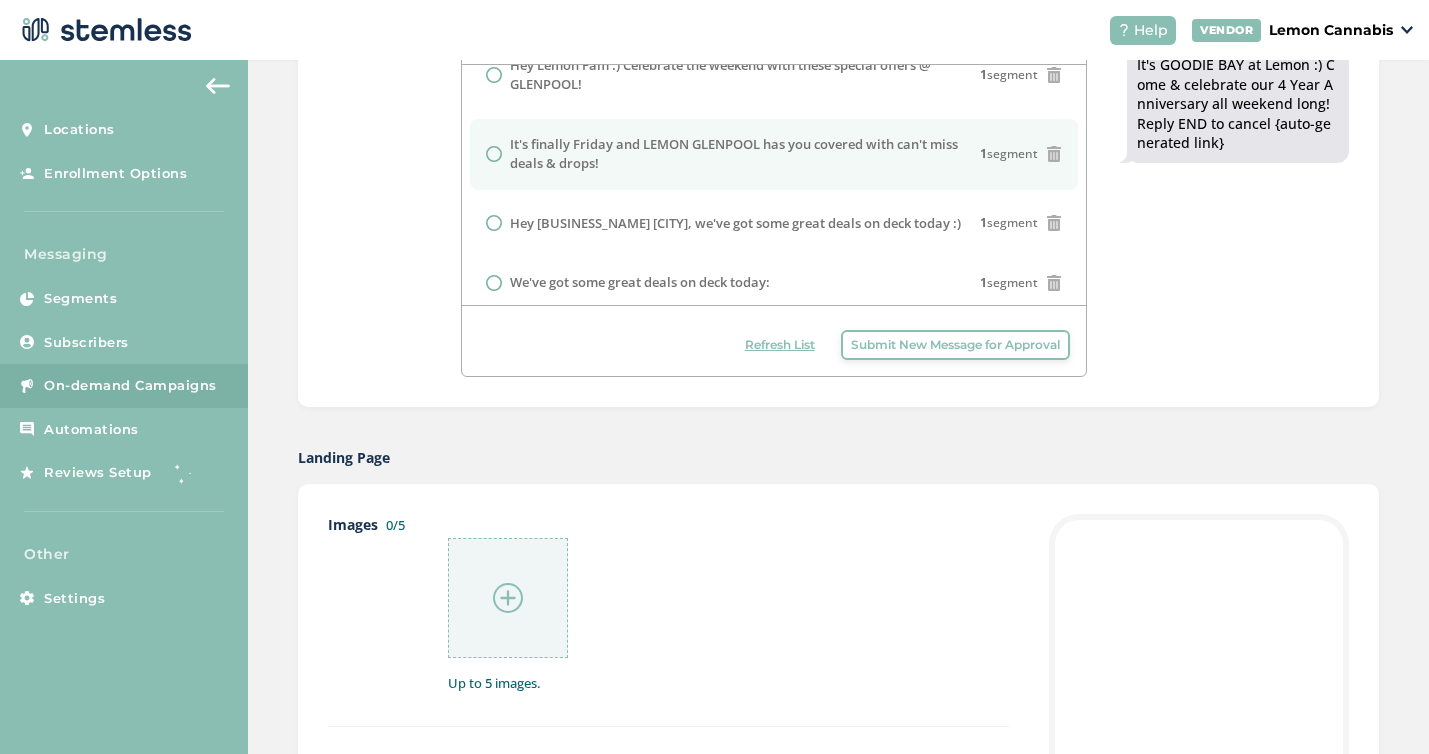 click on "It's finally Friday and LEMON GLENPOOL has you covered with can't miss deals & drops!" at bounding box center [745, 154] 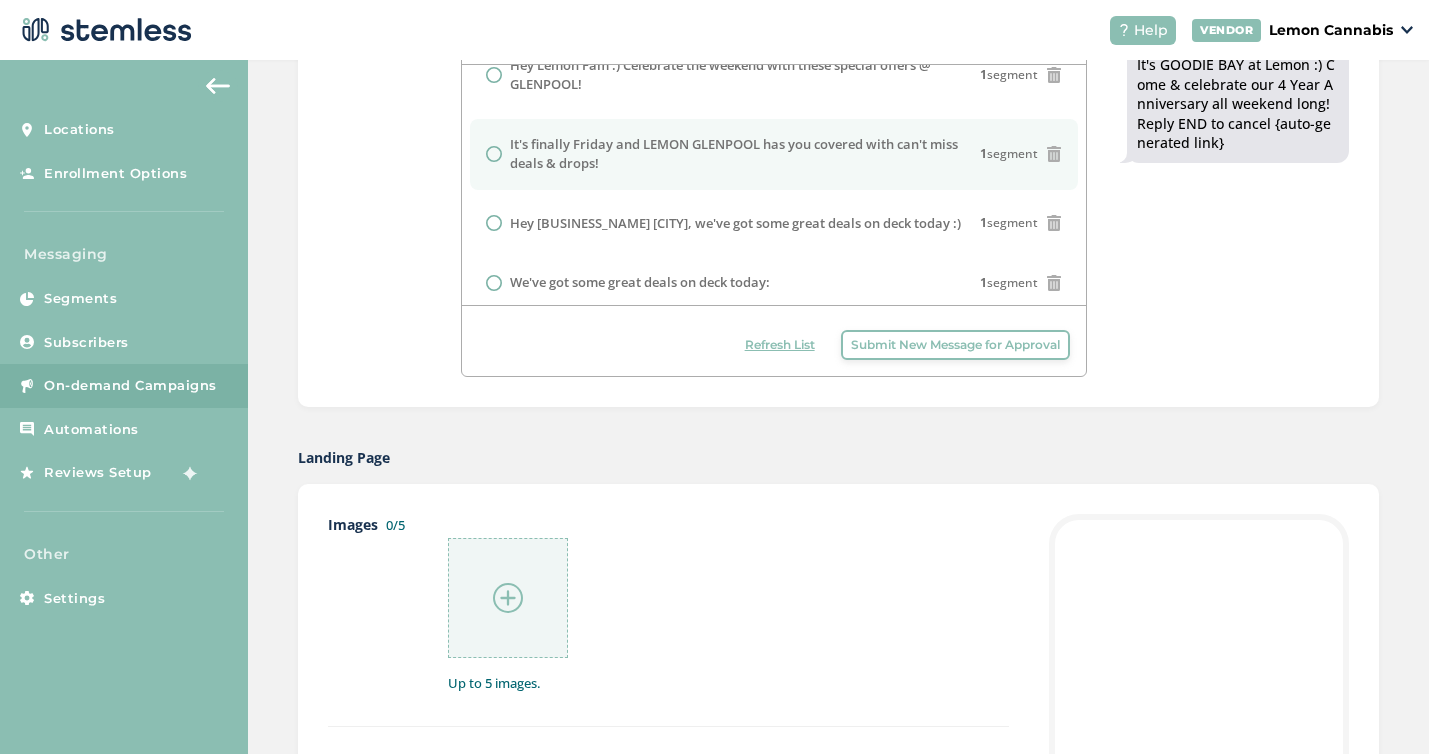 radio on "false" 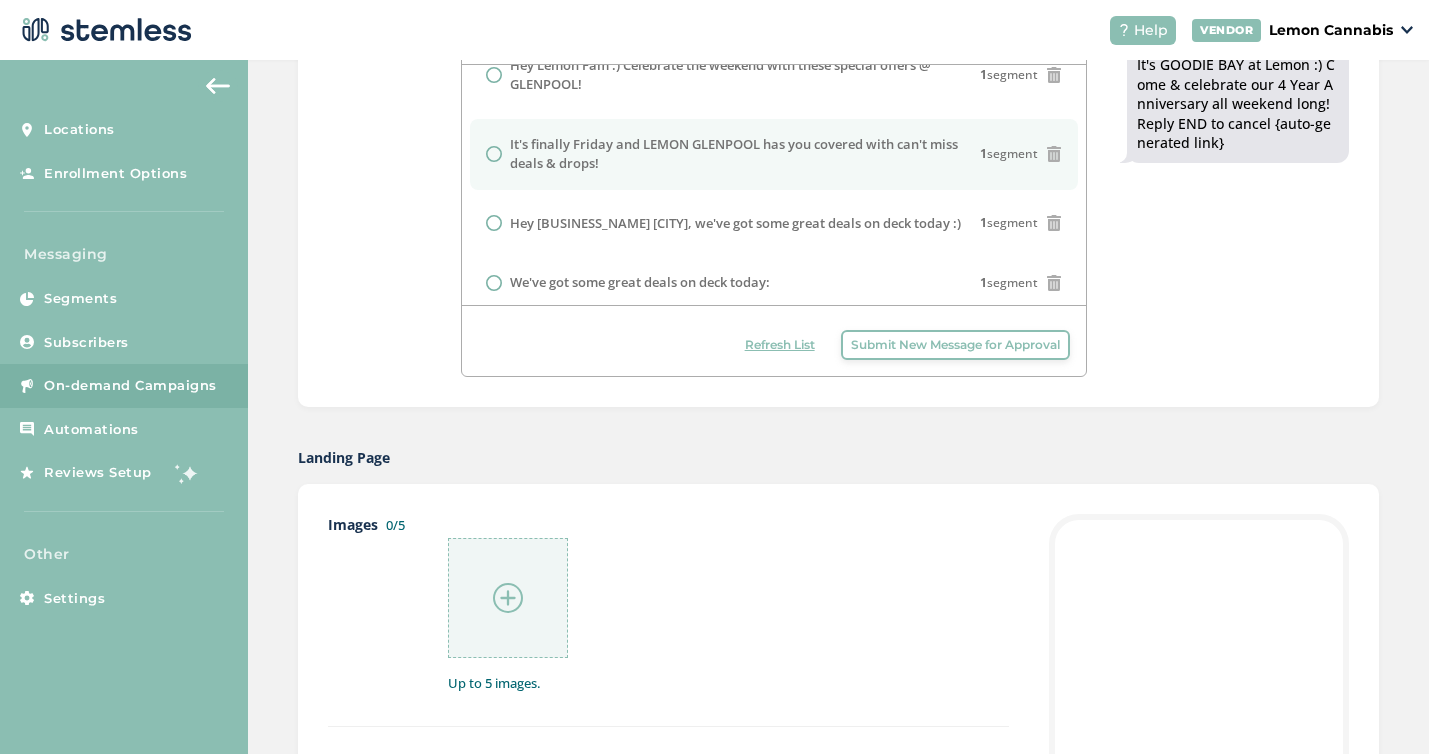 radio on "true" 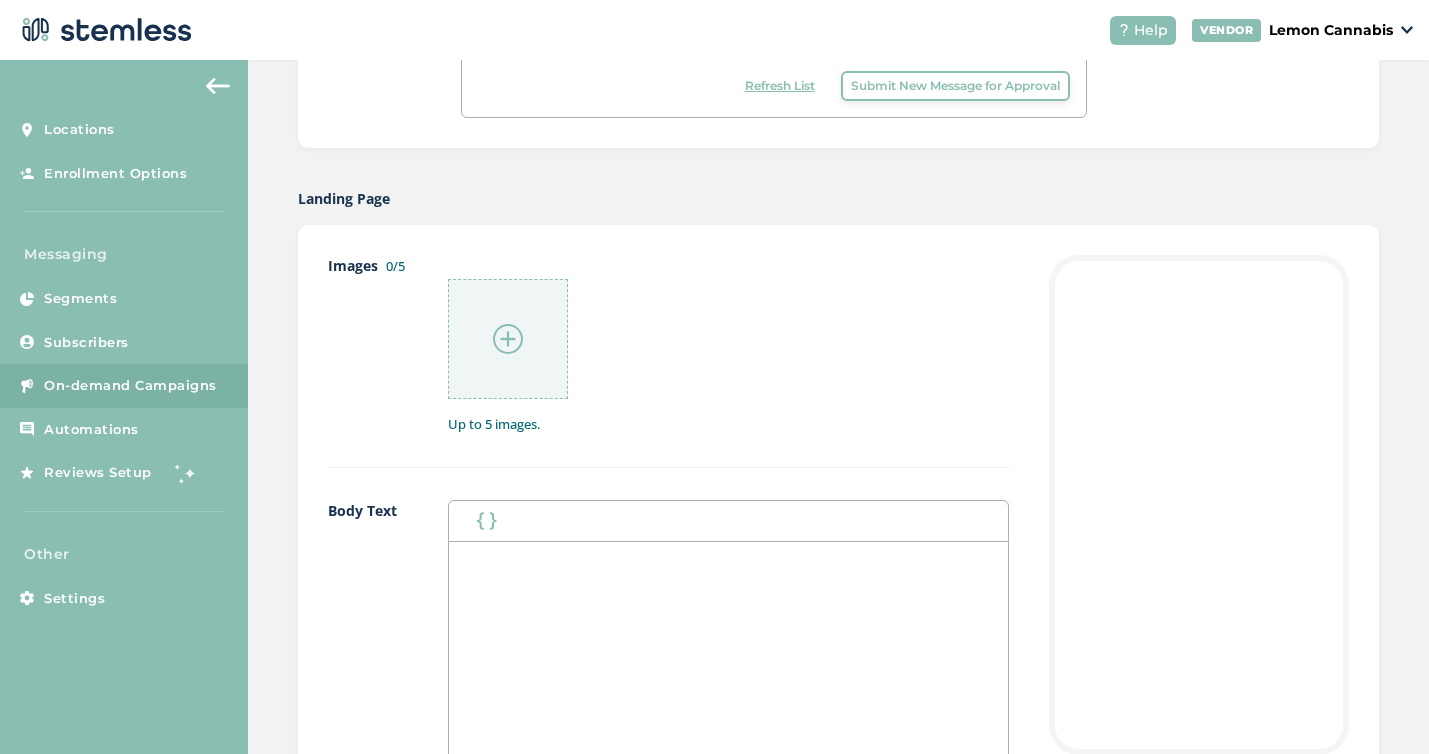 scroll, scrollTop: 867, scrollLeft: 0, axis: vertical 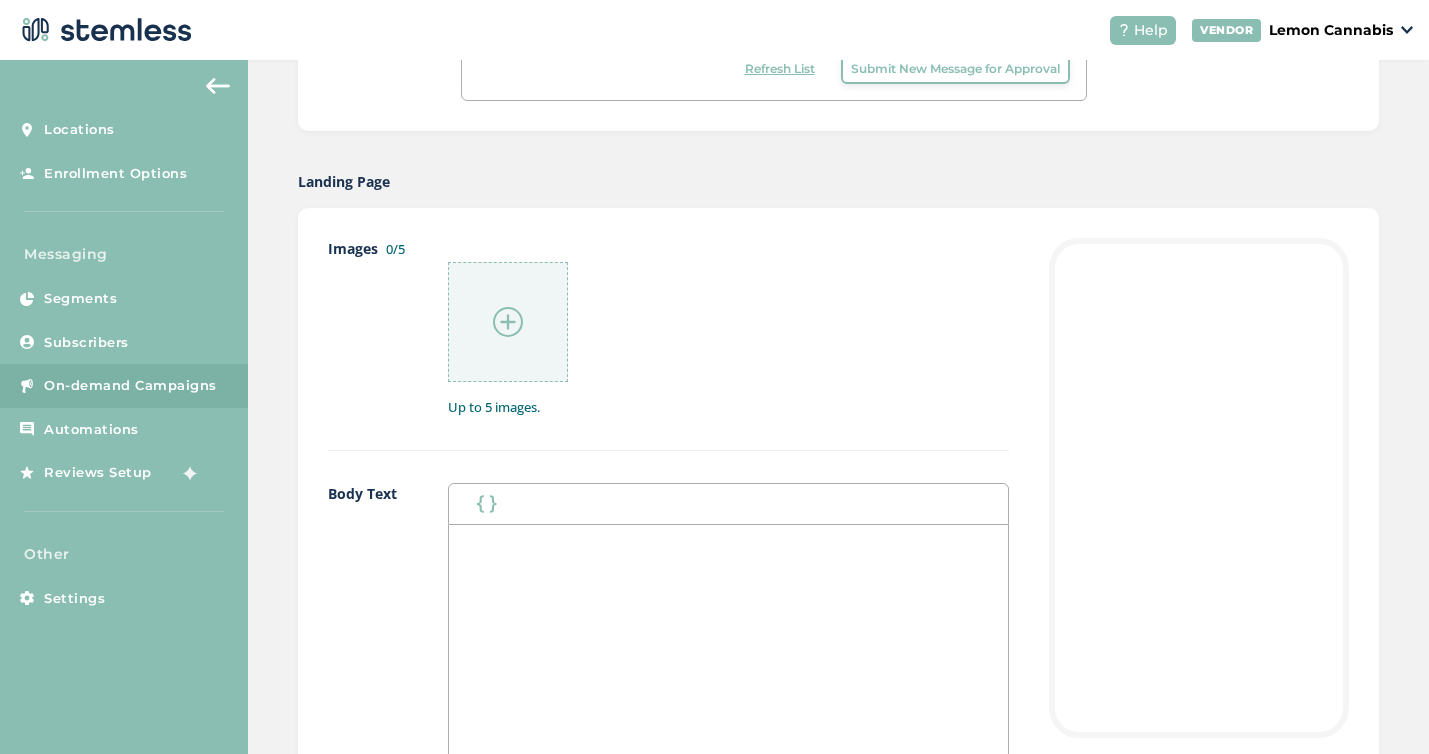click at bounding box center [508, 322] 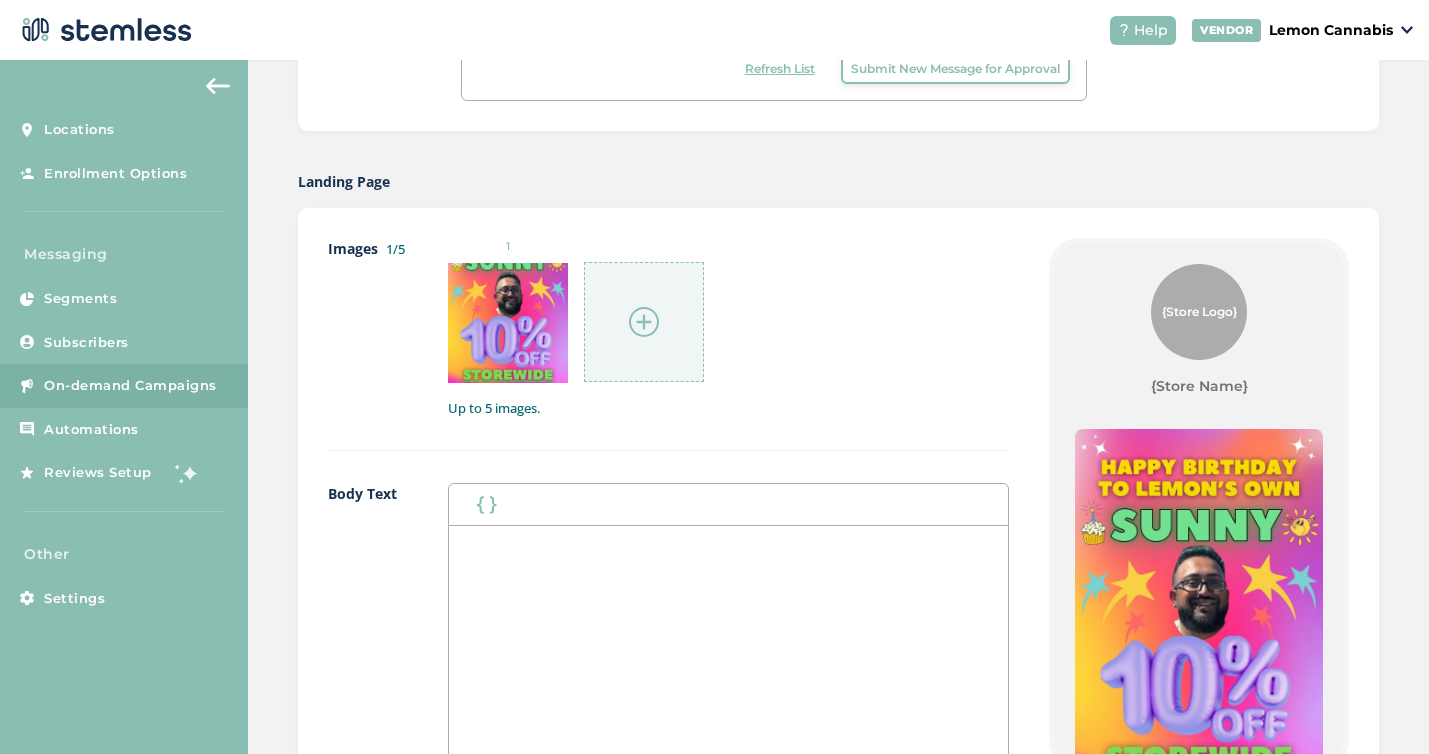 click at bounding box center [644, 322] 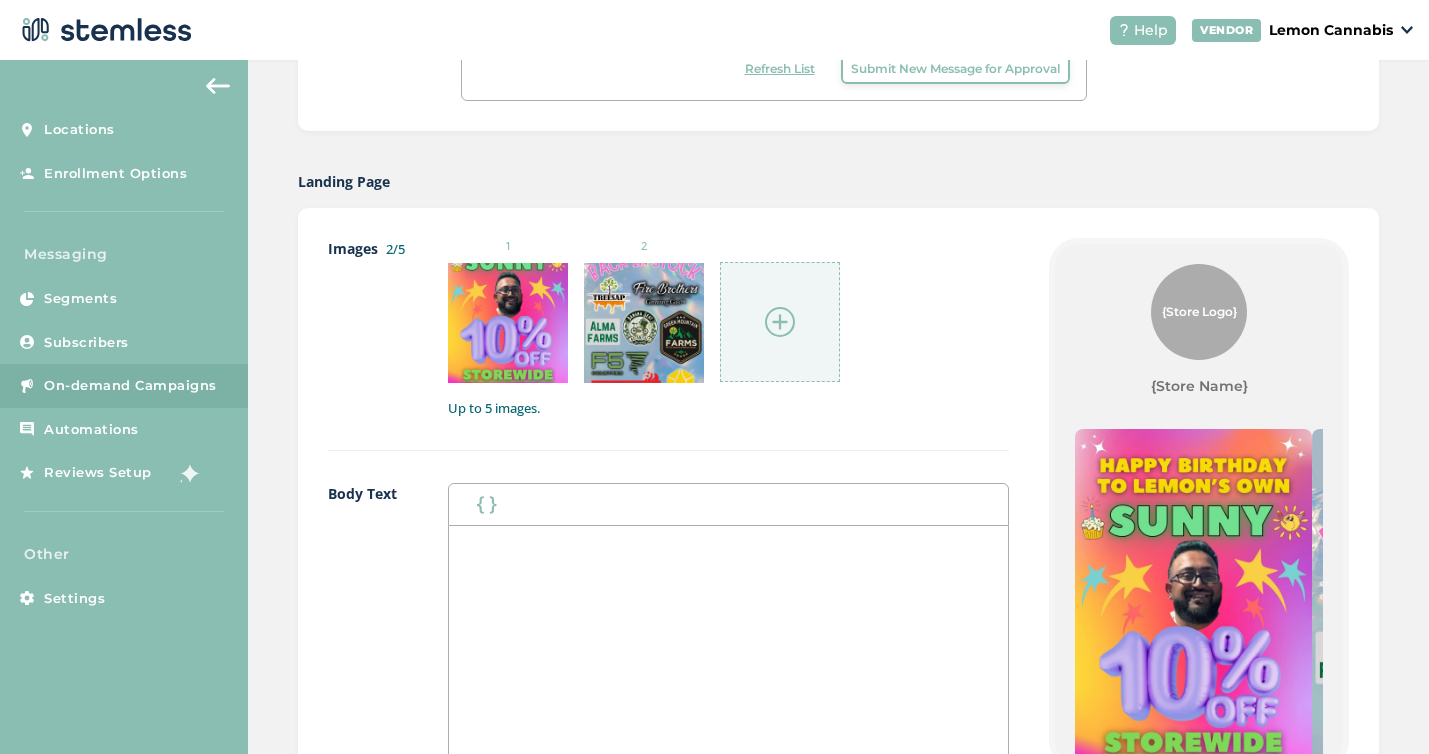 click at bounding box center [780, 322] 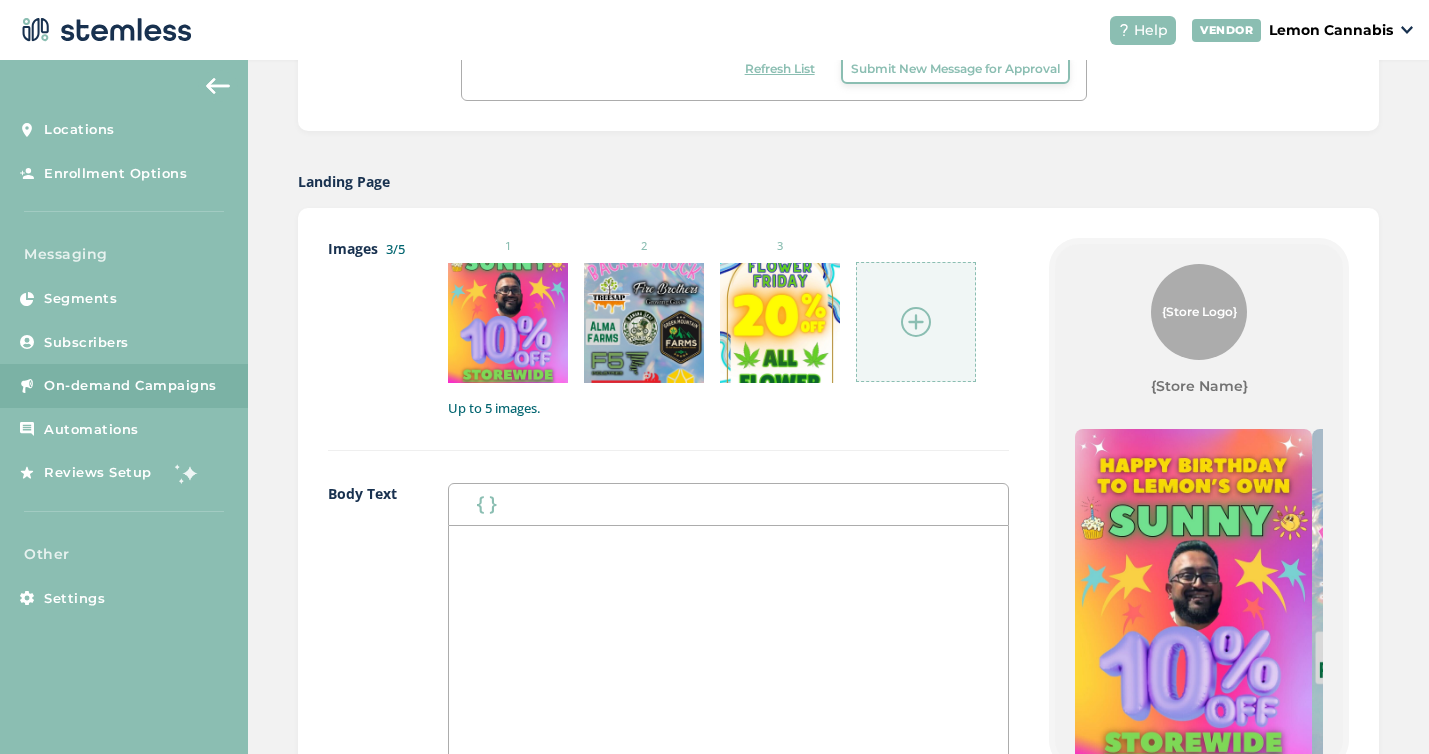 click at bounding box center [916, 322] 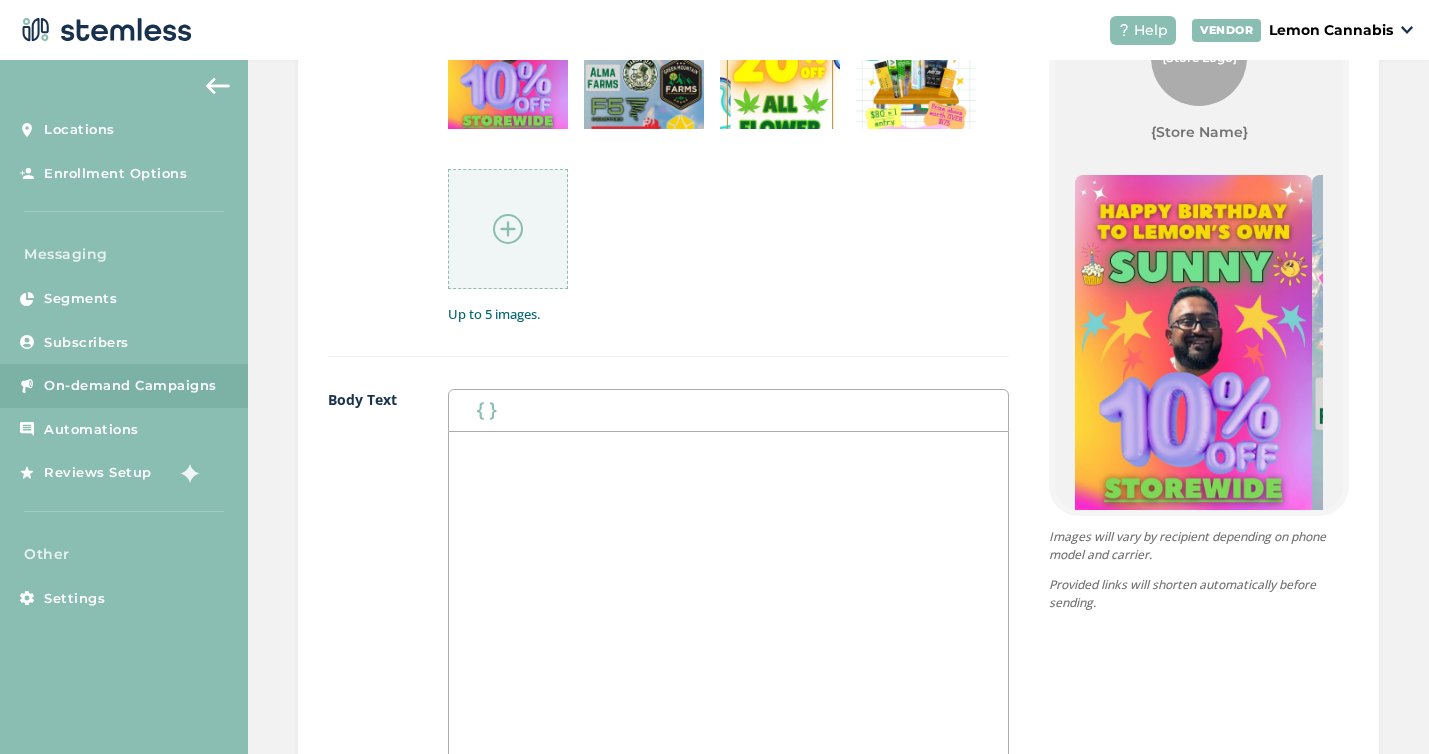 scroll, scrollTop: 1134, scrollLeft: 0, axis: vertical 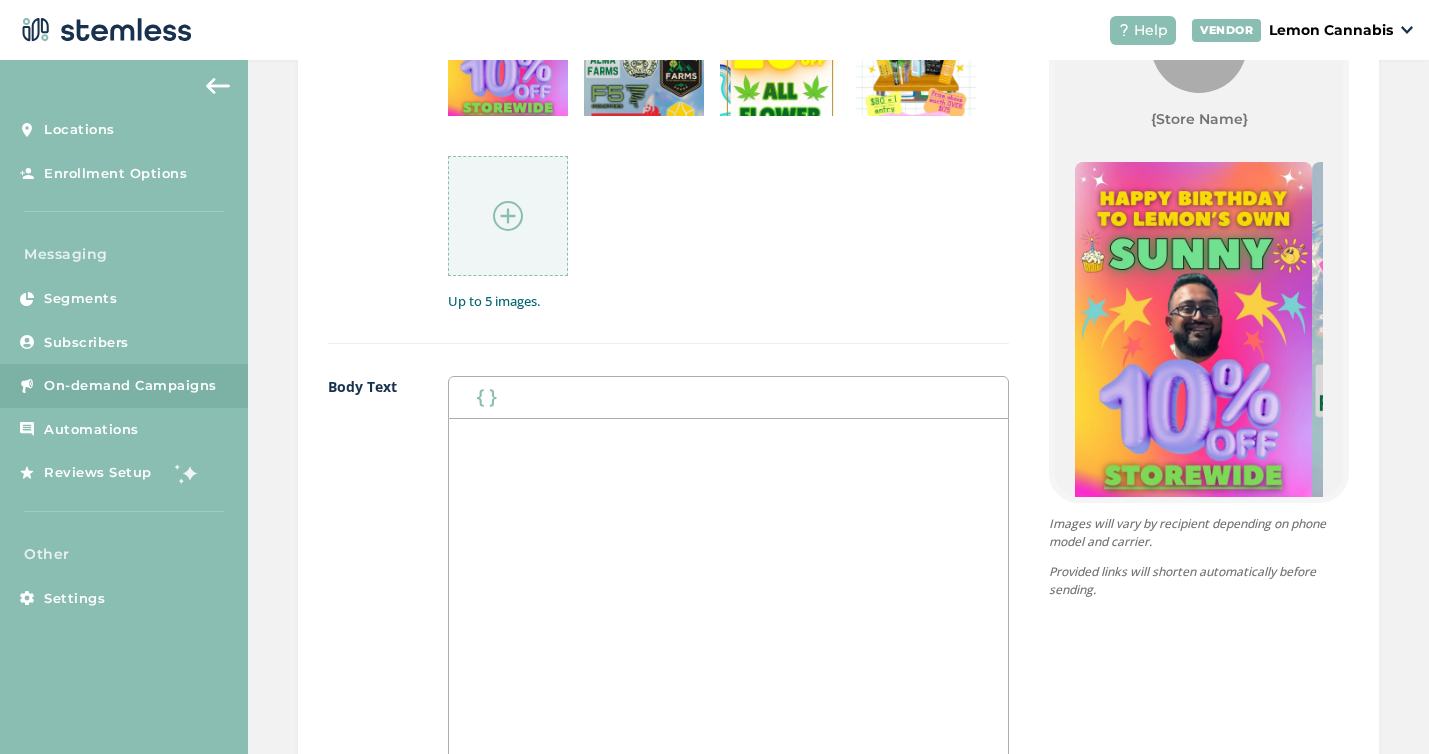 click at bounding box center [728, 618] 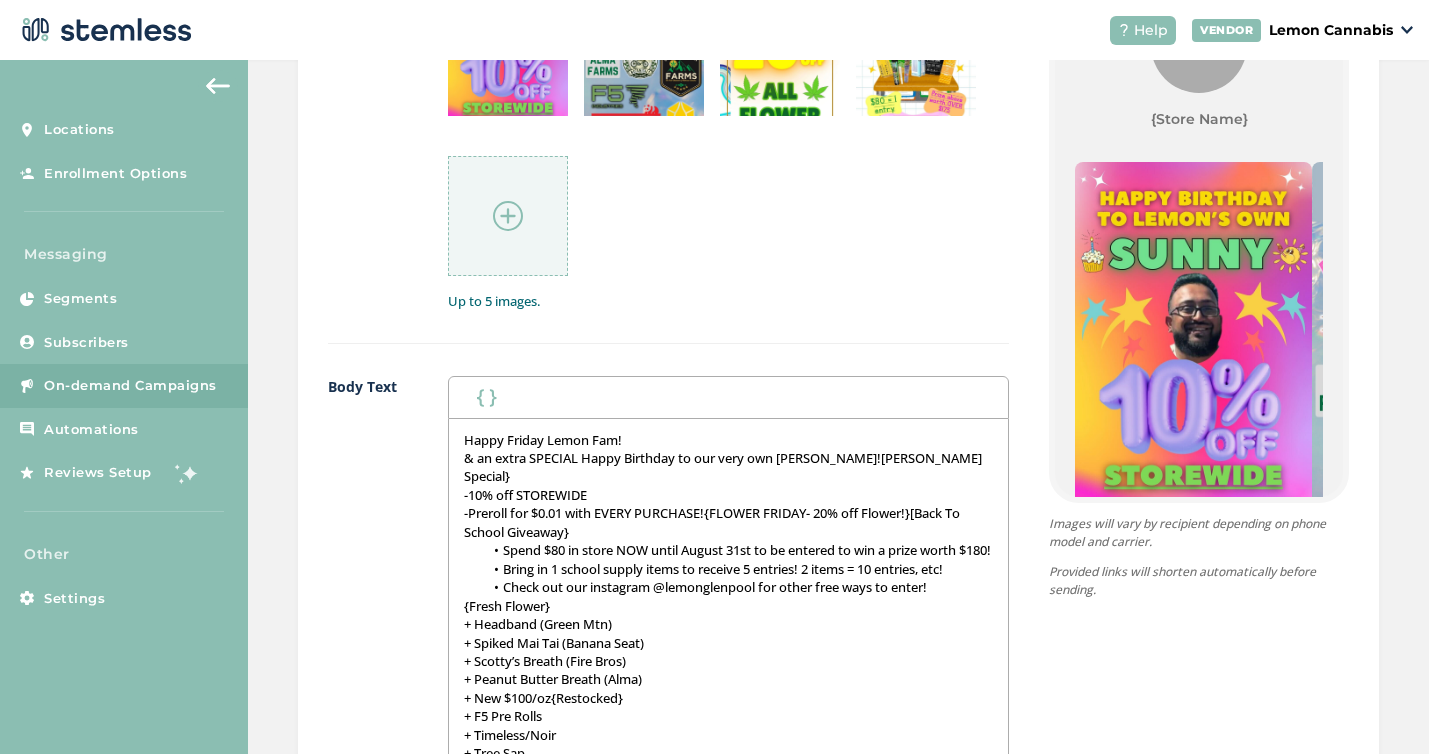 scroll, scrollTop: 0, scrollLeft: 0, axis: both 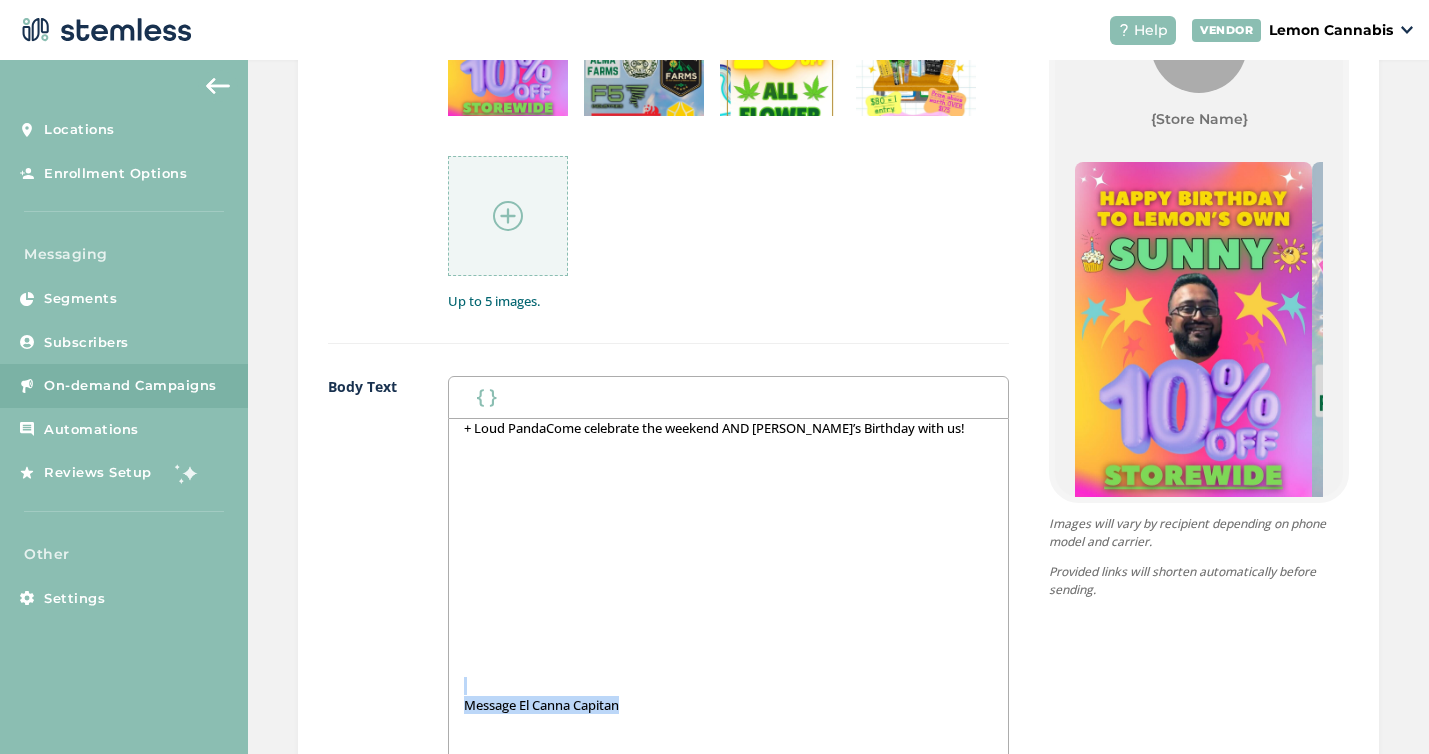 drag, startPoint x: 353, startPoint y: 694, endPoint x: 325, endPoint y: 694, distance: 28 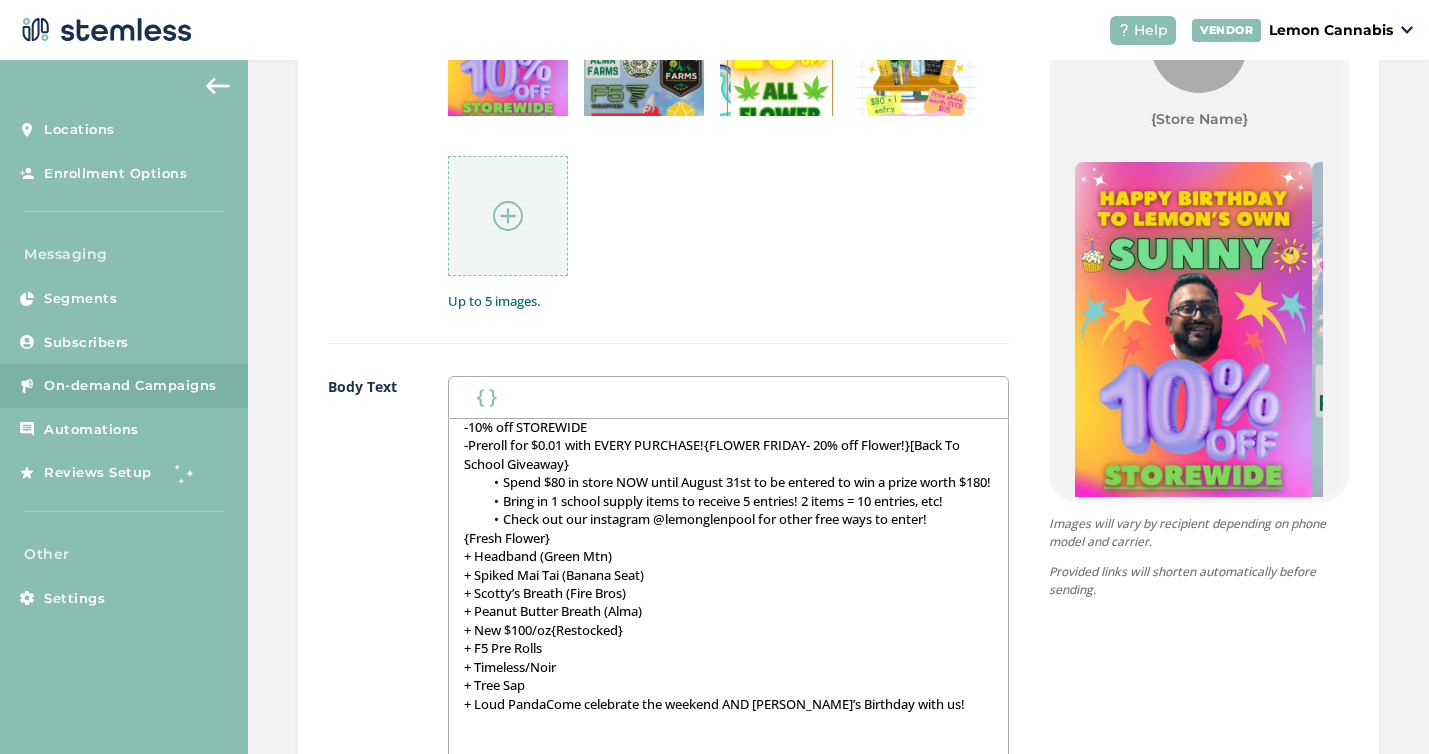 scroll, scrollTop: 0, scrollLeft: 0, axis: both 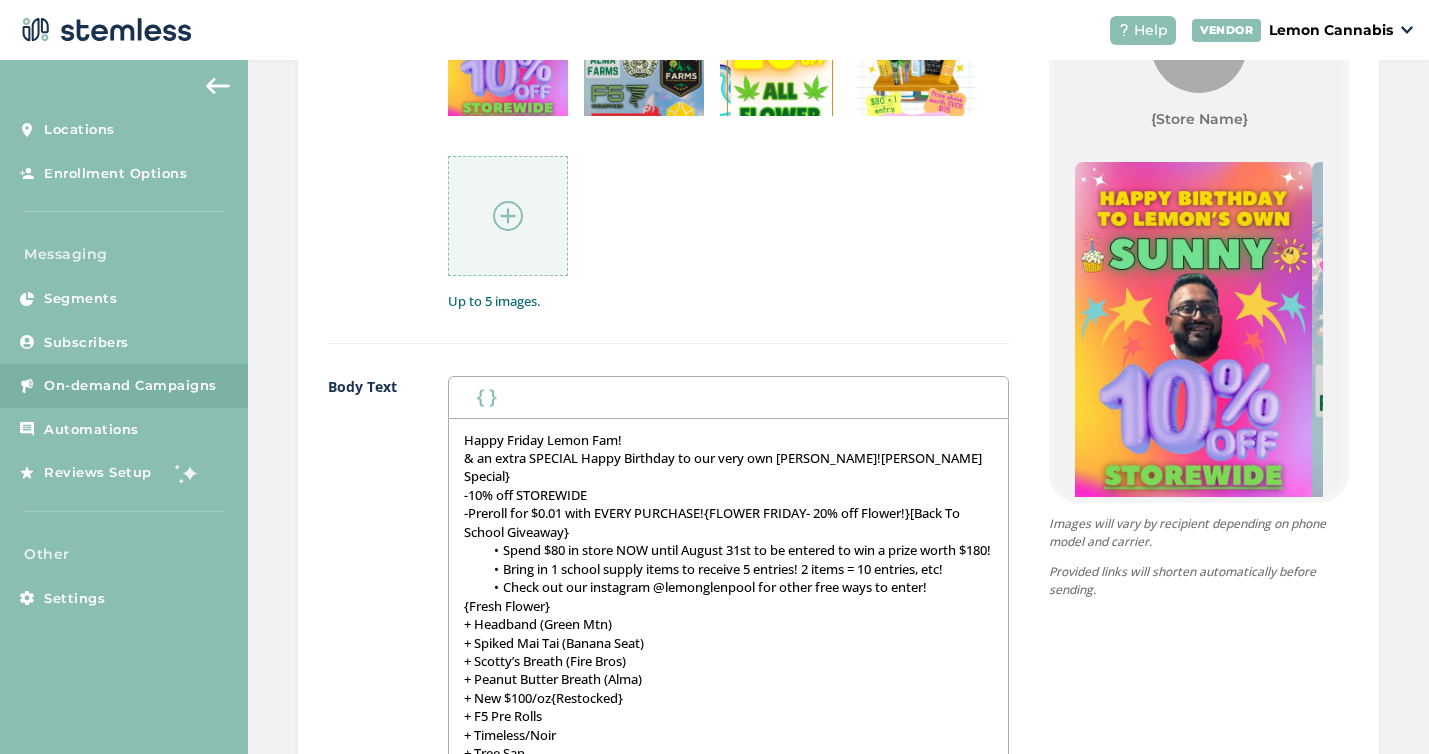 click on "Happy Friday Lemon Fam!" at bounding box center (728, 440) 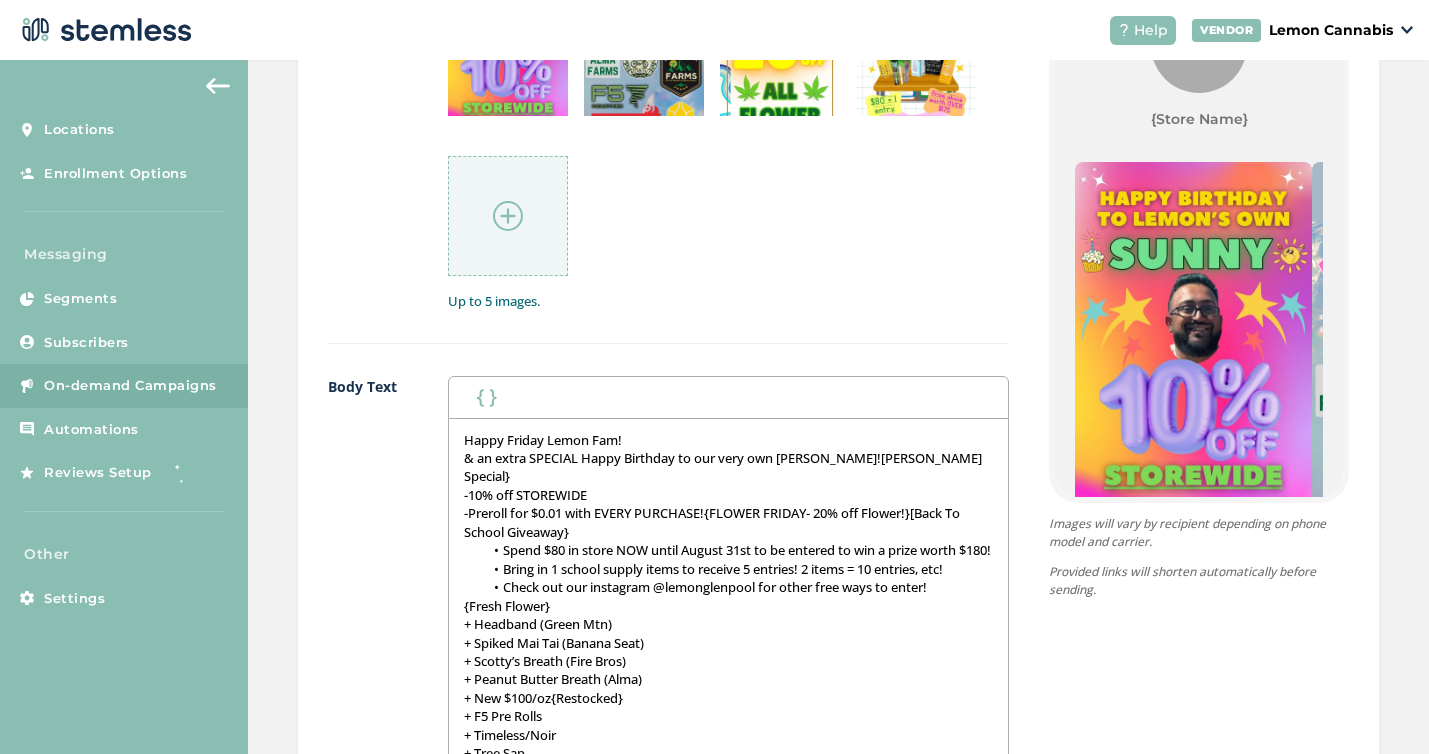 click on "& an extra SPECIAL Happy Birthday to our very own [PERSON_NAME]![PERSON_NAME] Special}" at bounding box center [728, 467] 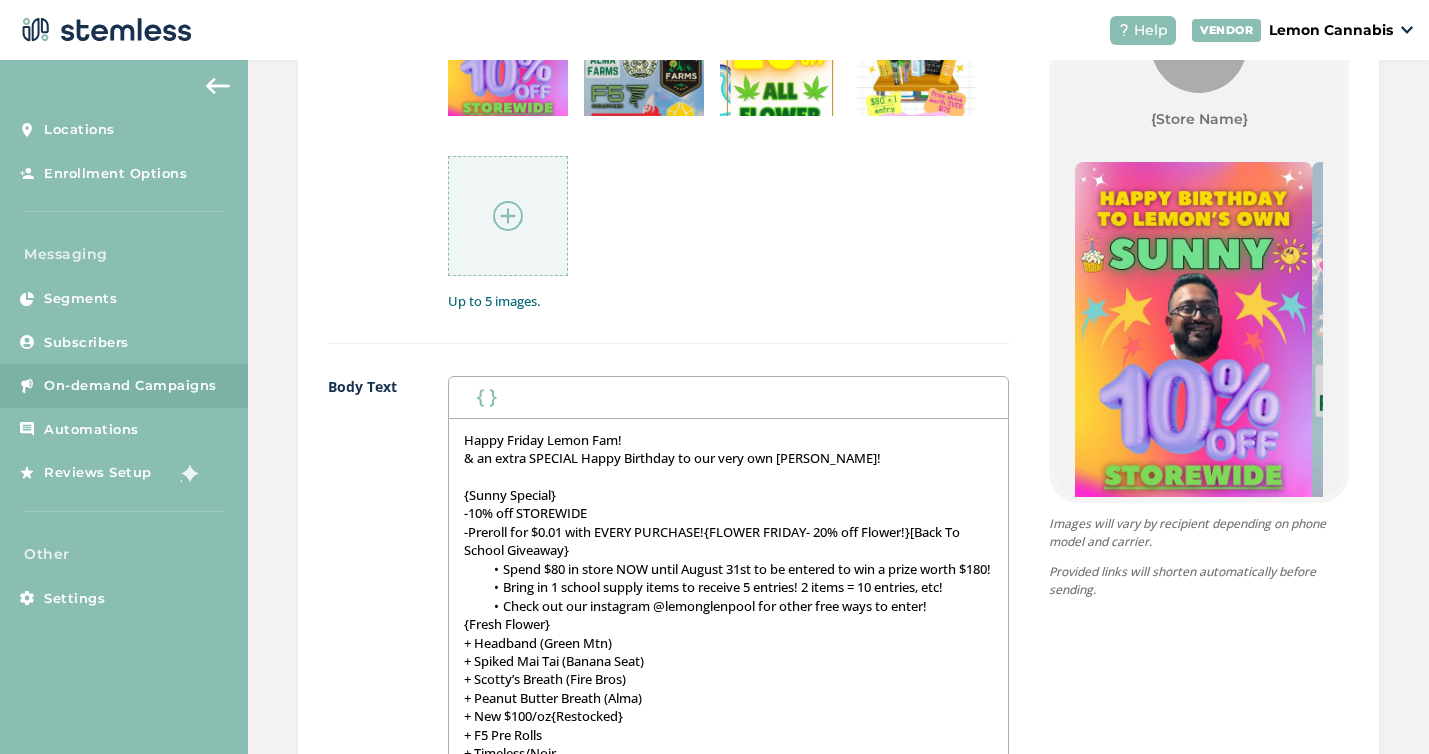 click on "-10% off STOREWIDE" at bounding box center [728, 513] 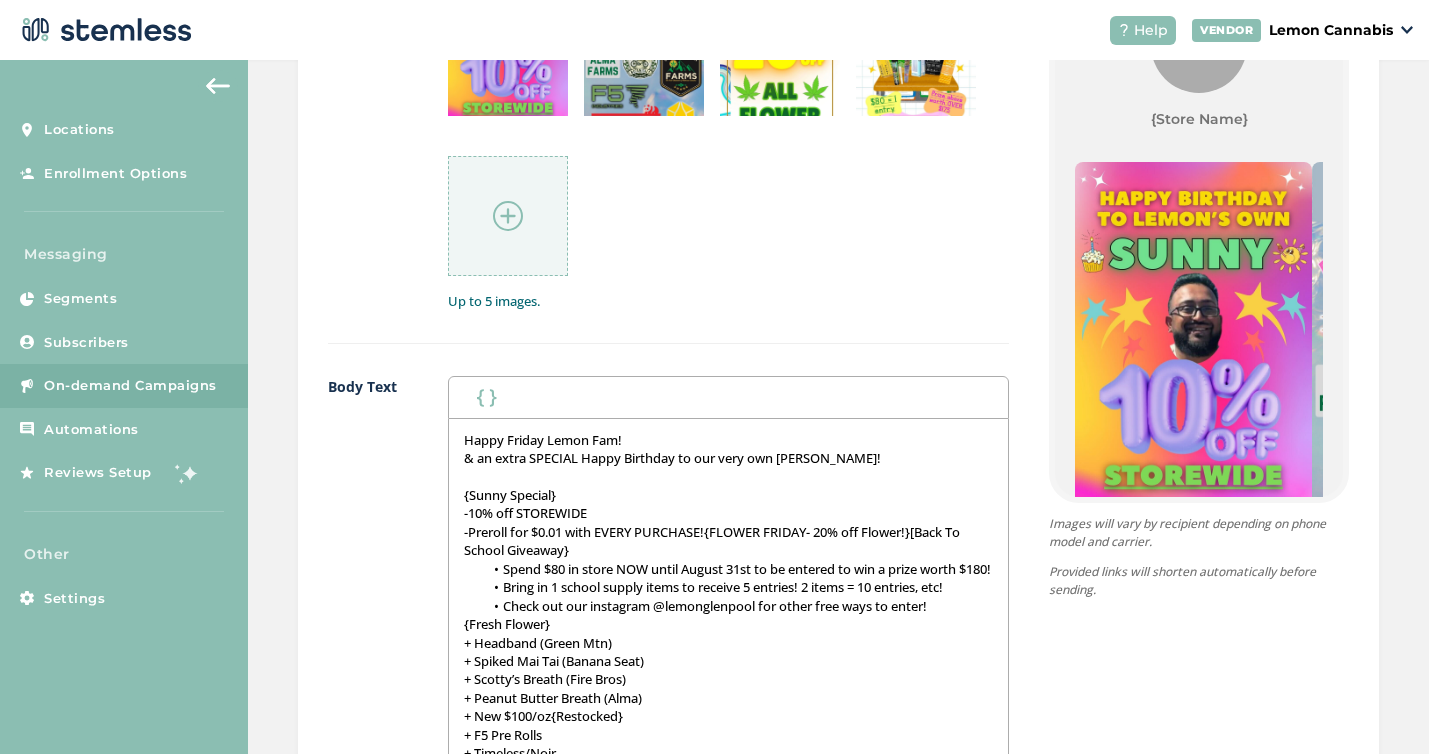 click on "-Preroll for $0.01 with EVERY PURCHASE!{FLOWER FRIDAY- 20% off Flower!}[Back To School Giveaway}" at bounding box center [728, 541] 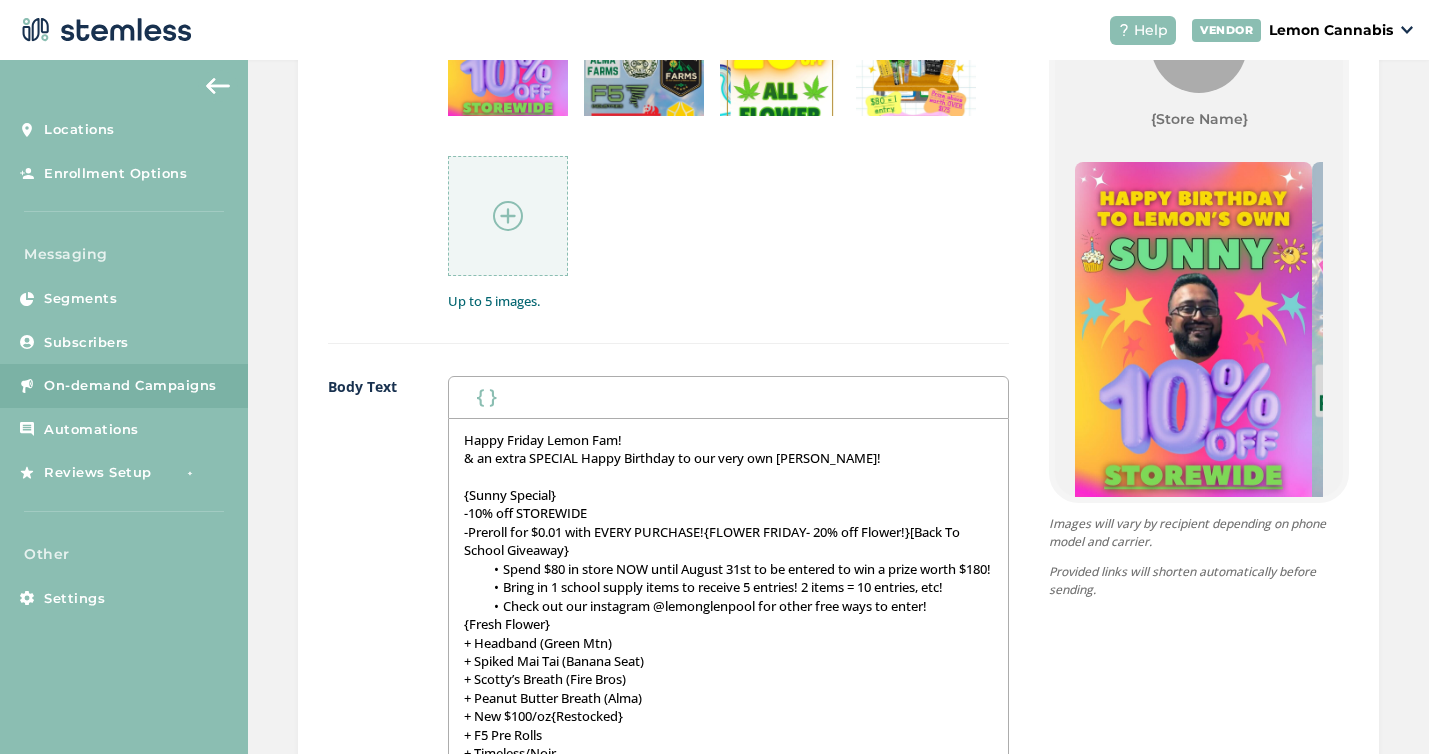 click on "-Preroll for $0.01 with EVERY PURCHASE!{FLOWER FRIDAY- 20% off Flower!}[Back To School Giveaway}" at bounding box center [728, 541] 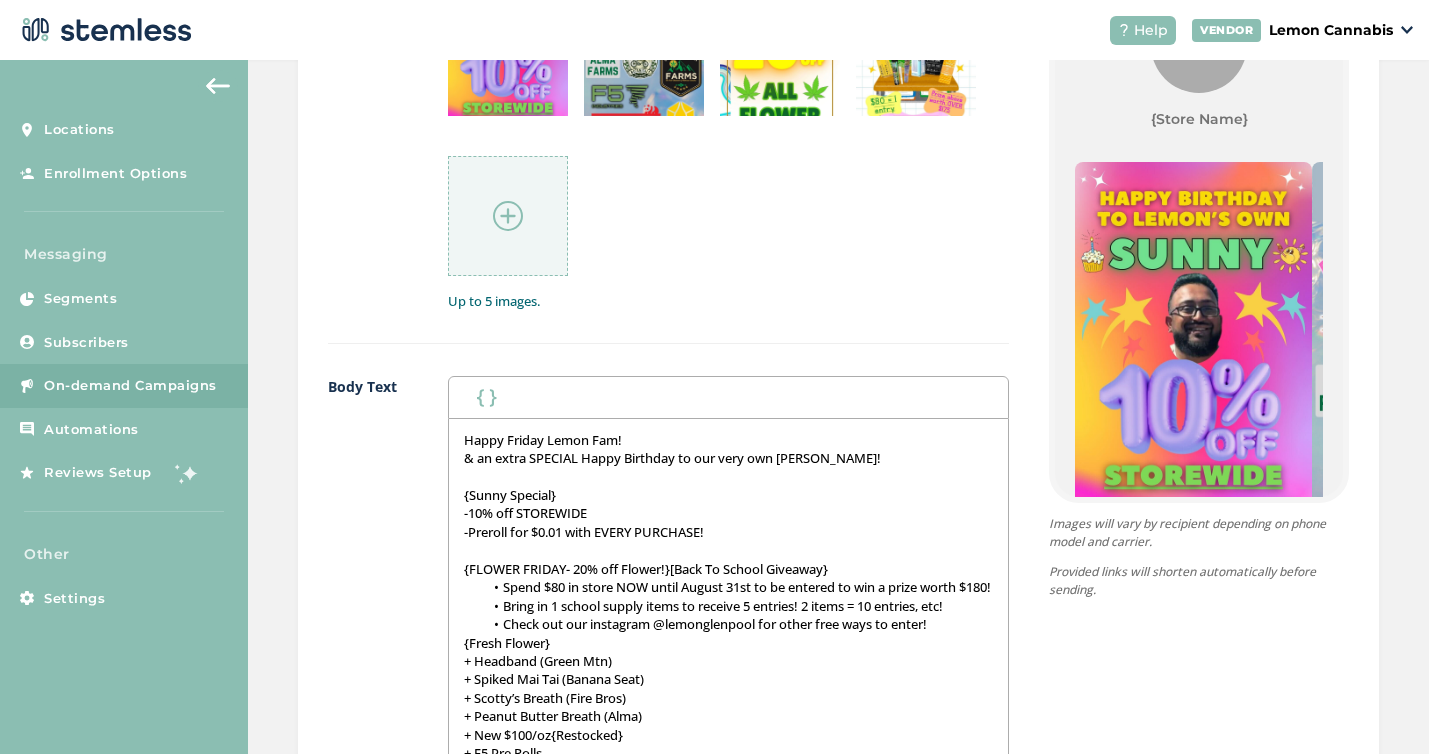 click on "{FLOWER FRIDAY- 20% off Flower!}[Back To School Giveaway}" at bounding box center [728, 569] 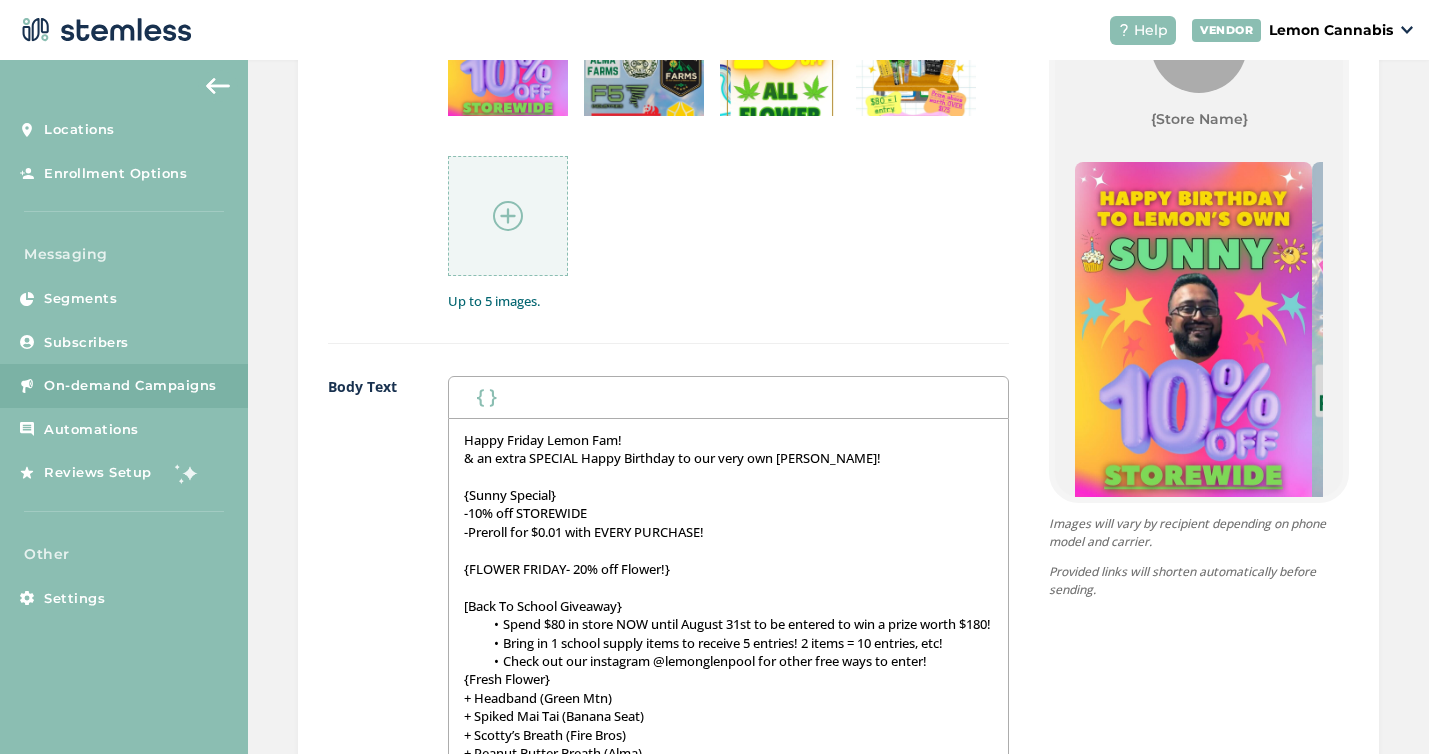 click on "Happy Friday [BUSINESS_NAME] Fam! & an extra SPECIAL Happy Birthday to our very own [PERSON_NAME]![PERSON_NAME] Special} -10% off STOREWIDE -Preroll for $0.01 with EVERY PURCHASE! {FLOWER FRIDAY- 20% off Flower!} [Back To School Giveaway} Spend $80 in store NOW until August 31st to be entered to win a prize worth $180! Bring in 1 school supply items to receive 5 entries! 2 items = 10 entries, etc! Check out our instagram @[BUSINESS_NAME][CITY] for other free ways to enter! {Fresh Flower} + Headband (Green Mtn) + Spiked Mai Tai (Banana Seat) + Scotty’s Breath (Fire Bros) + Peanut Butter Breath (Alma) + New $100/oz{Restocked} + F5 Pre Rolls + Timeless/Noir + Tree Sap + Loud PandaCome celebrate the weekend AND [PERSON_NAME]’s Birthday with us!" at bounding box center (728, 618) 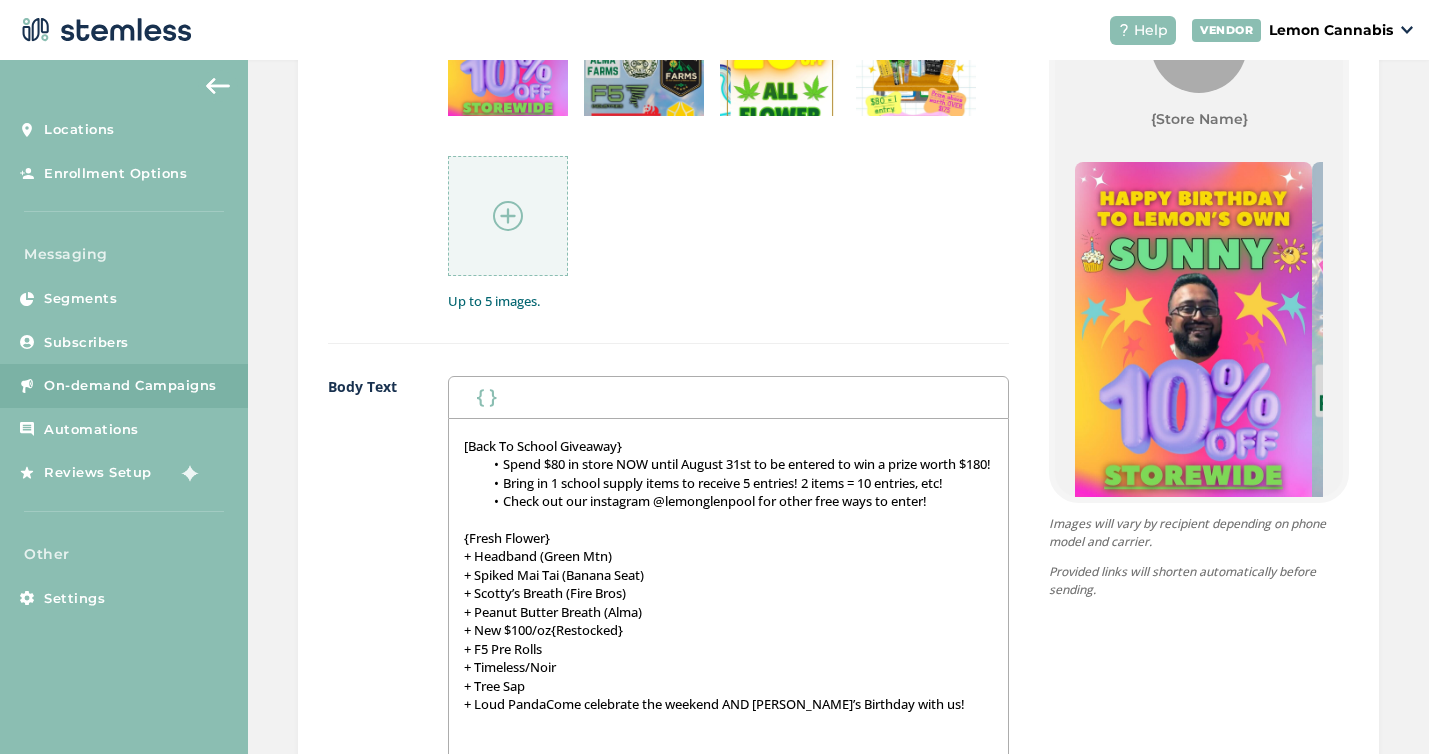 scroll, scrollTop: 178, scrollLeft: 0, axis: vertical 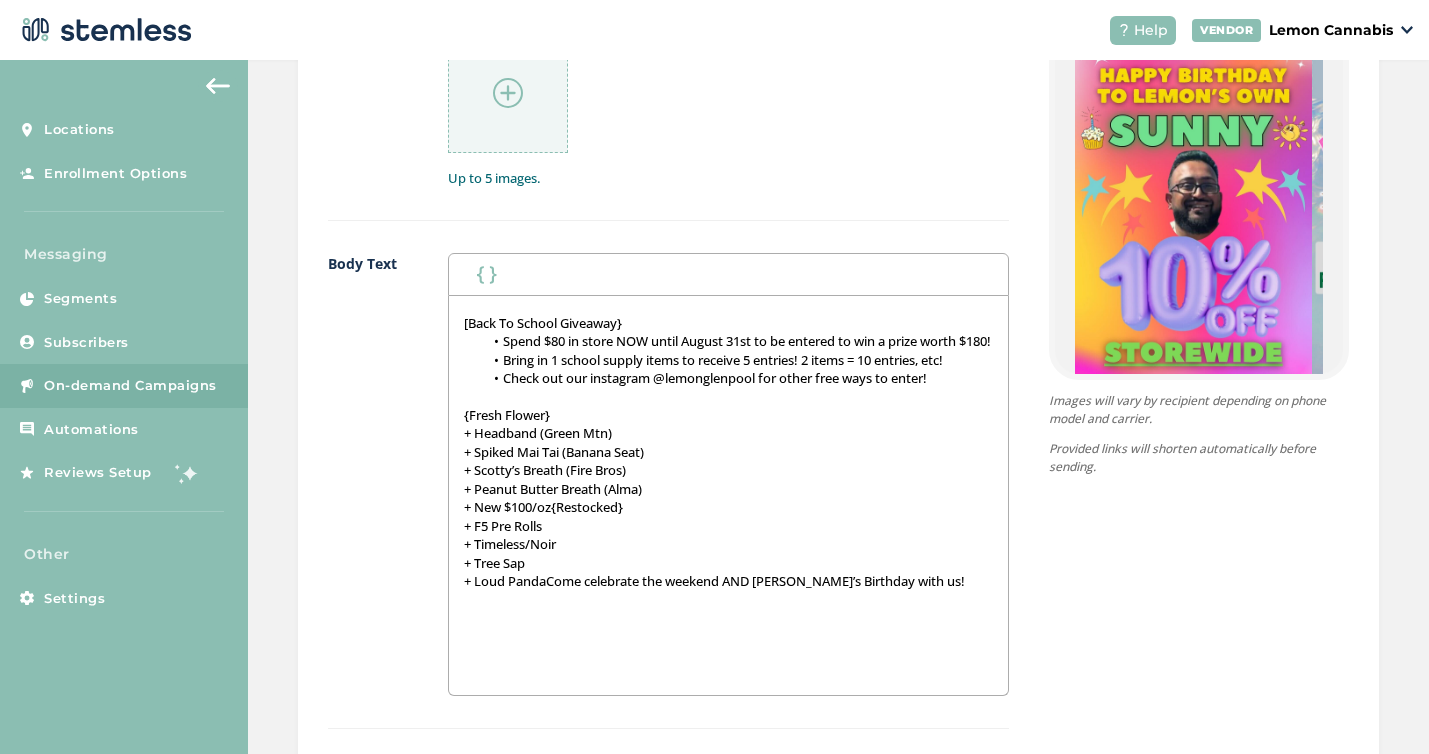 click on "+ Loud PandaCome celebrate the weekend AND [PERSON_NAME]’s Birthday with us!" at bounding box center [728, 581] 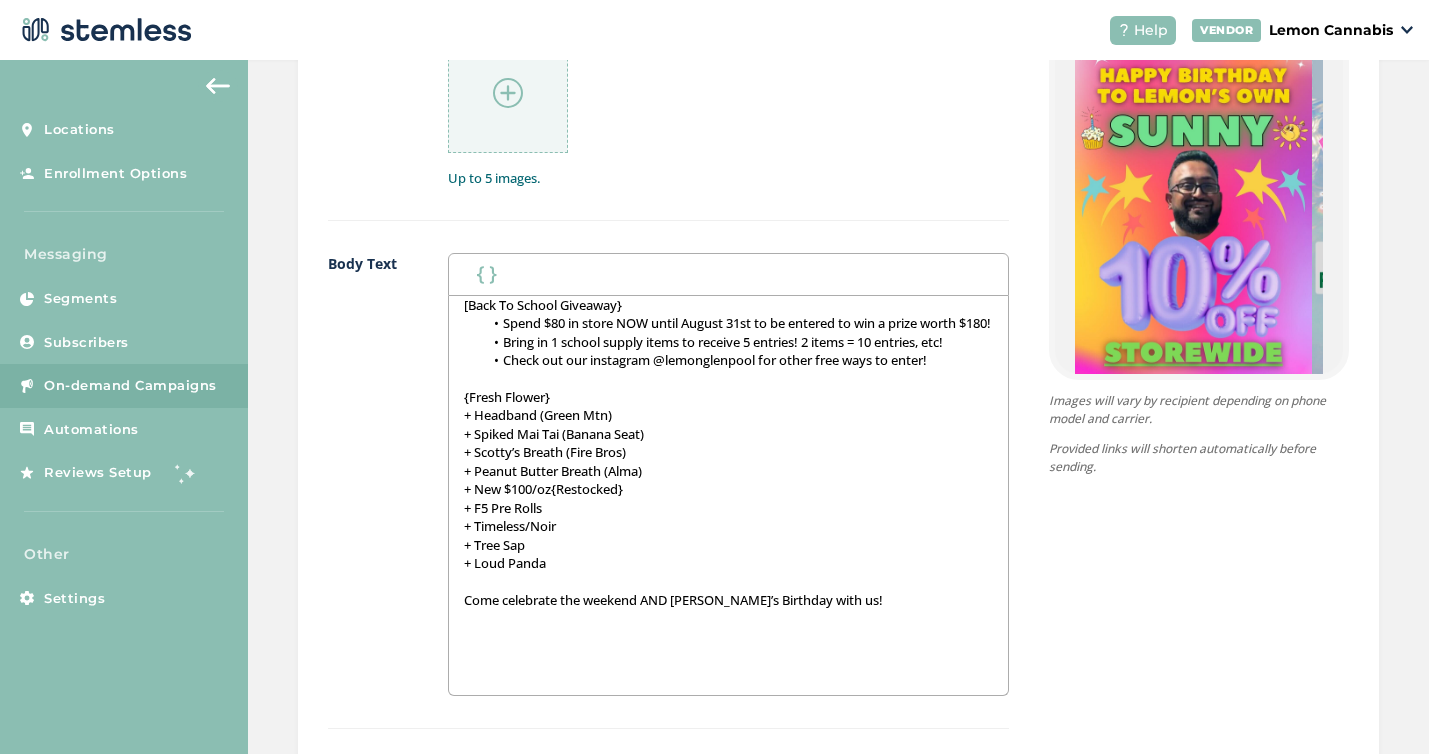 scroll, scrollTop: 215, scrollLeft: 0, axis: vertical 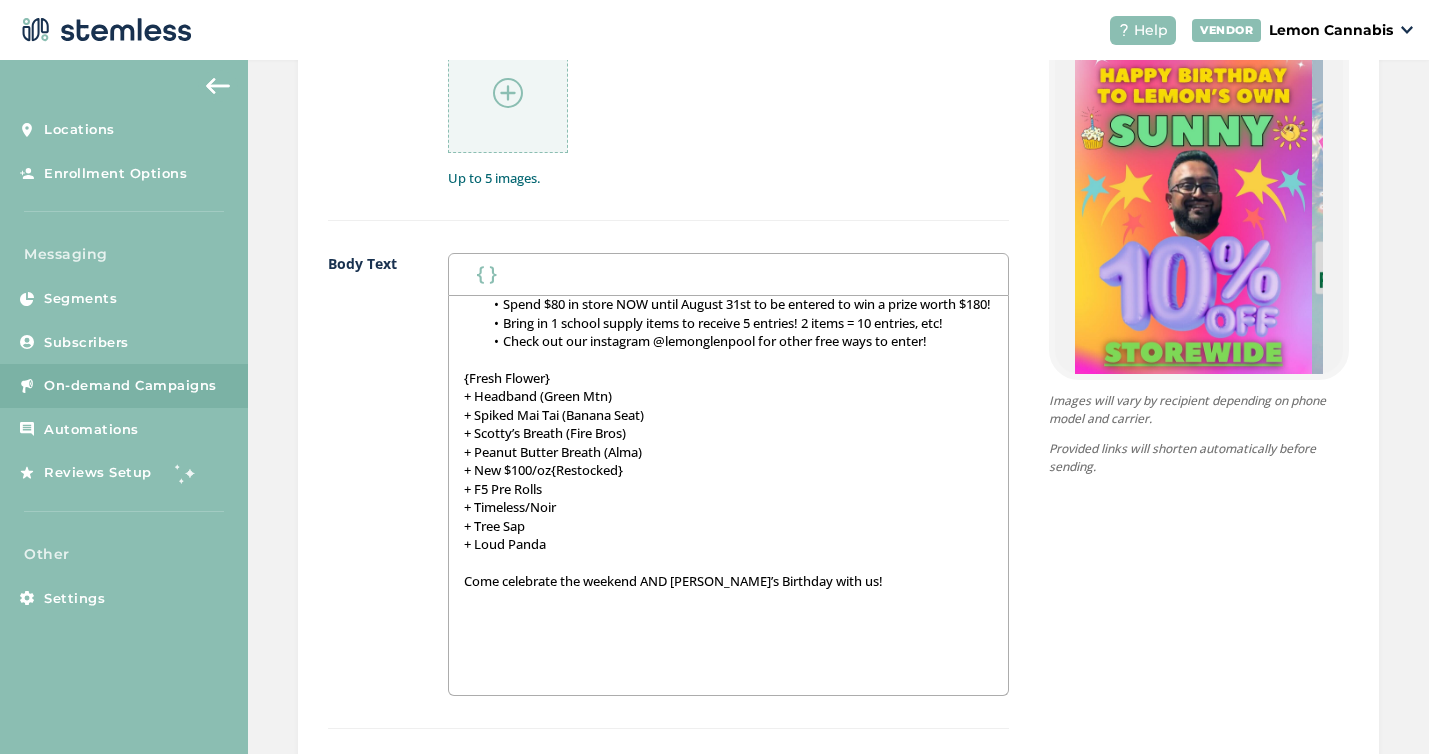 click at bounding box center (728, 673) 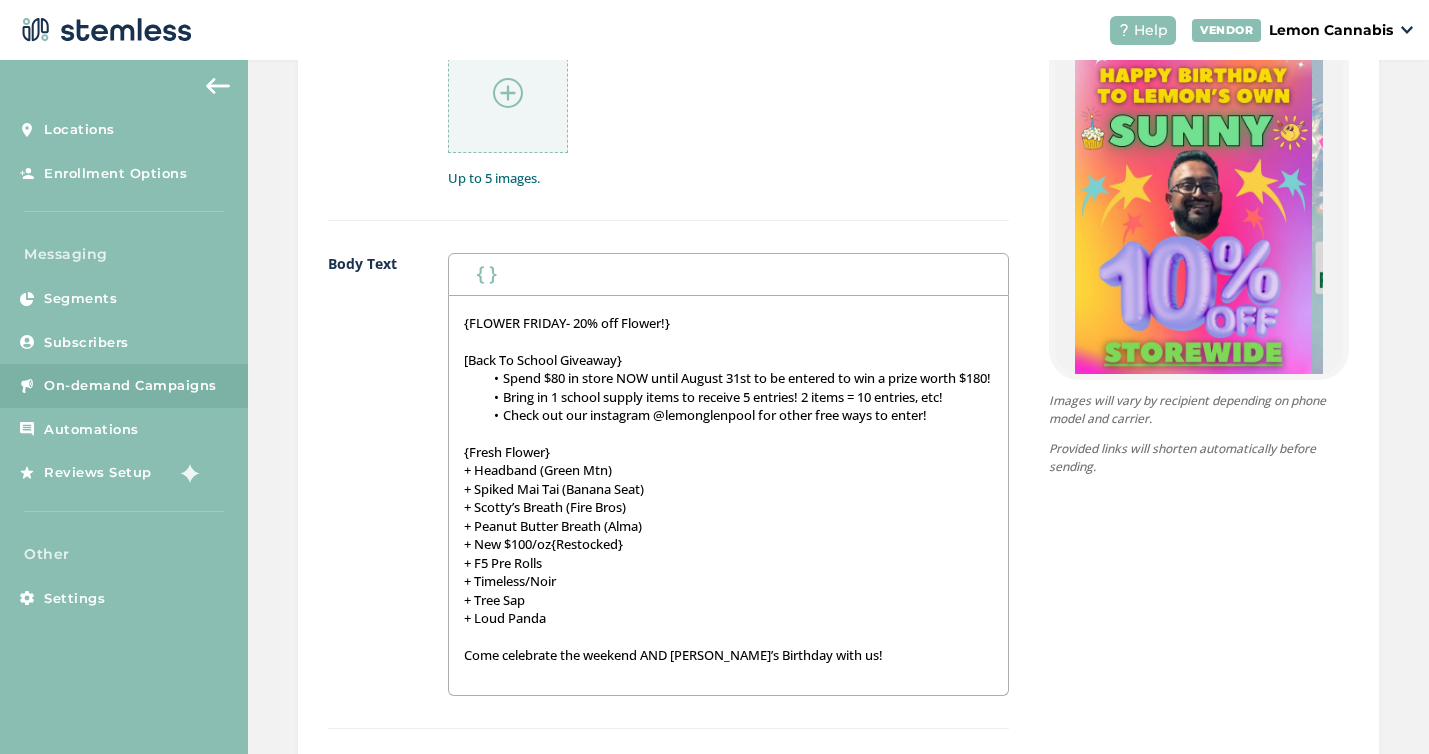 scroll, scrollTop: 123, scrollLeft: 0, axis: vertical 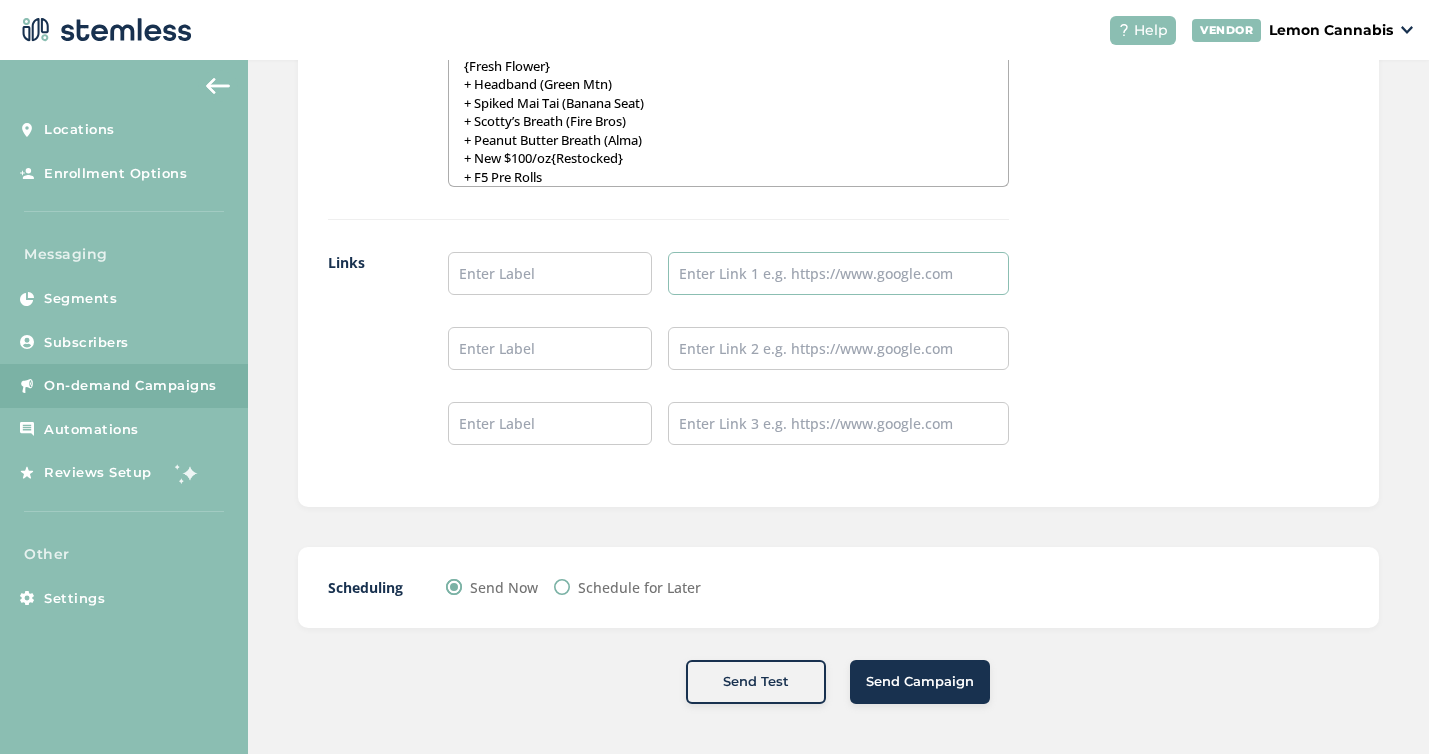 click at bounding box center [838, 273] 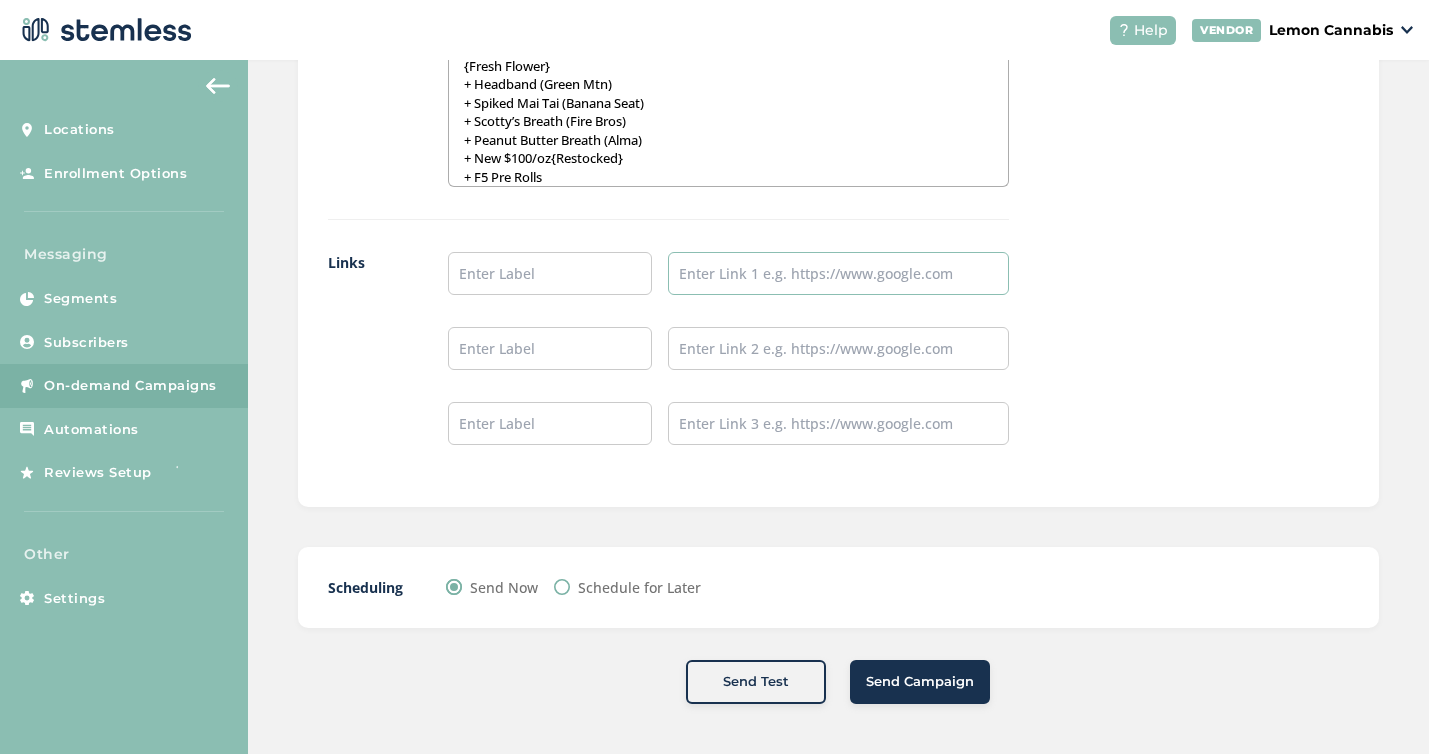 type on "https://example.com/dispensaries/lemon-cannabis-1" 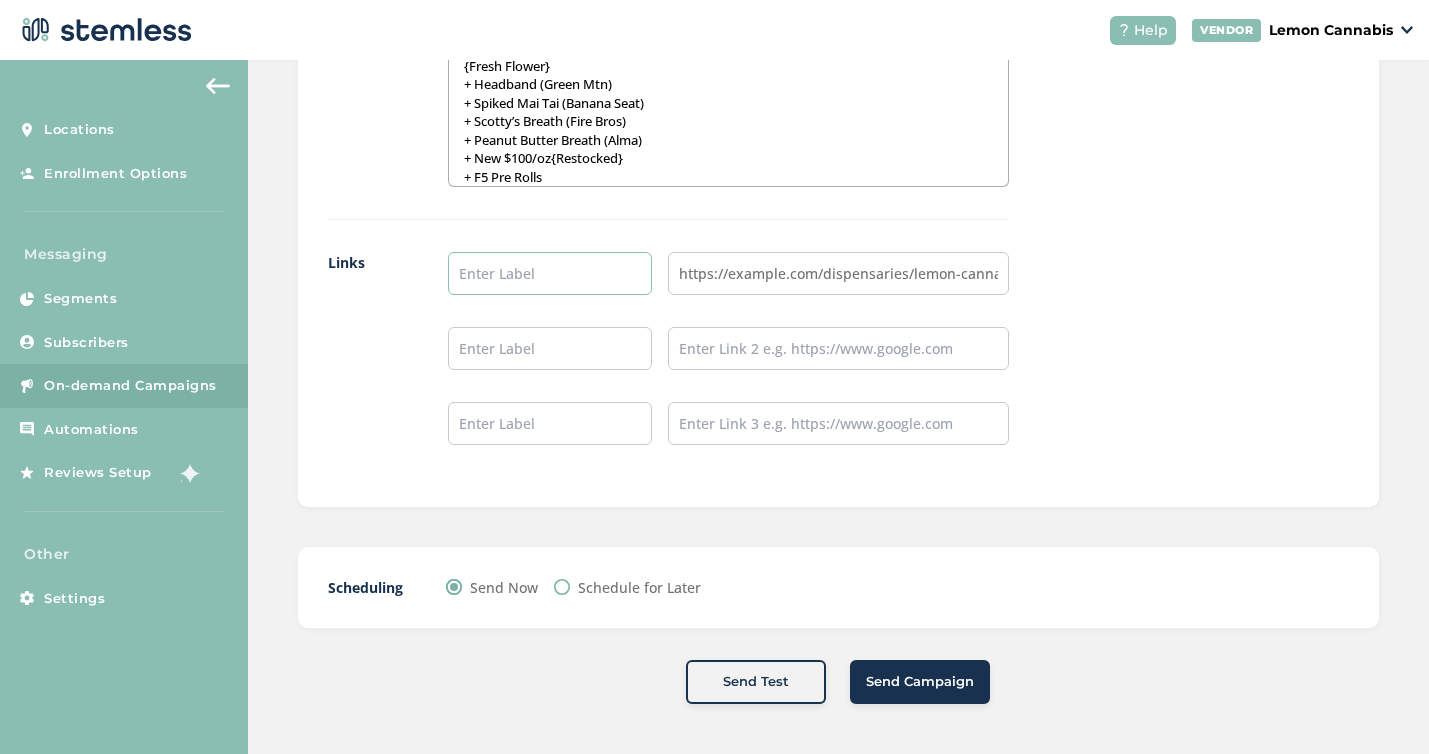 click at bounding box center (550, 273) 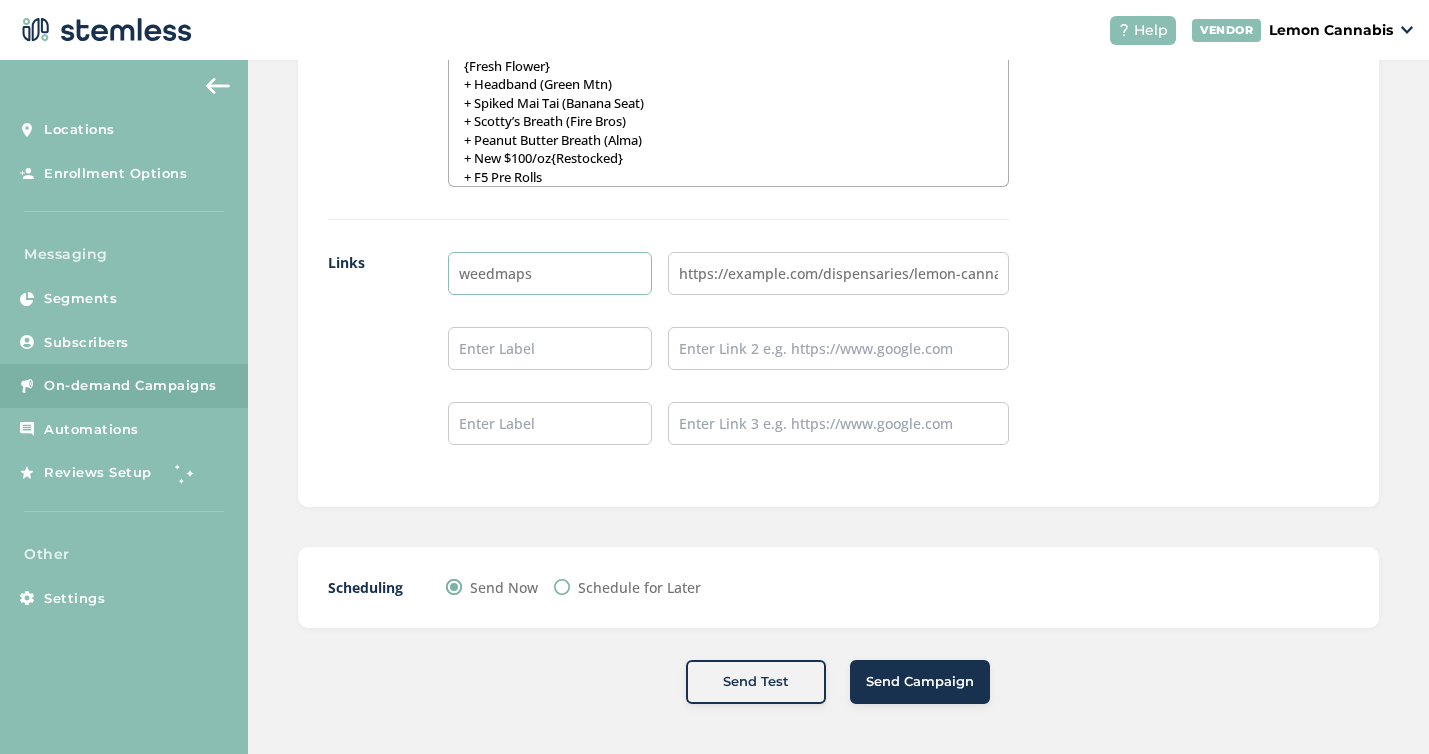type on "weedmaps" 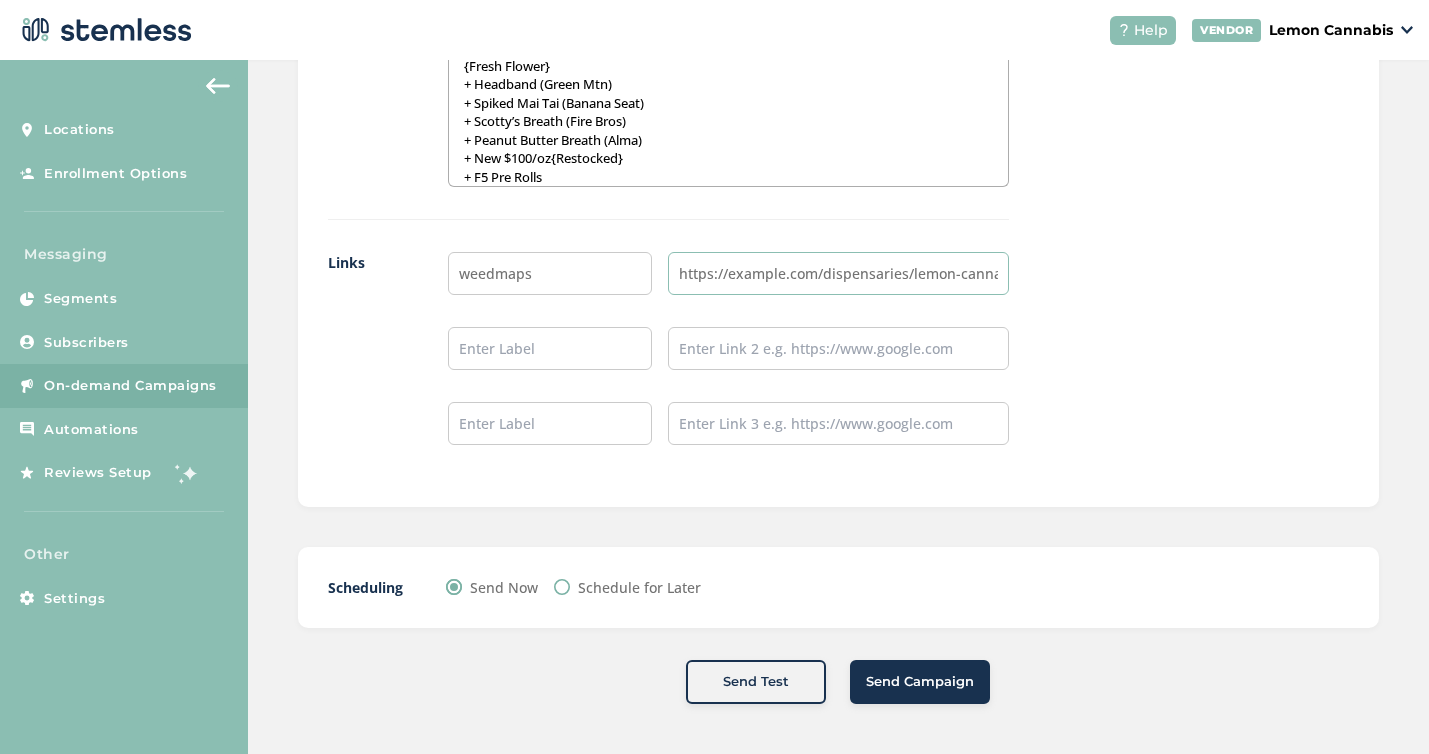 click on "https://example.com/dispensaries/lemon-cannabis-1" at bounding box center (838, 273) 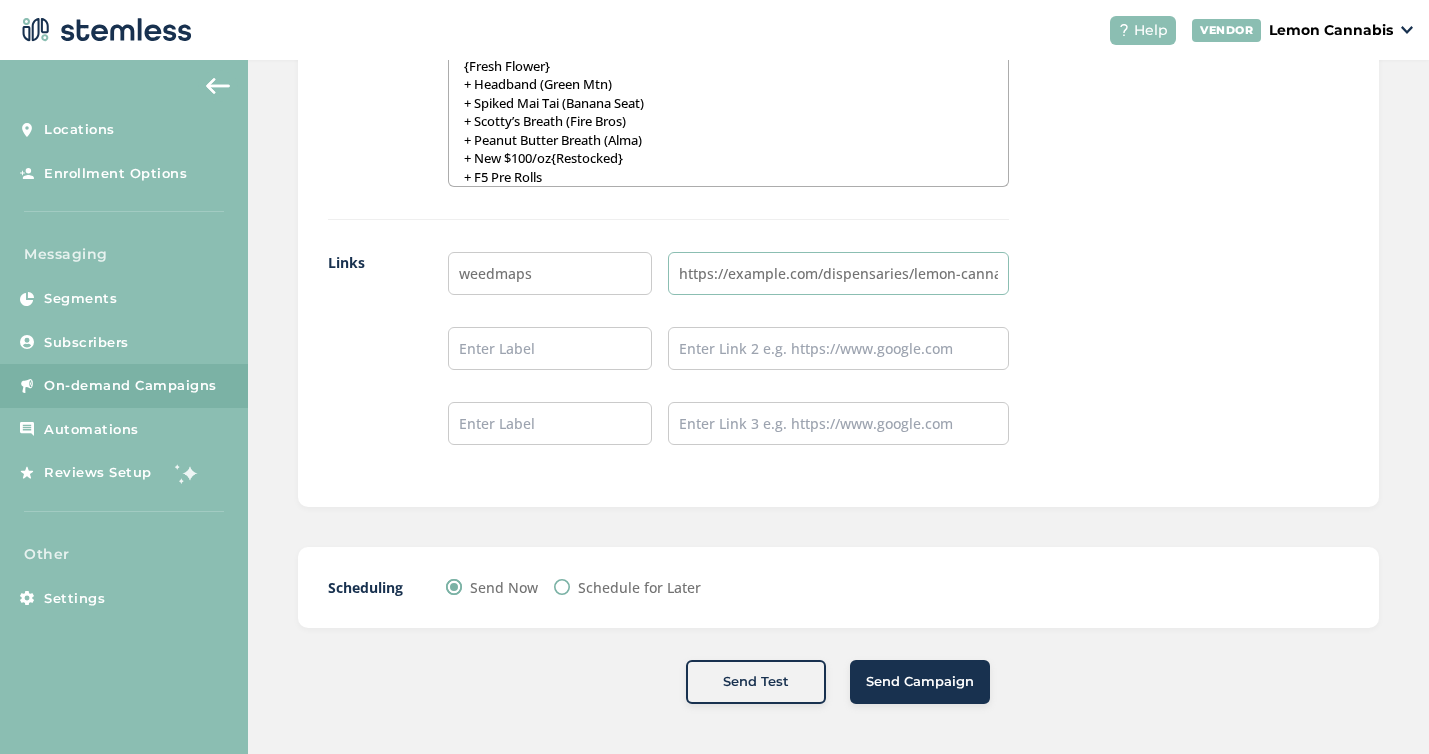 click on "https://example.com/dispensaries/lemon-cannabis-1" at bounding box center (838, 273) 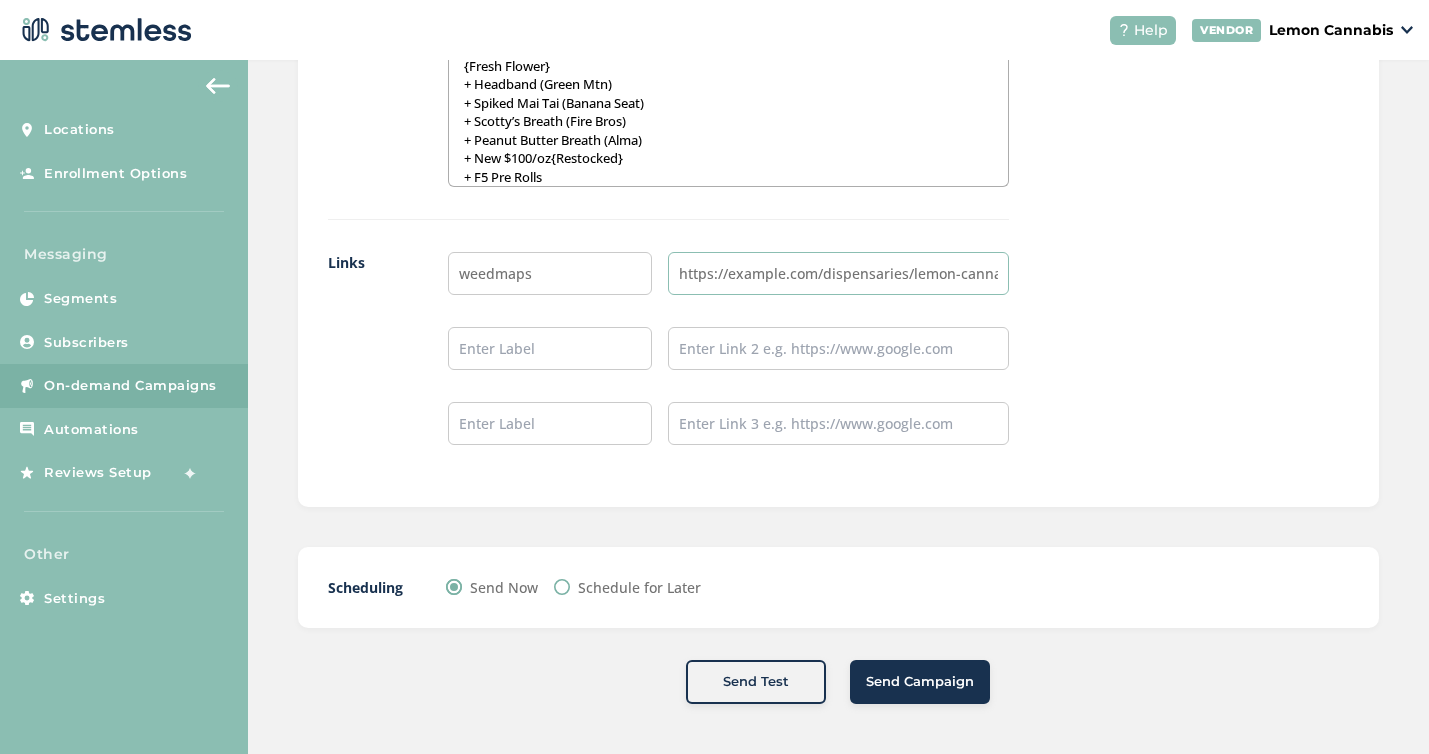 scroll, scrollTop: 0, scrollLeft: 53, axis: horizontal 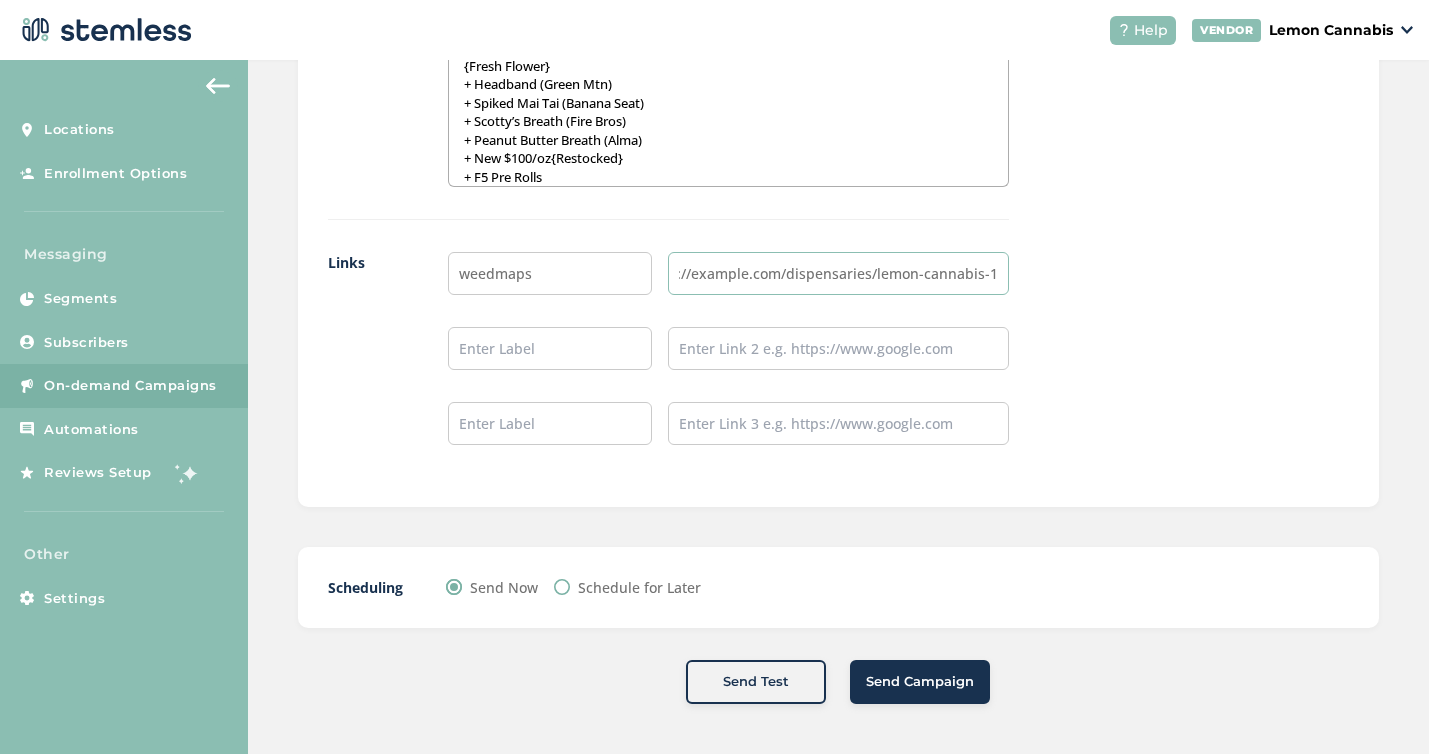 drag, startPoint x: 959, startPoint y: 273, endPoint x: 1095, endPoint y: 273, distance: 136 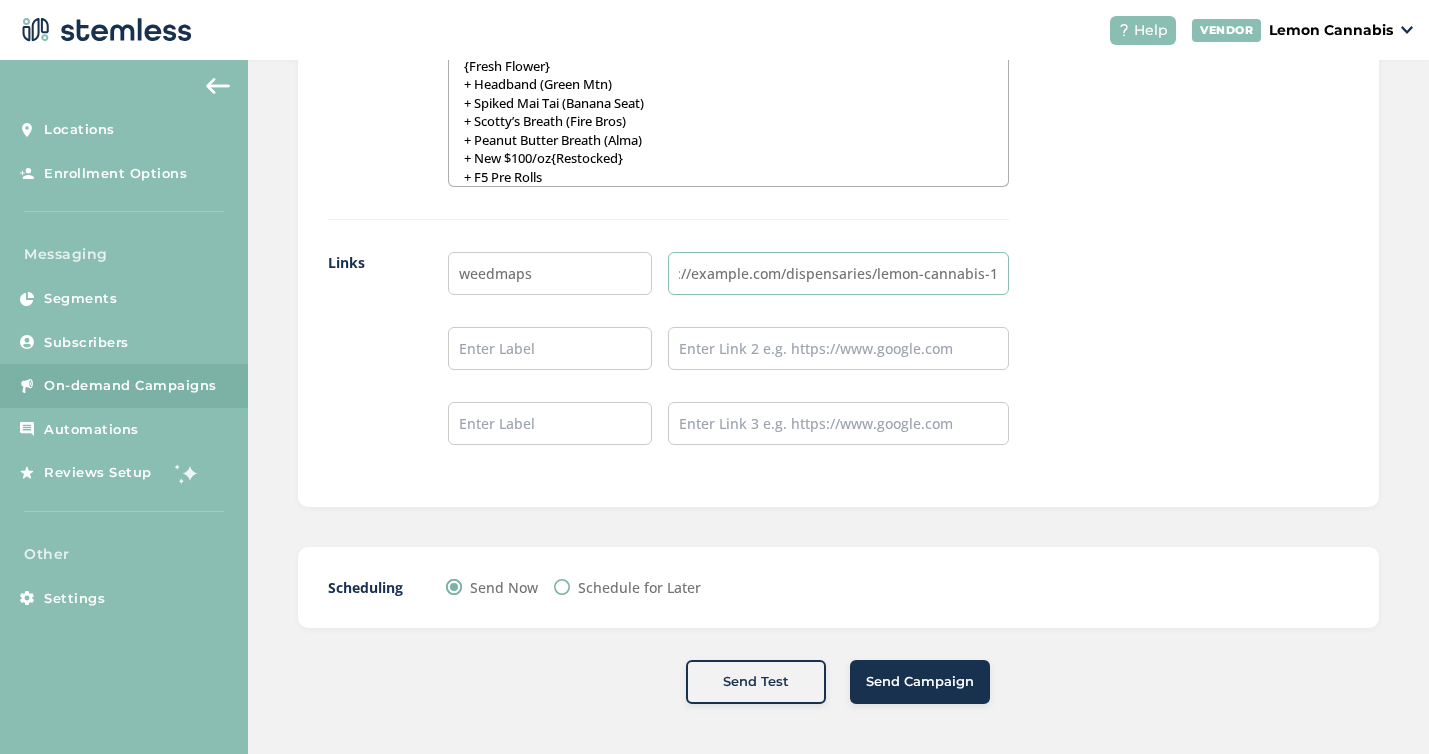 click on "Images  4/5 1 2 3 4 Up to 5 images. Body Text
[FIRST_NAME] [LAST_NAME] Happy Friday [BUSINESS_NAME] Fam! & an extra SPECIAL Happy Birthday to our very own [PERSON_NAME]![PERSON_NAME] Special} -10% off STOREWIDE -Preroll for $0.01 with EVERY PURCHASE! {FLOWER FRIDAY- 20% off Flower!} [Back To School Giveaway} Spend $80 in store NOW until August 31st to be entered to win a prize worth $180! Bring in 1 school supply items to receive 5 entries! 2 items = 10 entries, etc! Check out our instagram @[BUSINESS_NAME][CITY] for other free ways to enter! {Fresh Flower} + Headband (Green Mtn) + Spiked Mai Tai (Banana Seat) + Scotty’s Breath (Fire Bros) + Peanut Butter Breath (Alma) + New $100/oz{Restocked} + F5 Pre Rolls + Timeless/Noir + Tree Sap + Loud Panda Come celebrate the weekend AND [PERSON_NAME]’s Birthday with us! Links weedmaps https://example.com/dispensaries/lemon-cannabis-1 {Store Logo} {Store Name}     Happy Friday [BUSINESS_NAME] Fam! & an extra SPECIAL Happy Birthday to our very own [PERSON_NAME]! {PERSON_NAME] Special}" at bounding box center [838, -92] 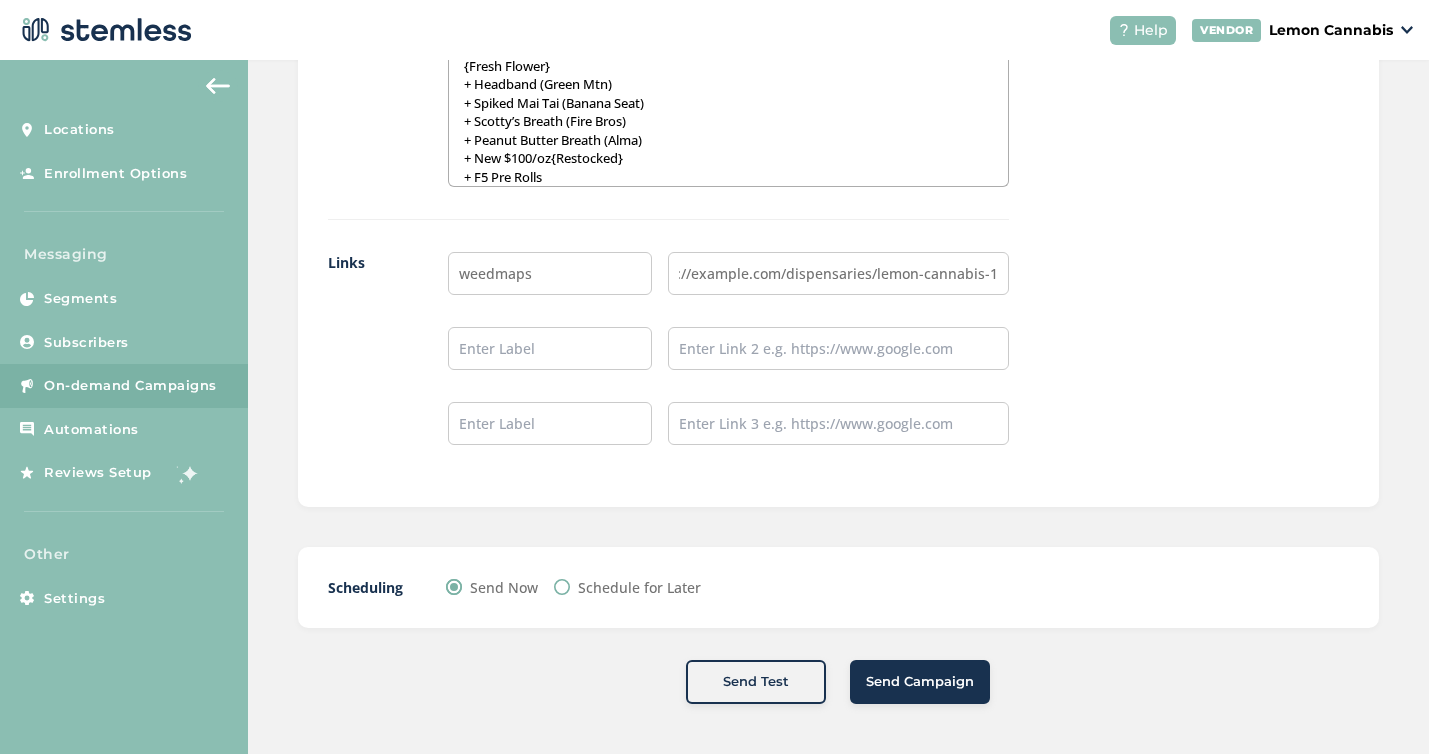 click on "{Store Logo} {Store Name}     Happy Friday [BUSINESS_NAME] Fam! & an extra SPECIAL Happy Birthday to our very own [PERSON_NAME]! {PERSON_NAME] Special} -10% off STOREWIDE -Preroll for $0.01 with EVERY PURCHASE! {FLOWER FRIDAY- 20% off Flower!} [Back To School Giveaway} Spend $80 in store NOW until August 31st to be entered to win a prize worth $180! Bring in 1 school supply items to receive 5 entries! 2 items = 10 entries, etc! Check out our instagram @[BUSINESS_NAME][CITY] for other free ways to enter! {Fresh Flower} + Headband (Green Mtn) + Spiked Mai Tai (Banana Seat) + Scotty’s Breath (Fire Bros) + Peanut Butter Breath (Alma) + New $100/oz{Restocked} + F5 Pre Rolls + Timeless/Noir + Tree Sap + Loud Panda Come celebrate the weekend AND [PERSON_NAME]’s Birthday with us! Links weedmaps https://example.com/dispensaries/lemon-cannabis-1 {Store Logo} {Store Name}     Happy Friday [BUSINESS_NAME] Fam! & an extra SPECIAL Happy Birthday to our very own [PERSON_NAME]! {PERSON_NAME] Special}" at bounding box center (1179, -92) 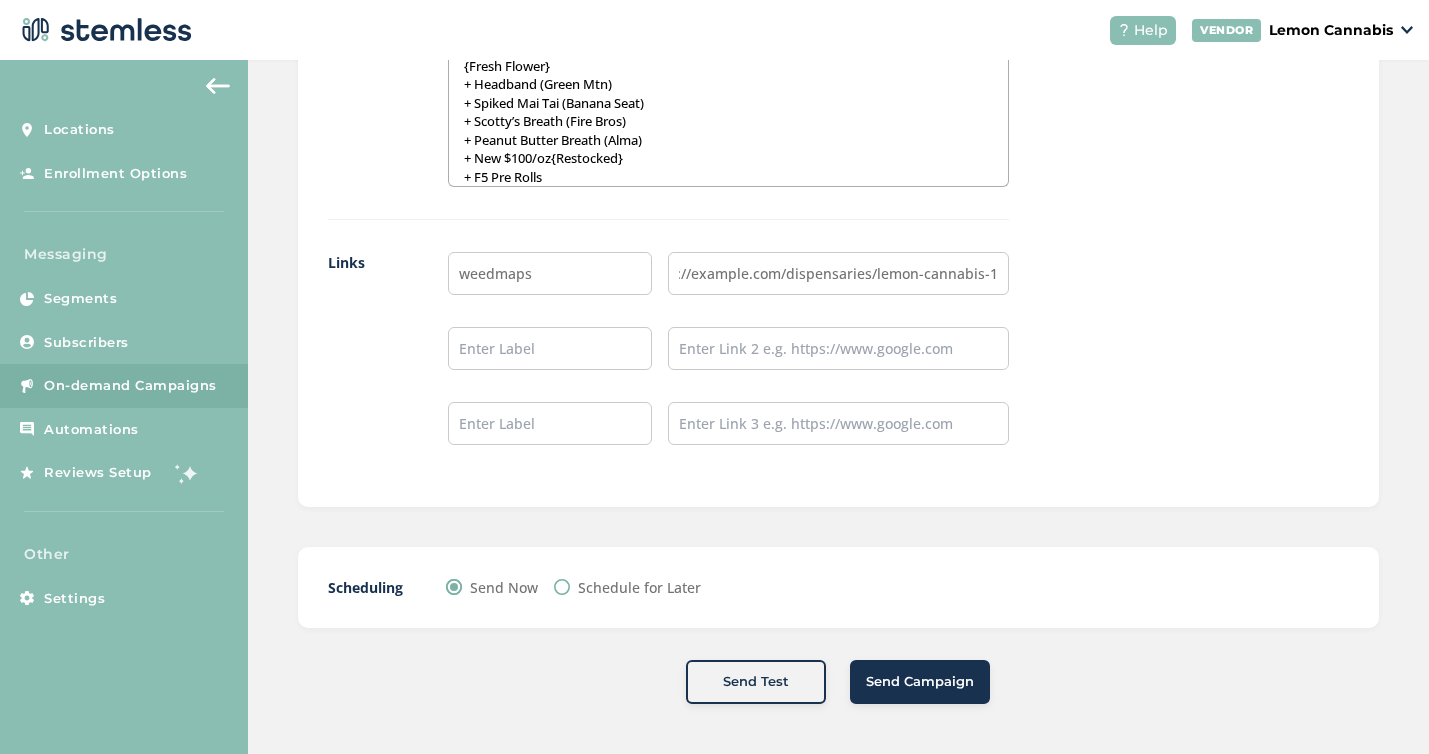 scroll, scrollTop: 0, scrollLeft: 0, axis: both 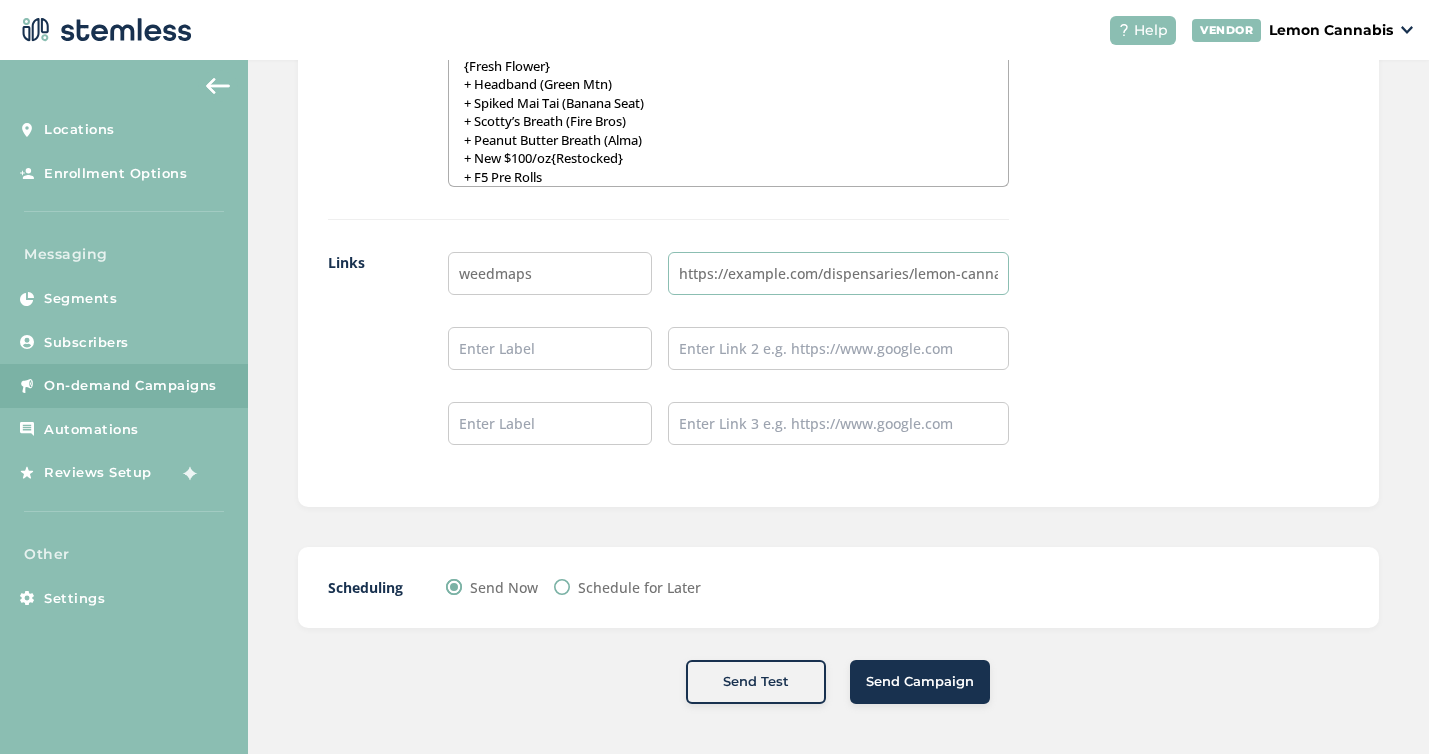 click on "https://example.com/dispensaries/lemon-cannabis-1" at bounding box center (838, 273) 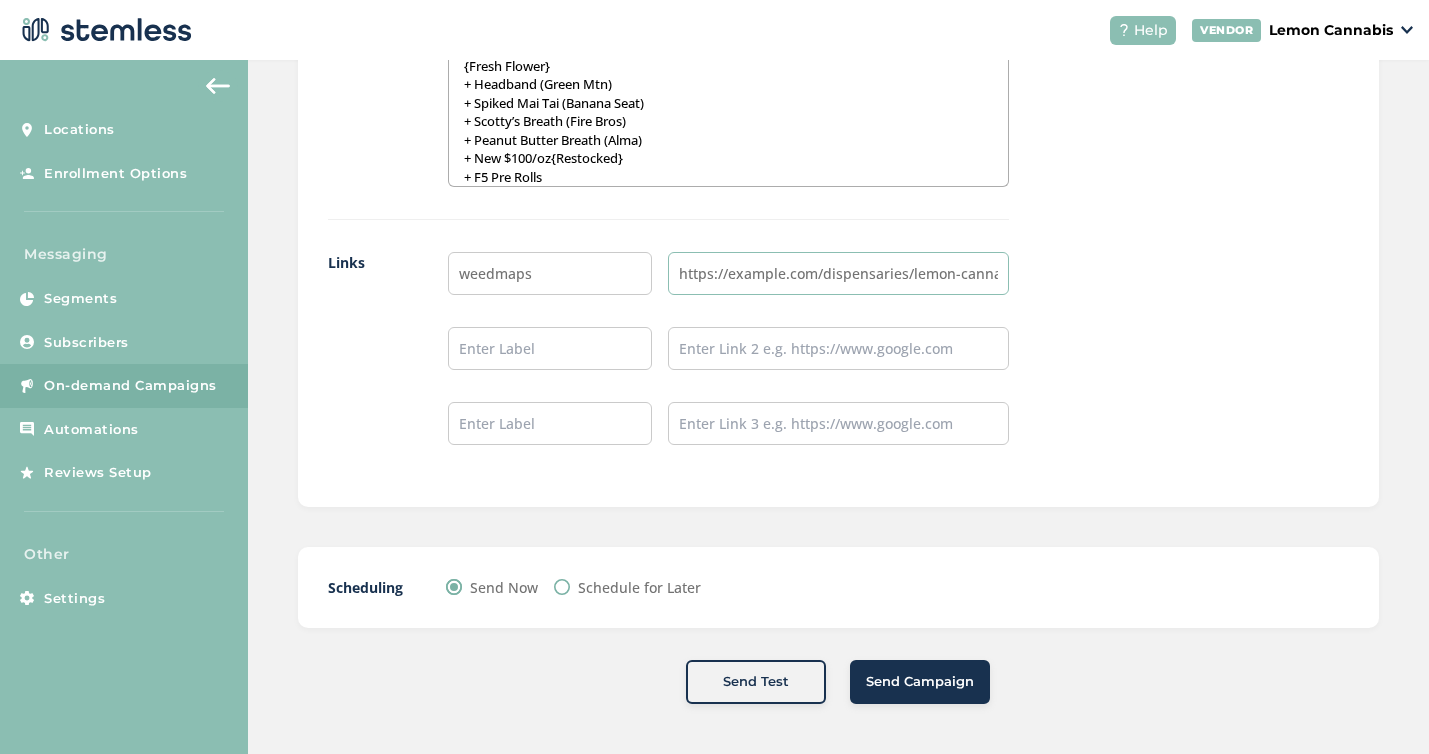 click on "https://example.com/dispensaries/lemon-cannabis-1" at bounding box center [838, 273] 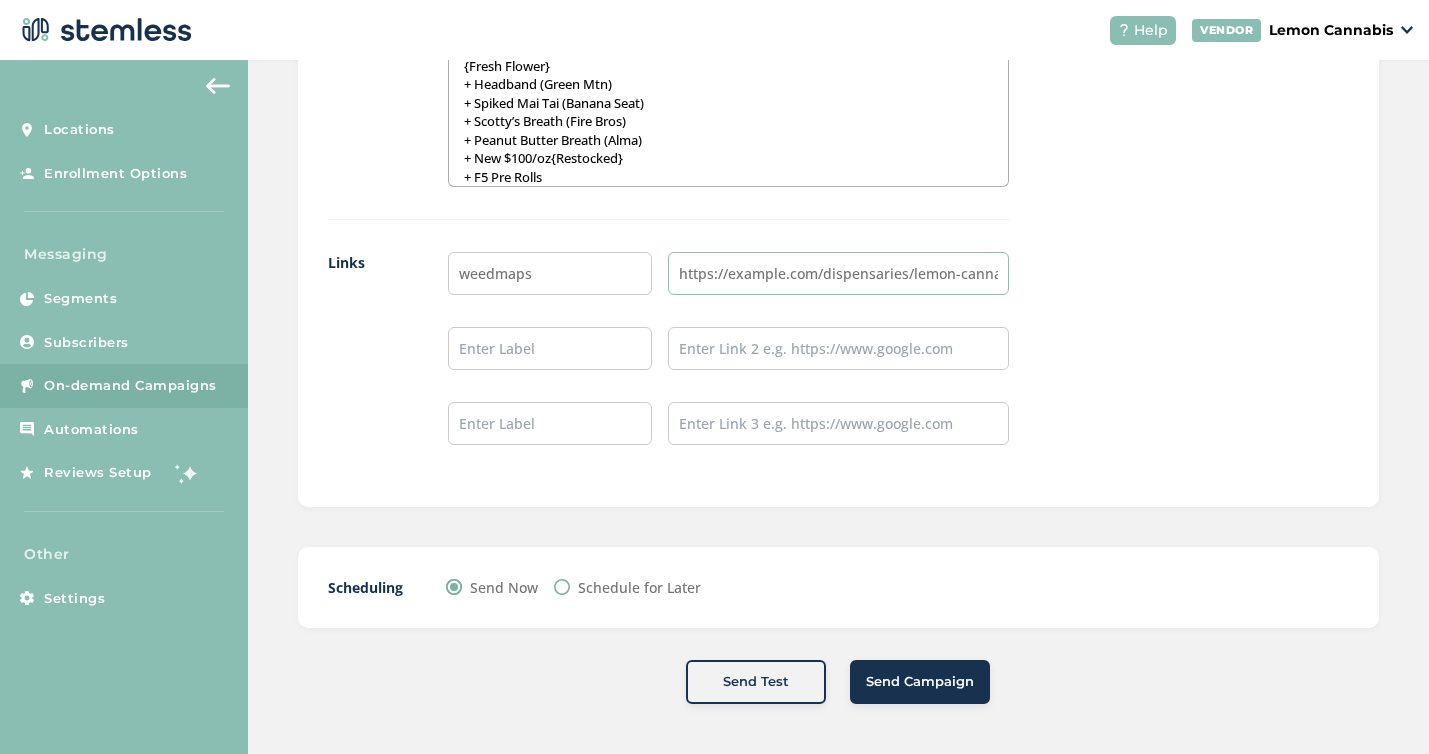 click on "https://example.com/dispensaries/lemon-cannabis-1" at bounding box center [838, 273] 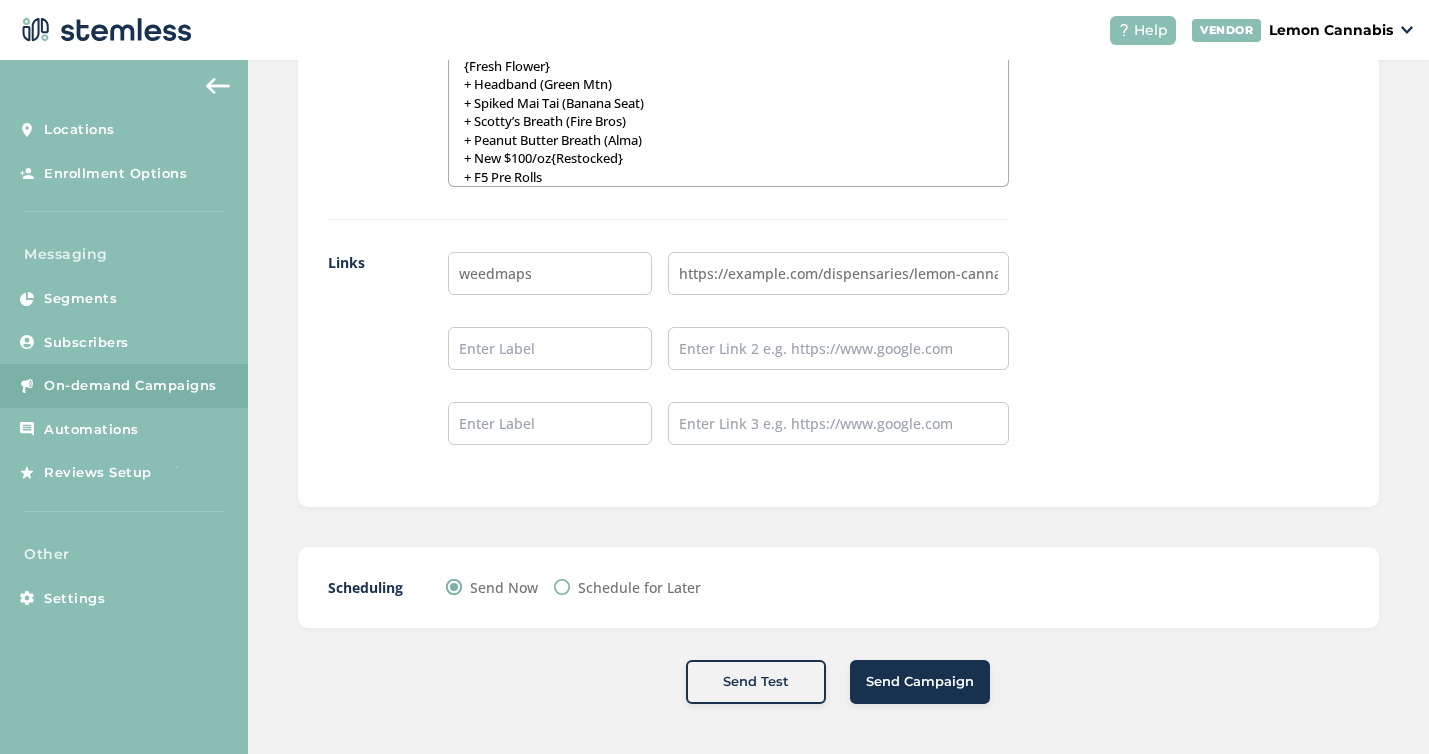 click on "Schedule for Later" at bounding box center [639, 587] 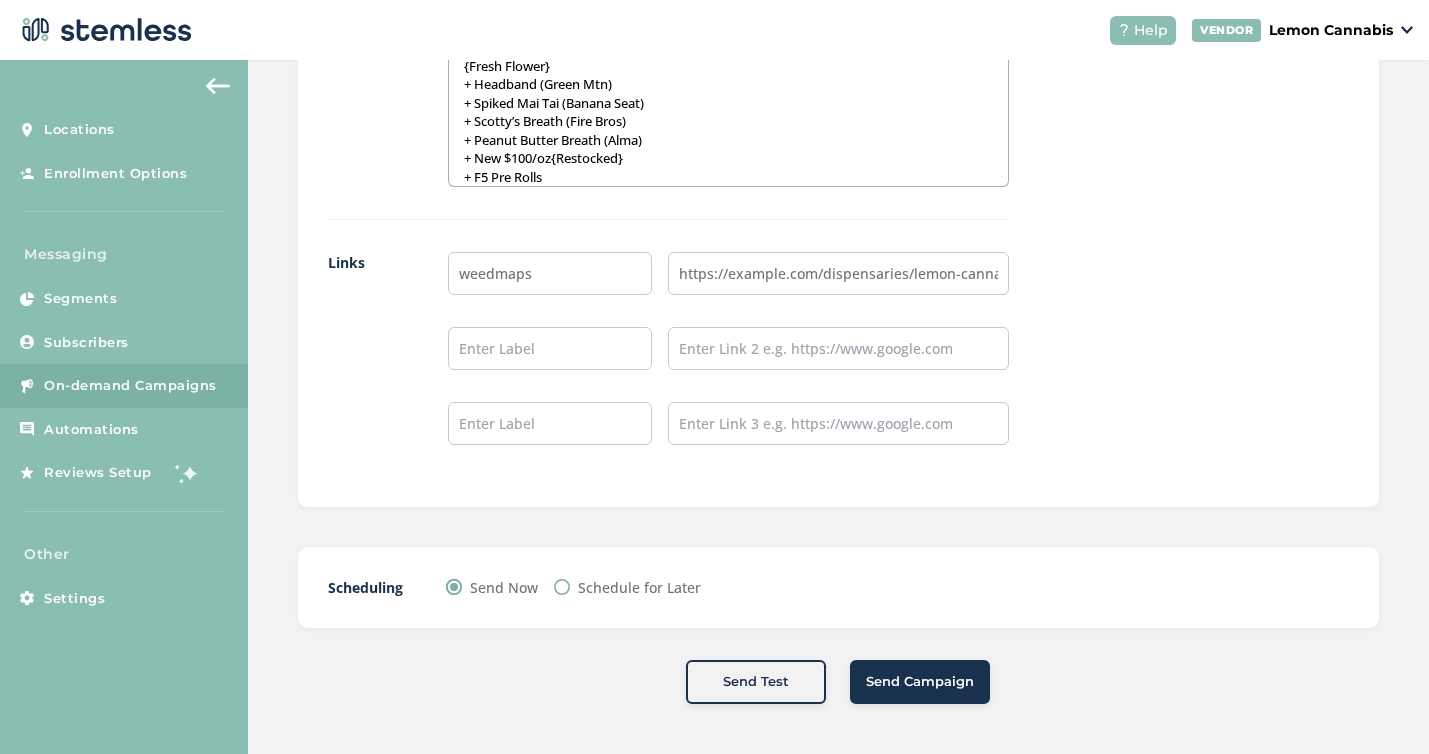 click on "Schedule for Later" at bounding box center [562, 587] 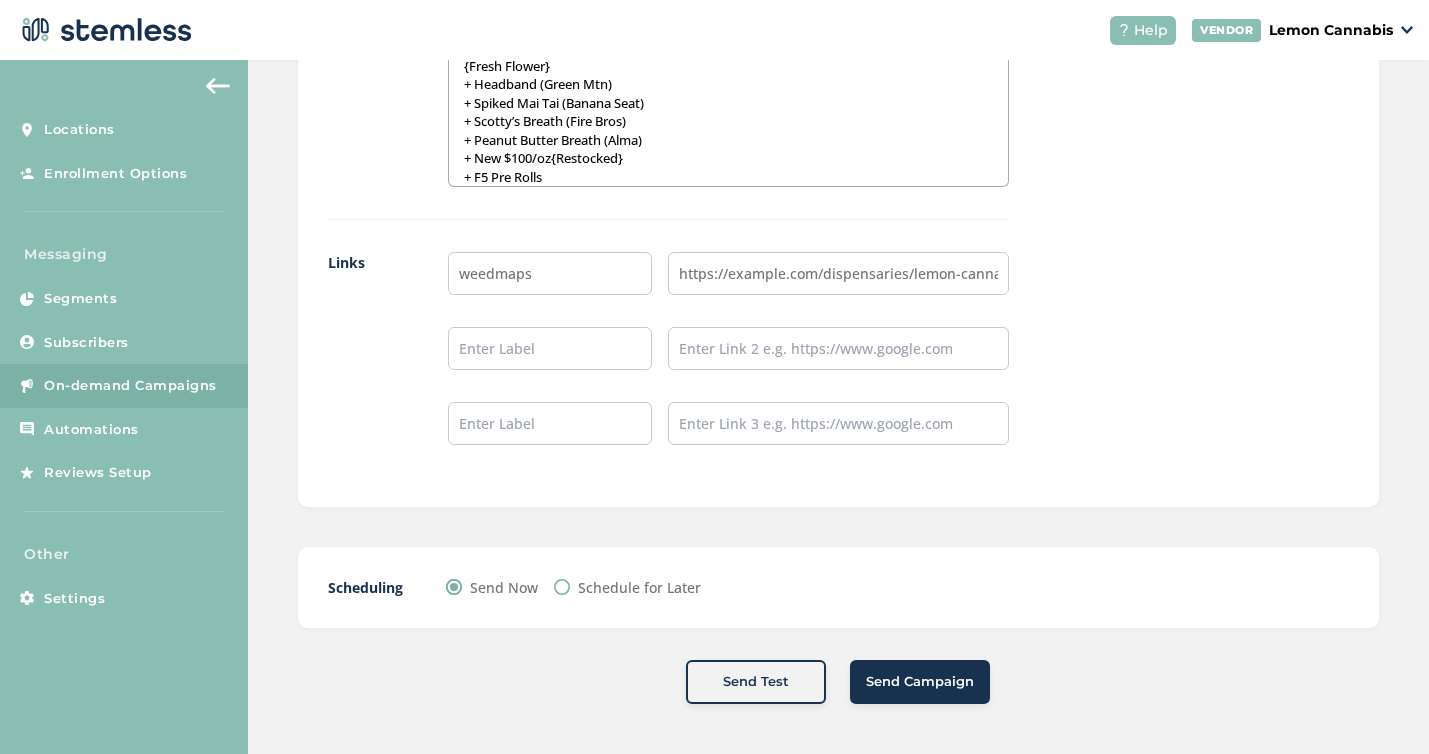 radio on "true" 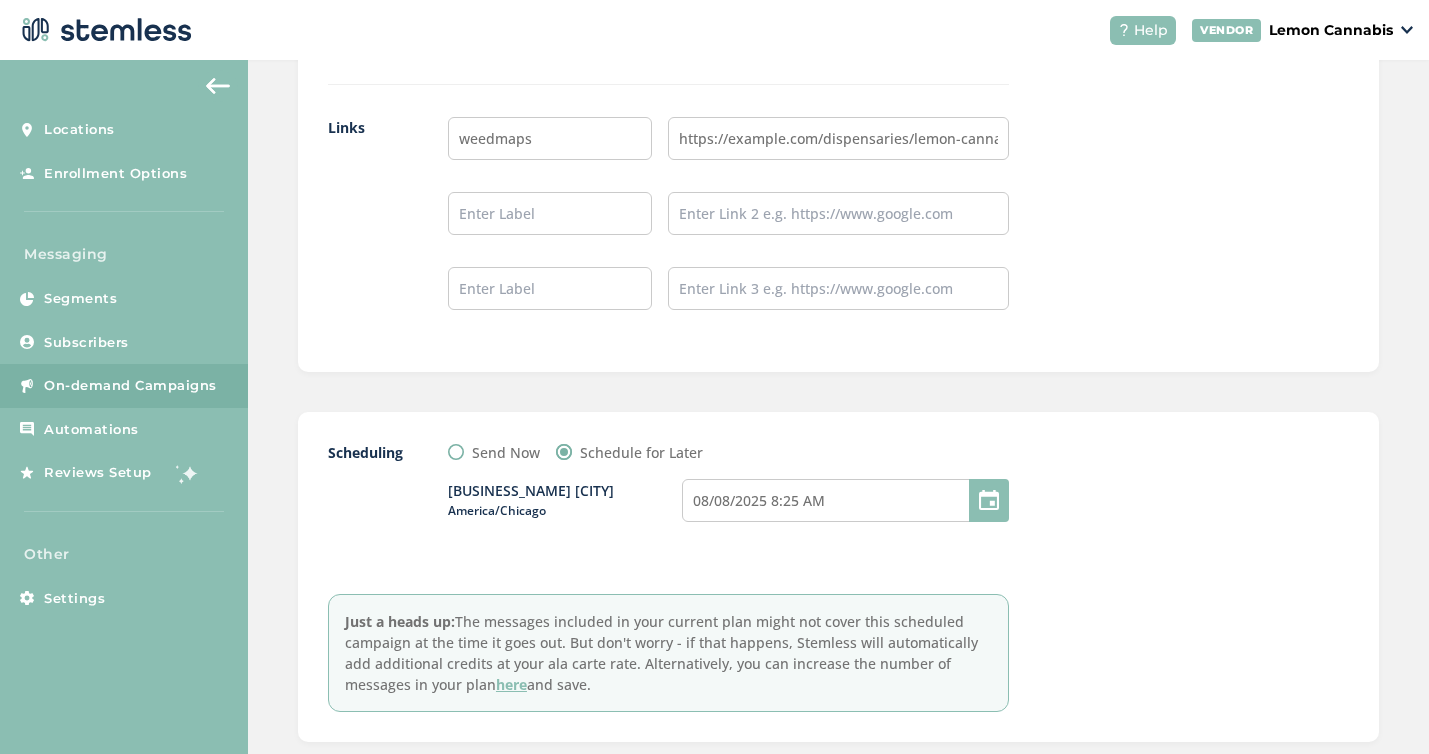 scroll, scrollTop: 2015, scrollLeft: 0, axis: vertical 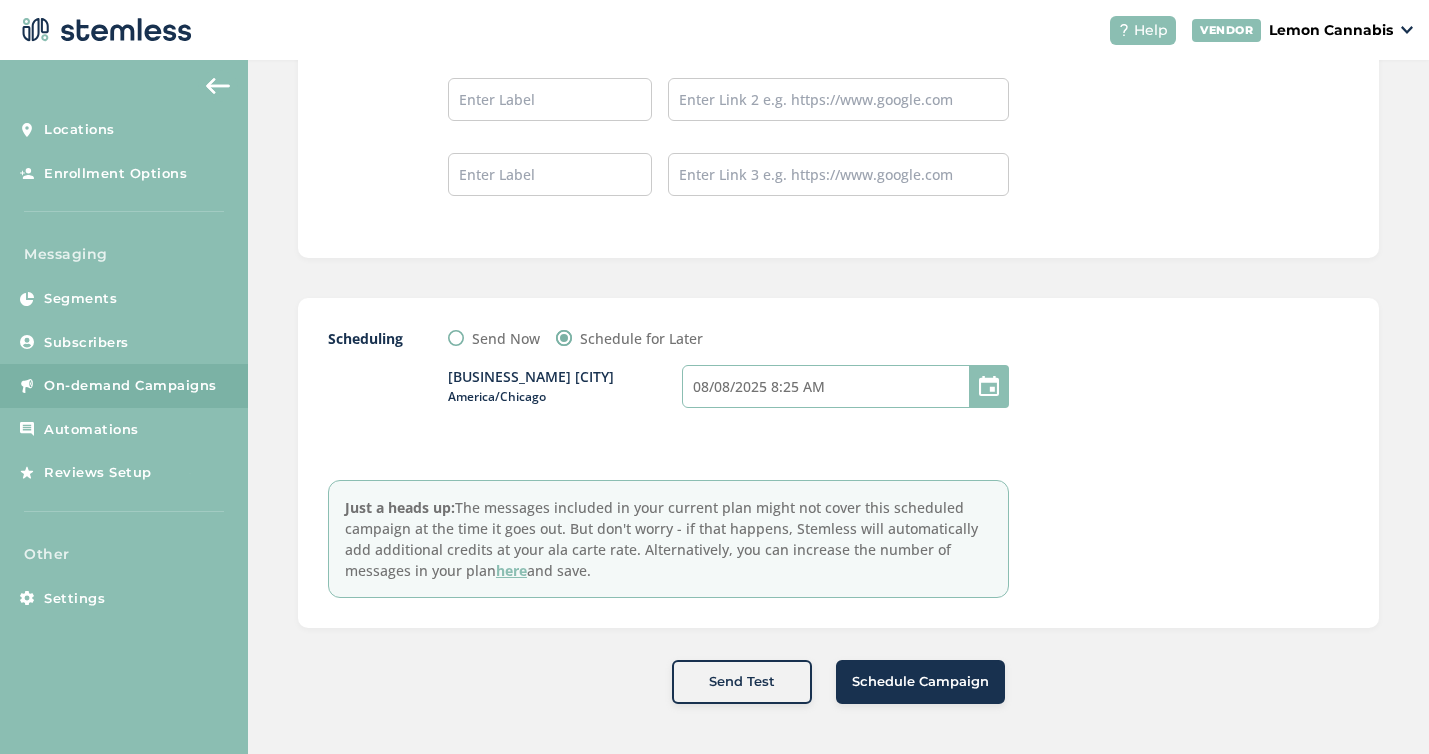 click on "08/08/2025 8:25 AM" at bounding box center (845, 386) 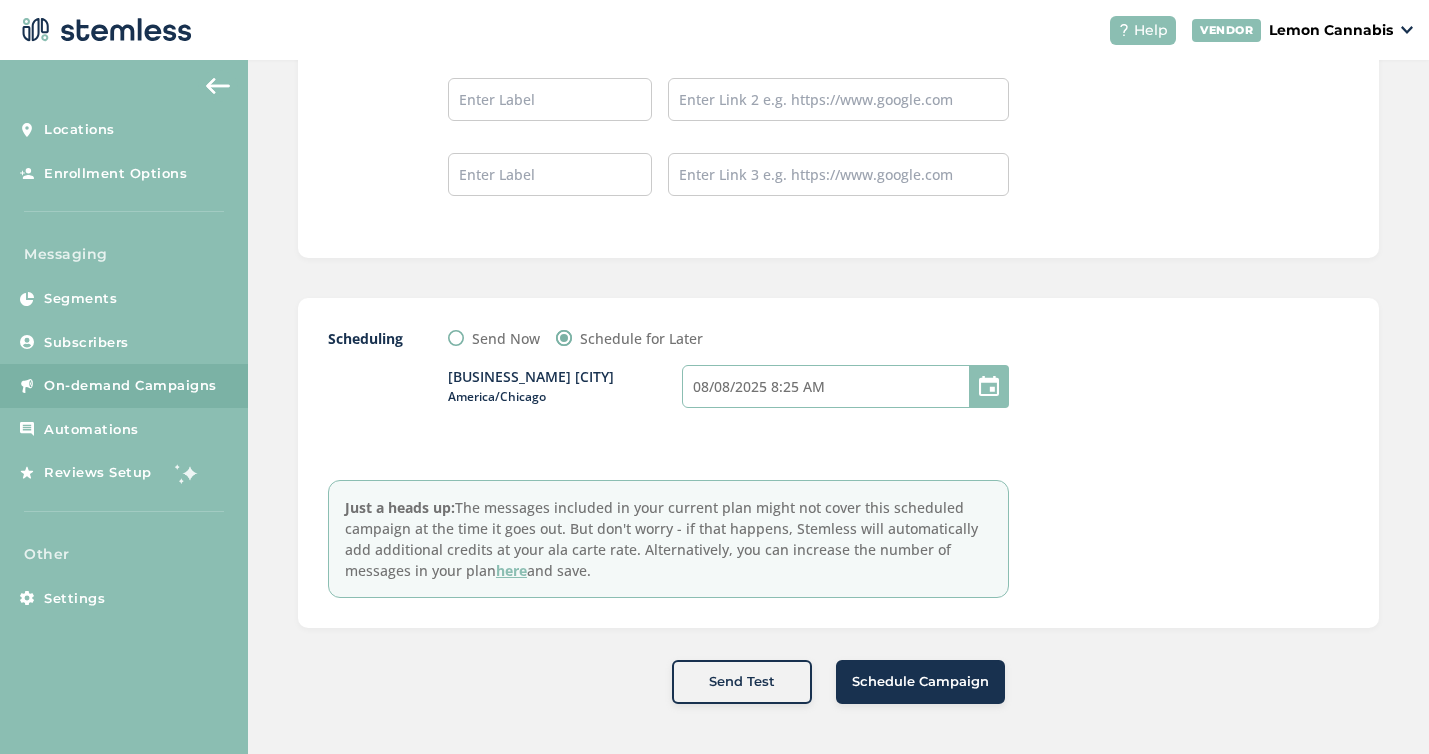 select on "8" 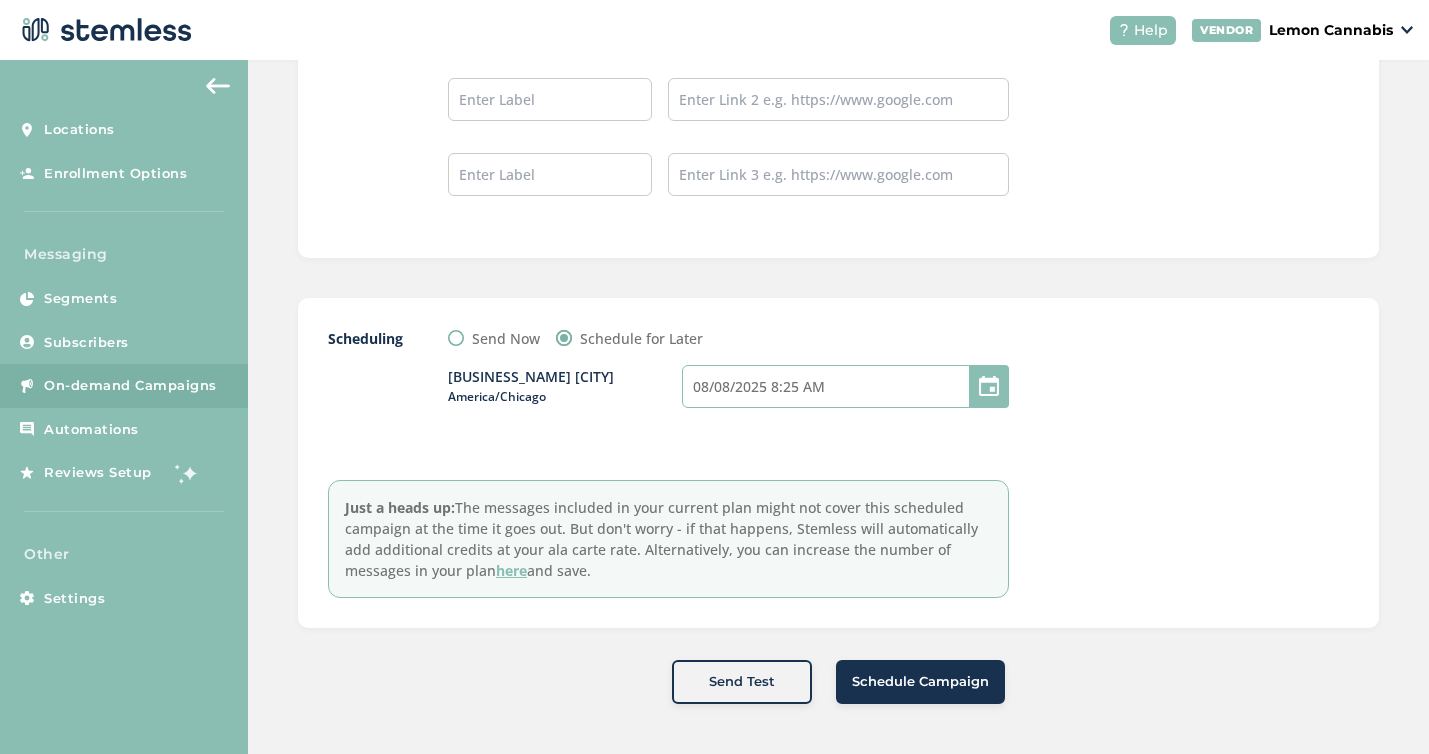 select on "25" 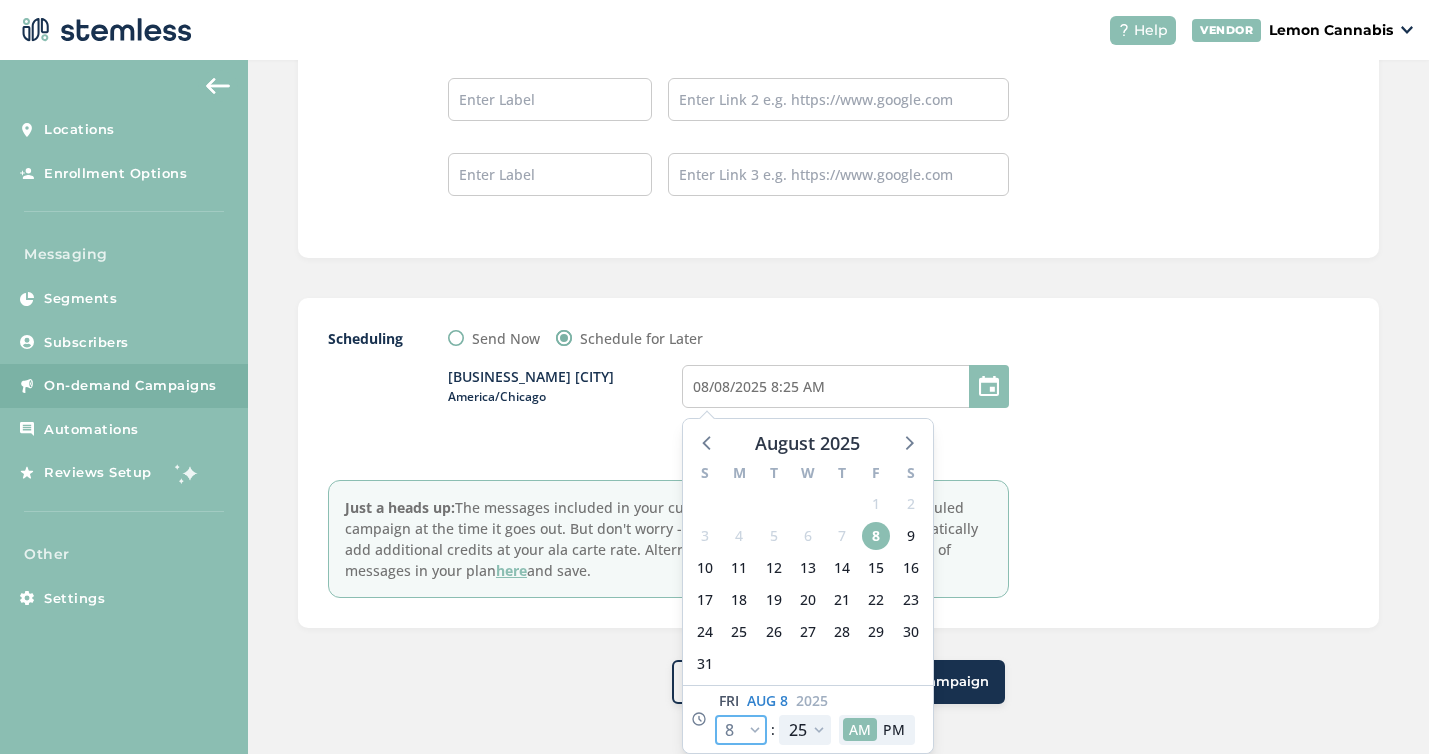 click on "12   1   2   3   4   5   6   7   8   9   10   11" at bounding box center (741, 730) 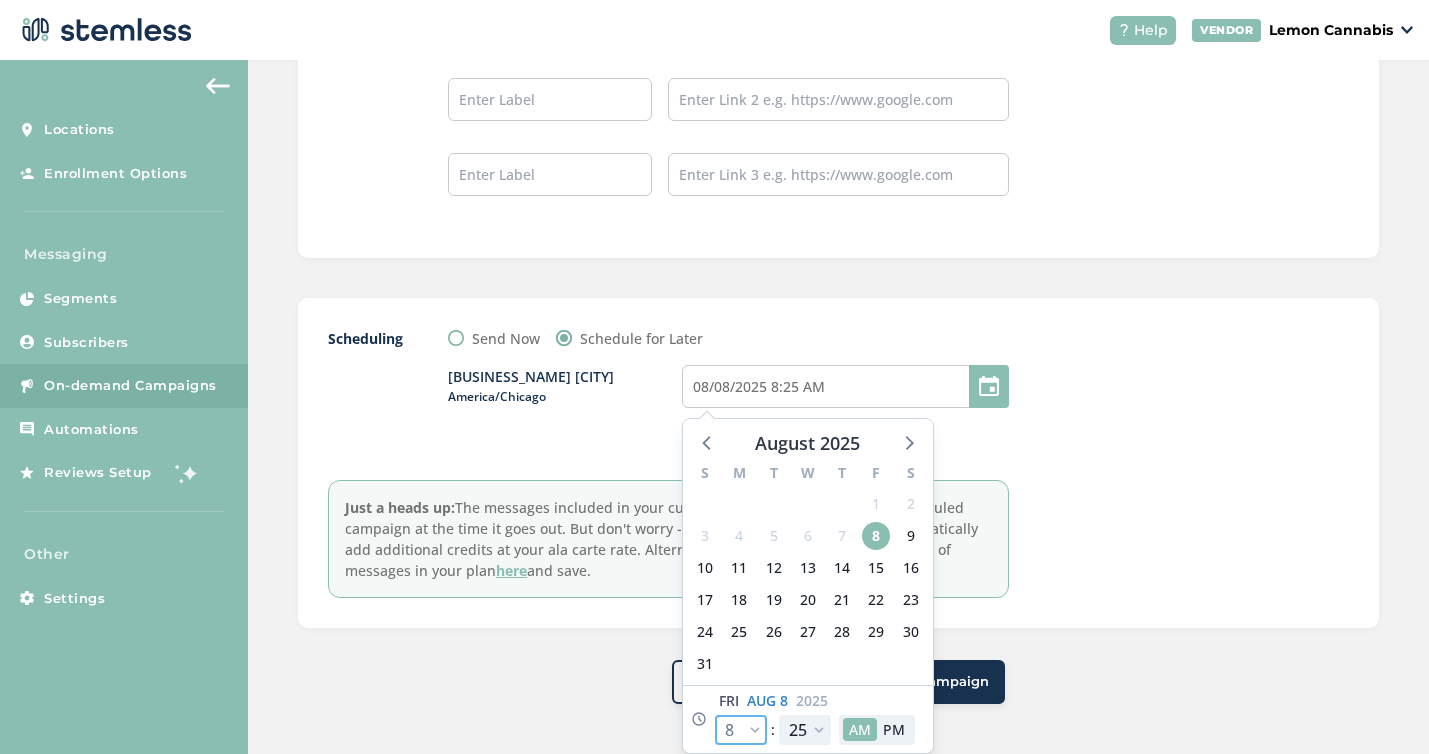 select on "9" 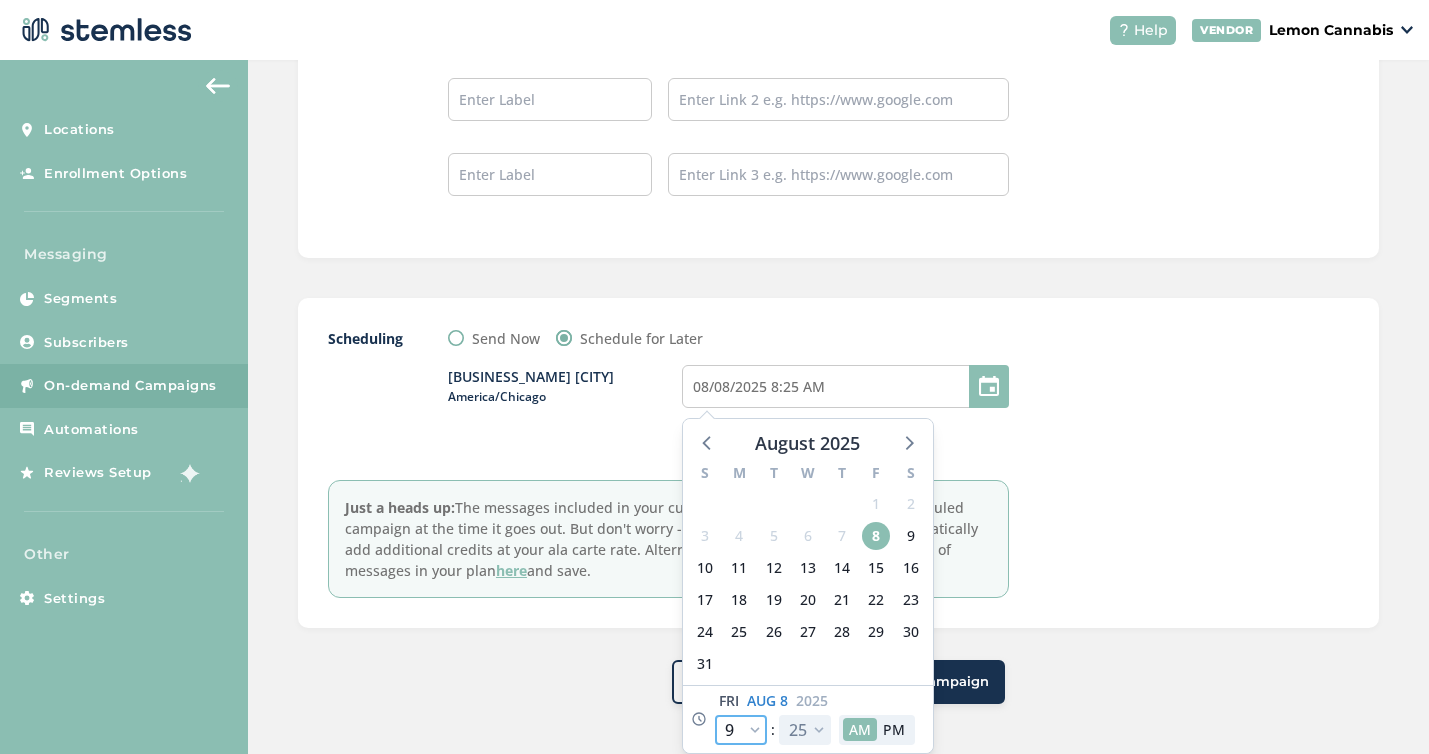 type on "08/08/2025 9:25 AM" 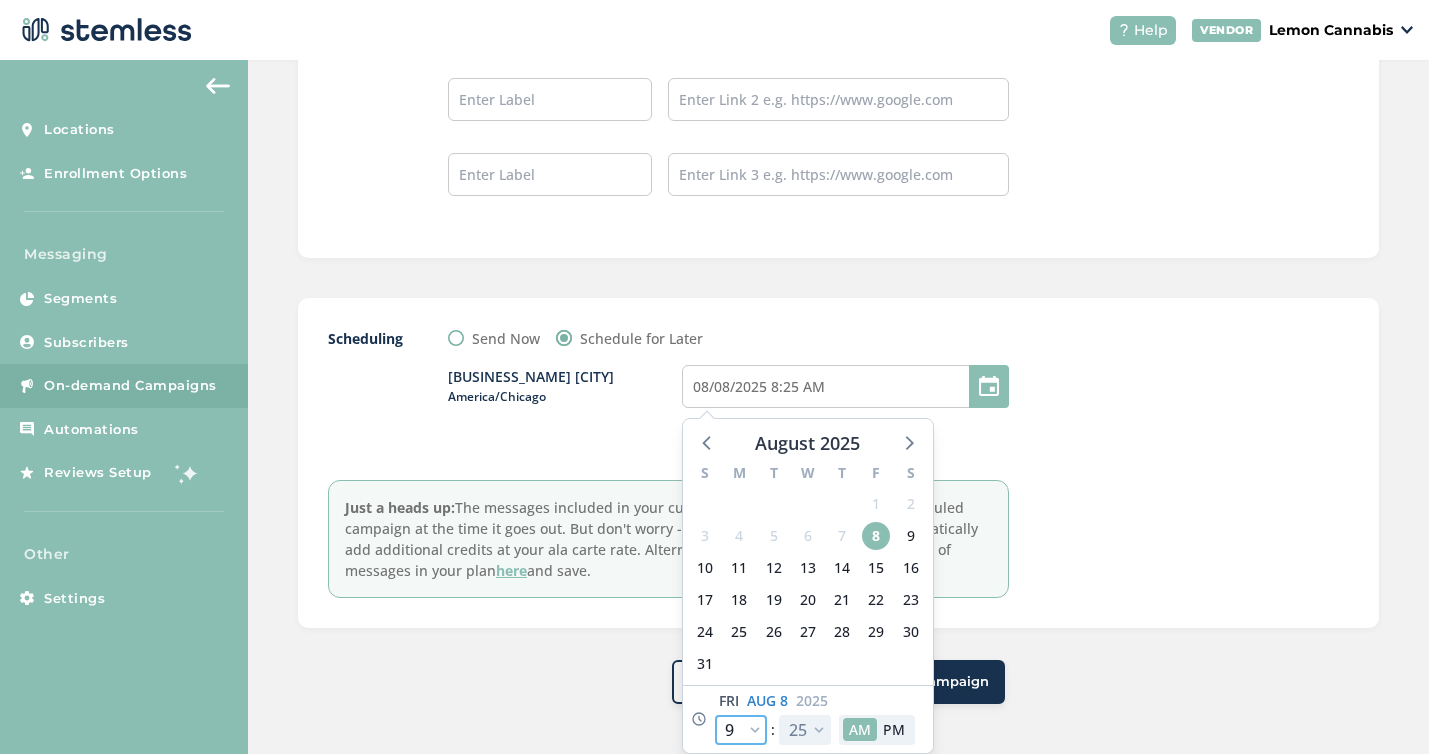 select on "9" 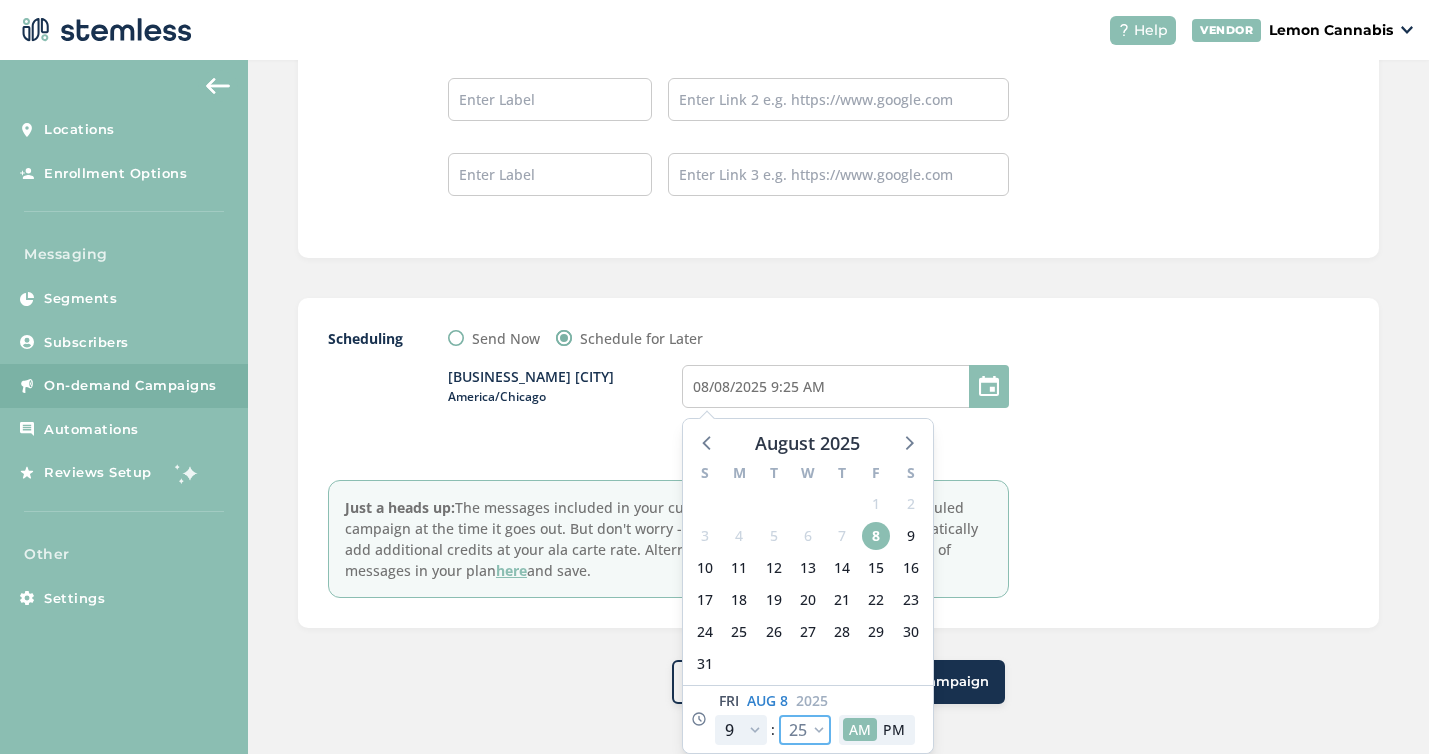 click on "00   05   10   15   20   25   30   35   40   45   50   55" at bounding box center [805, 730] 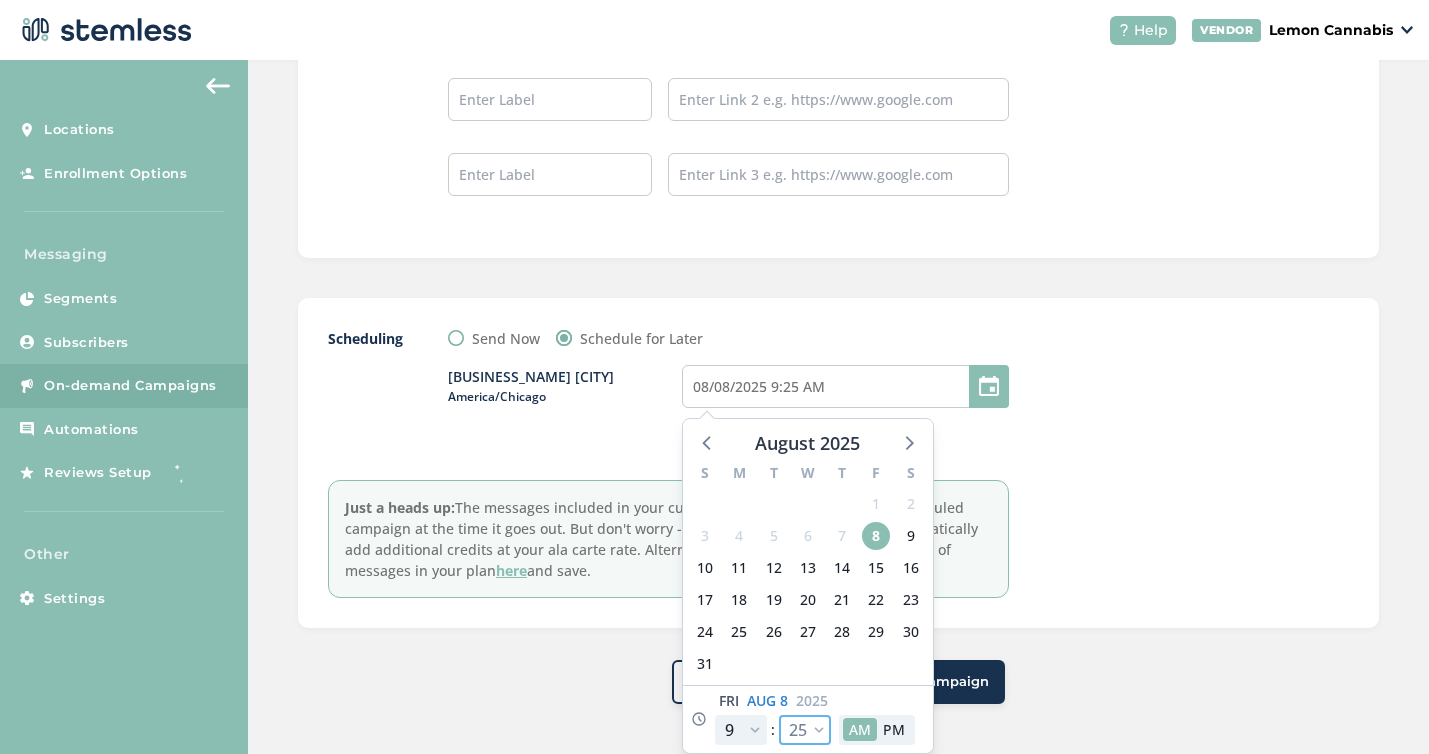 select on "45" 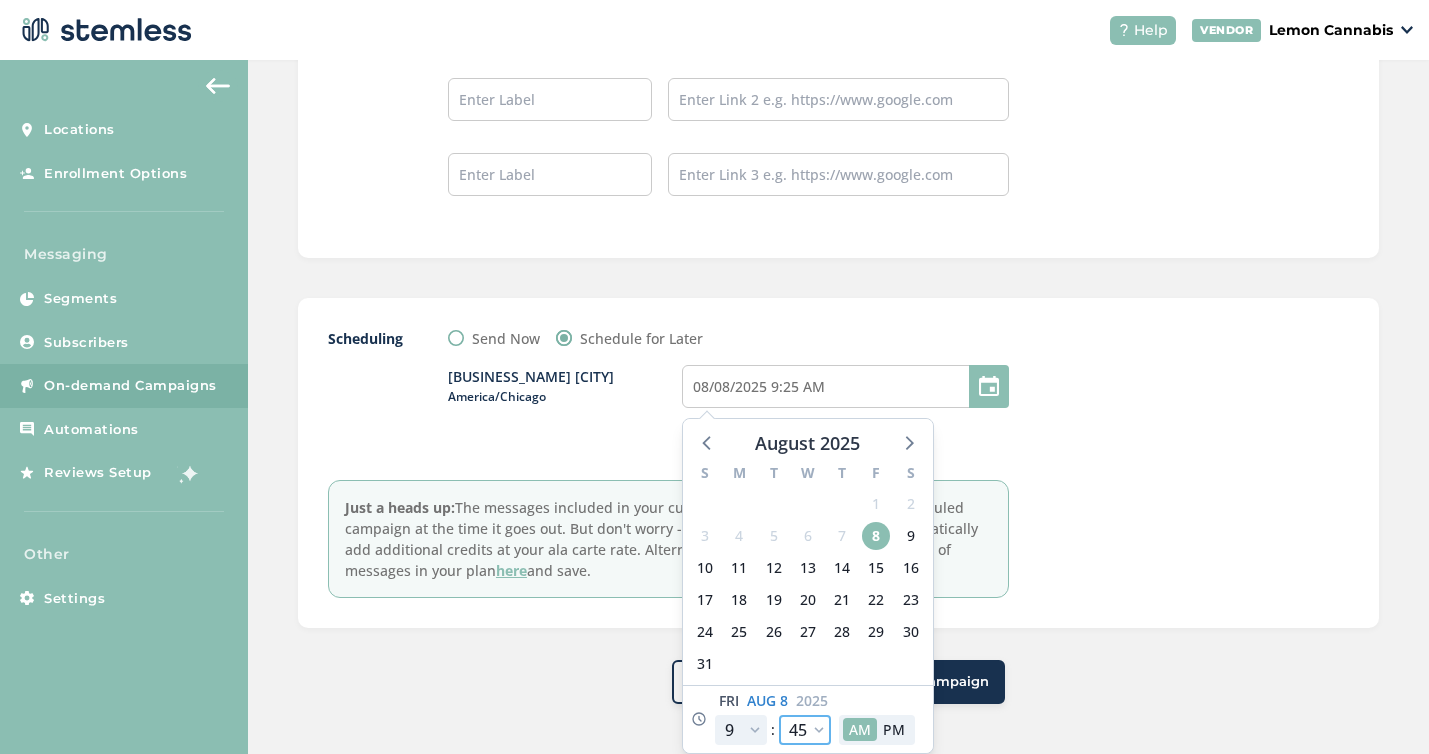 type on "08/08/2025 9:45 AM" 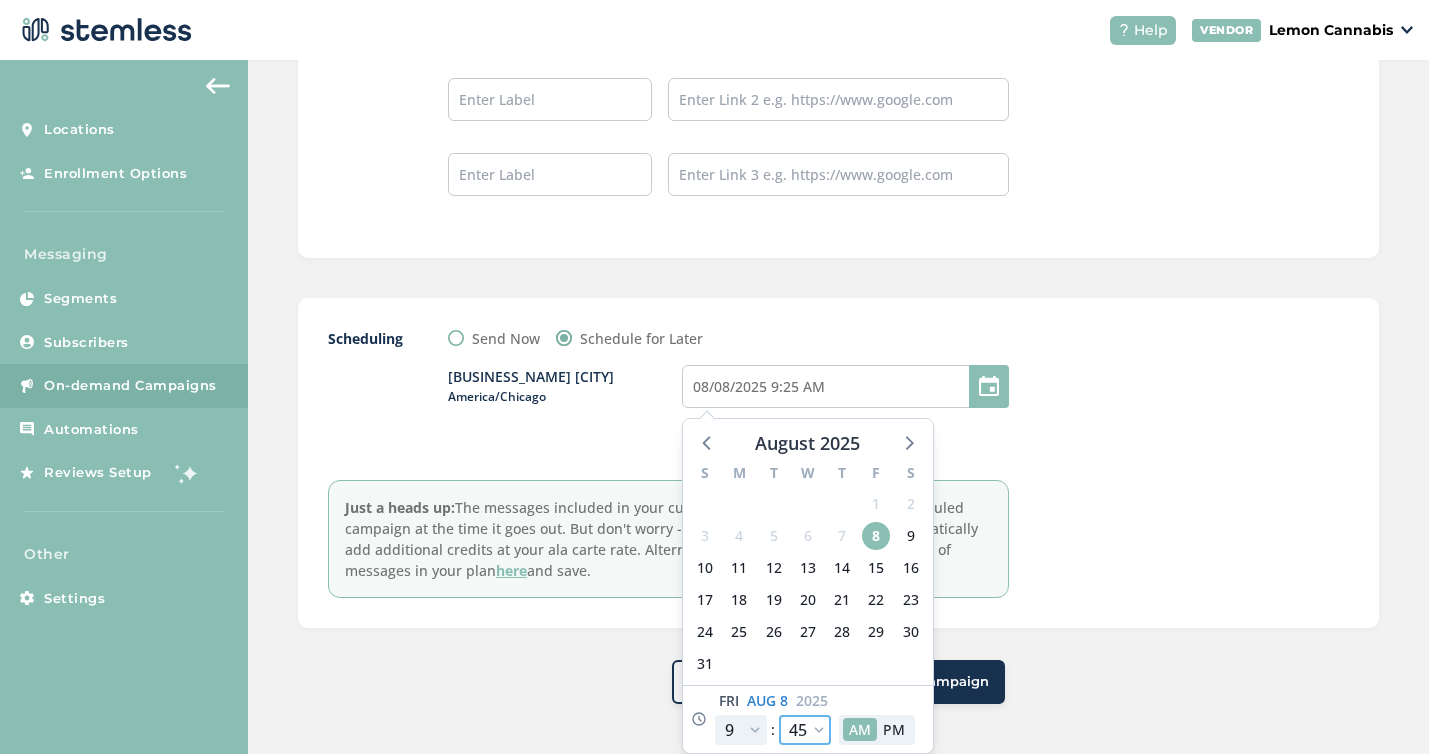 select on "45" 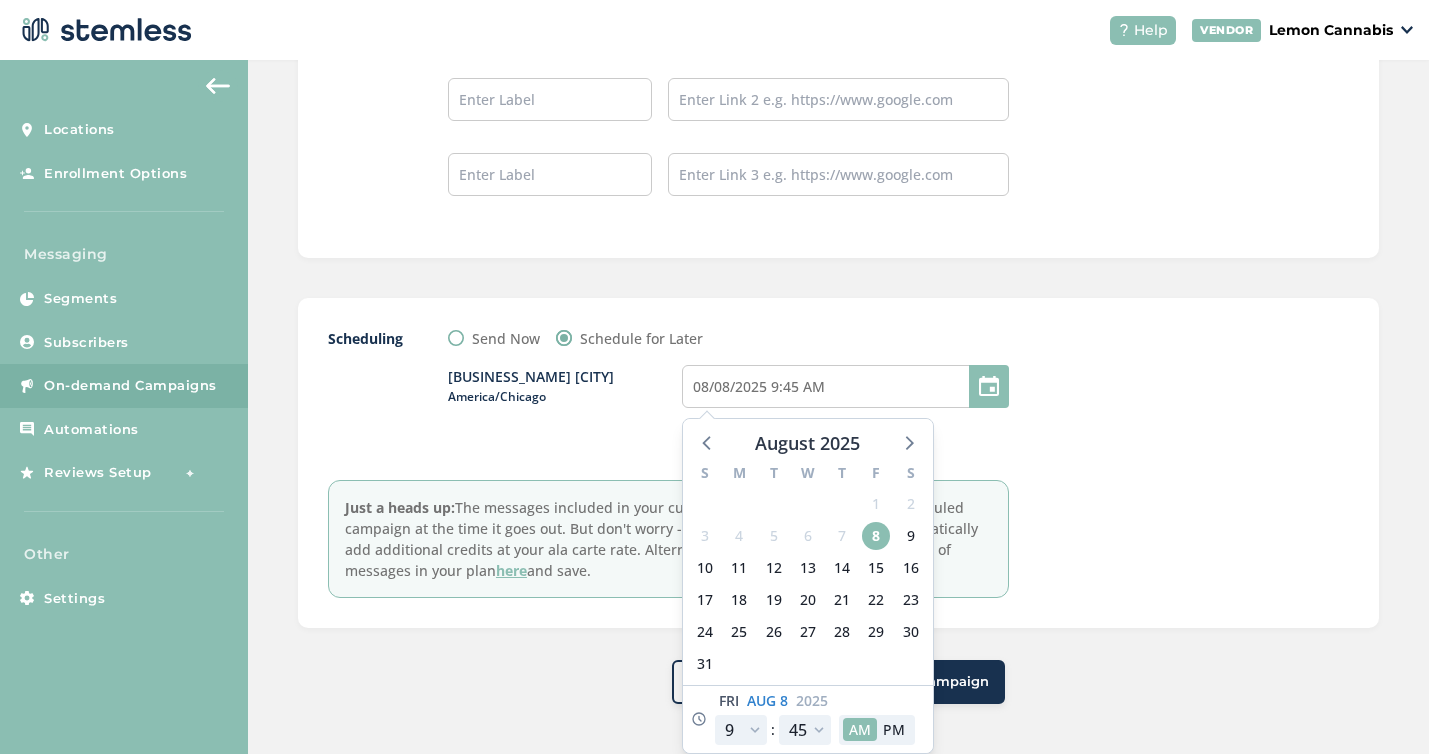 click on "Create New Campaign  [BUSINESS_NAME] [CITY]   Text Type
SMS : A cost effective way to reach your customers.
Send a intro text message with a link that takes your
customers to a personalized message page
(includes: up to 5 images, up to 3 promo links company logo and
links to socials)
MMS : Bring your marketing to life with
a custom image (up to 700 kb) PLUS an additional
text box with up to 300 characters of text.
DISPATCH   Recipients*   1086 recipient(s) selected   Last 7 Days   7 - 29 days   30 - 59 days   60 - 89 days   + Recipients  Message Text message sent with auto-generated  link to landing page.  Message   It's GOODIE BAY at [BUSINESS_NAME] :) Come & celebrate our 4 Year Anniversary all weekend long!  1  segment 1  segment 1  segment 1  segment 1  segment 1 1" at bounding box center [838, -601] 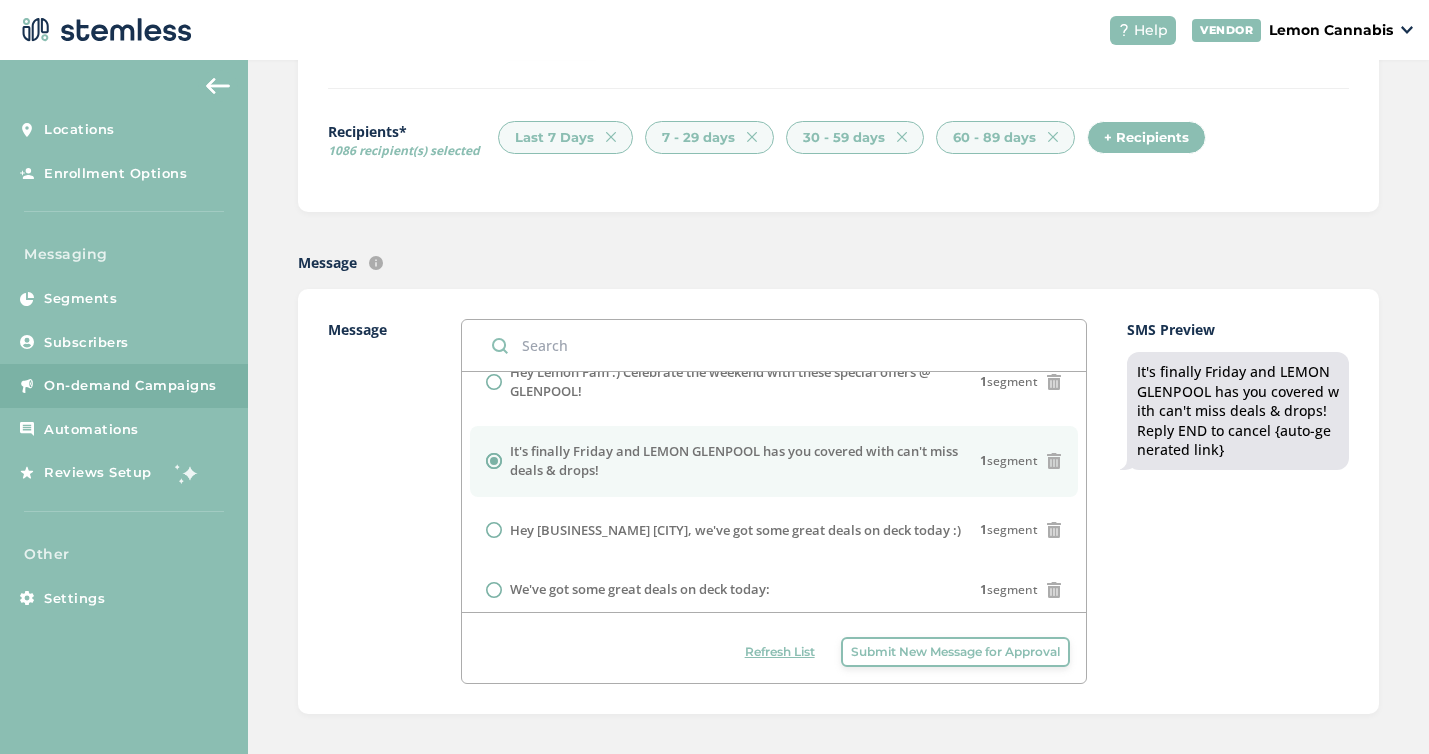 scroll, scrollTop: 272, scrollLeft: 0, axis: vertical 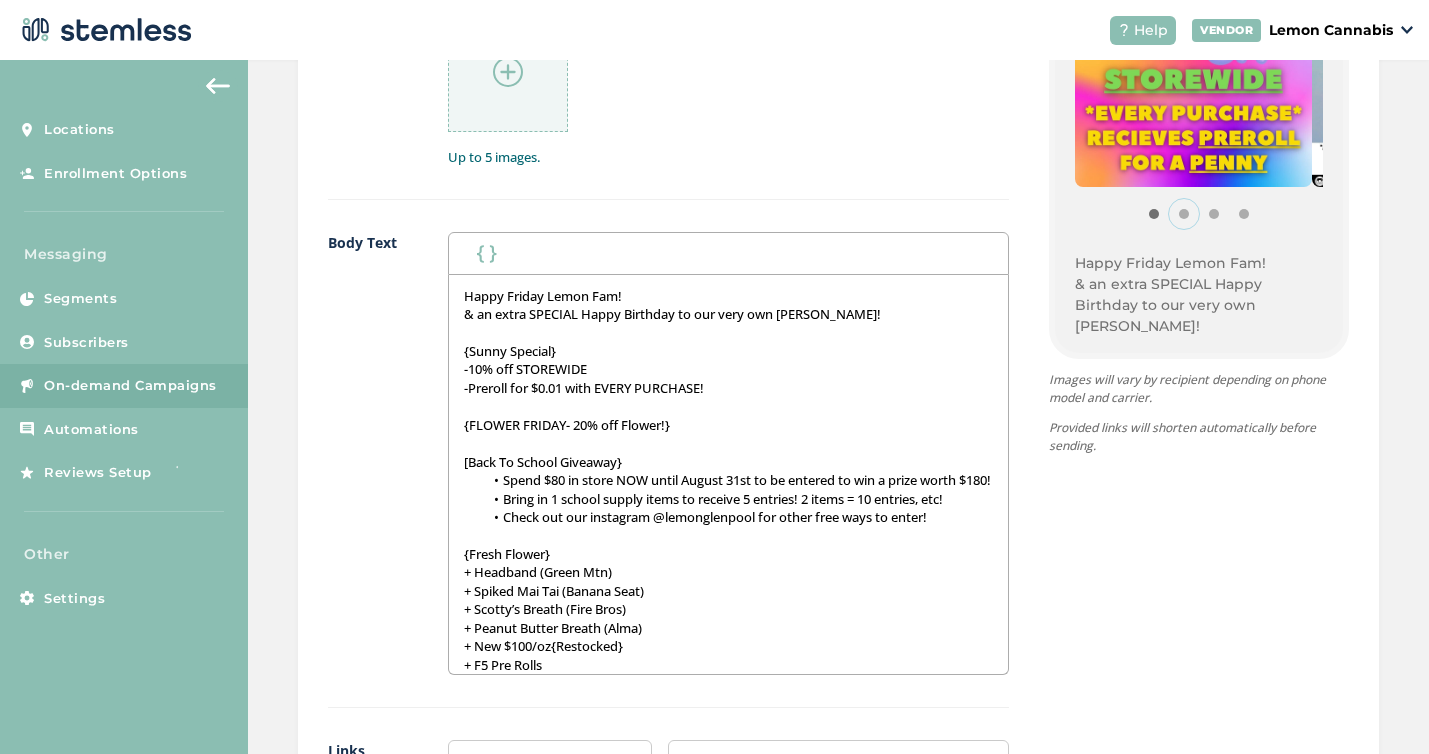 click at bounding box center [1184, 214] 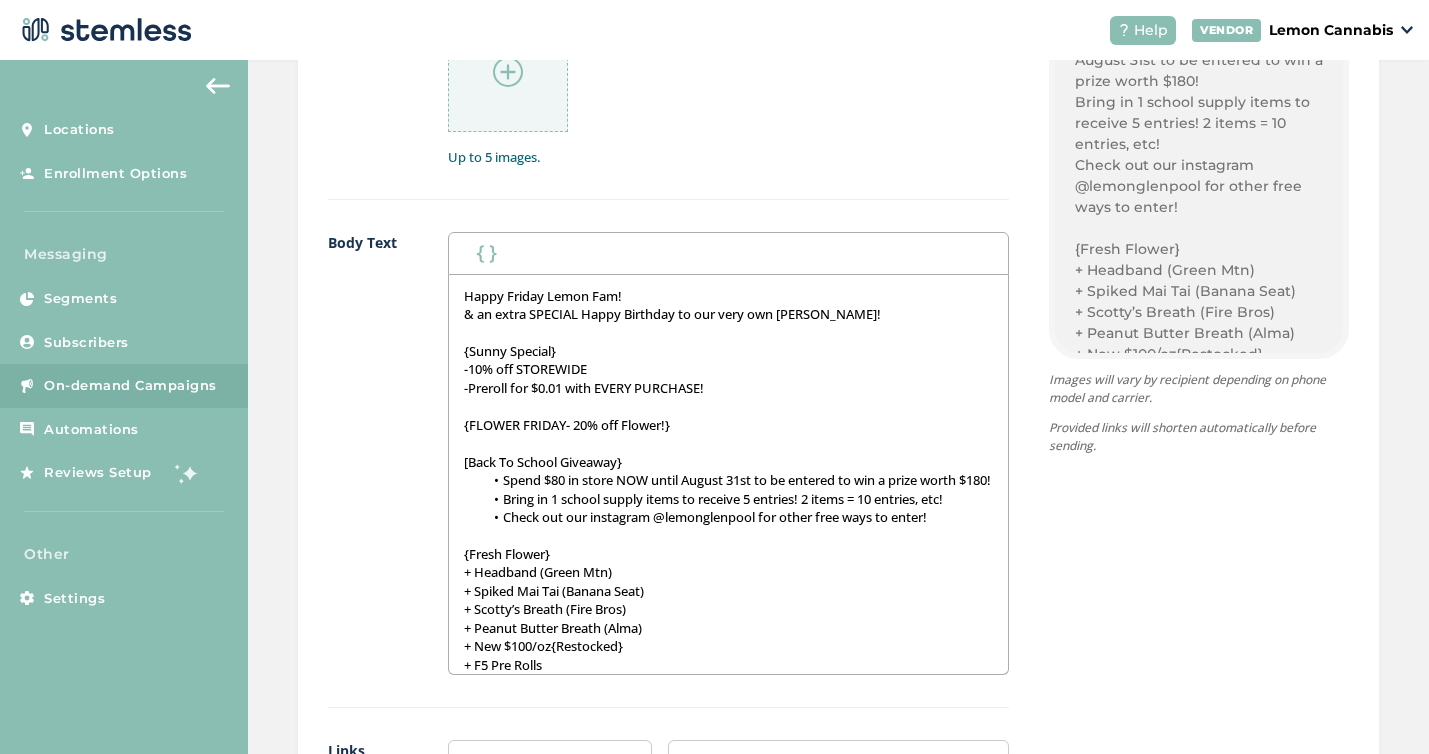 scroll, scrollTop: 771, scrollLeft: 0, axis: vertical 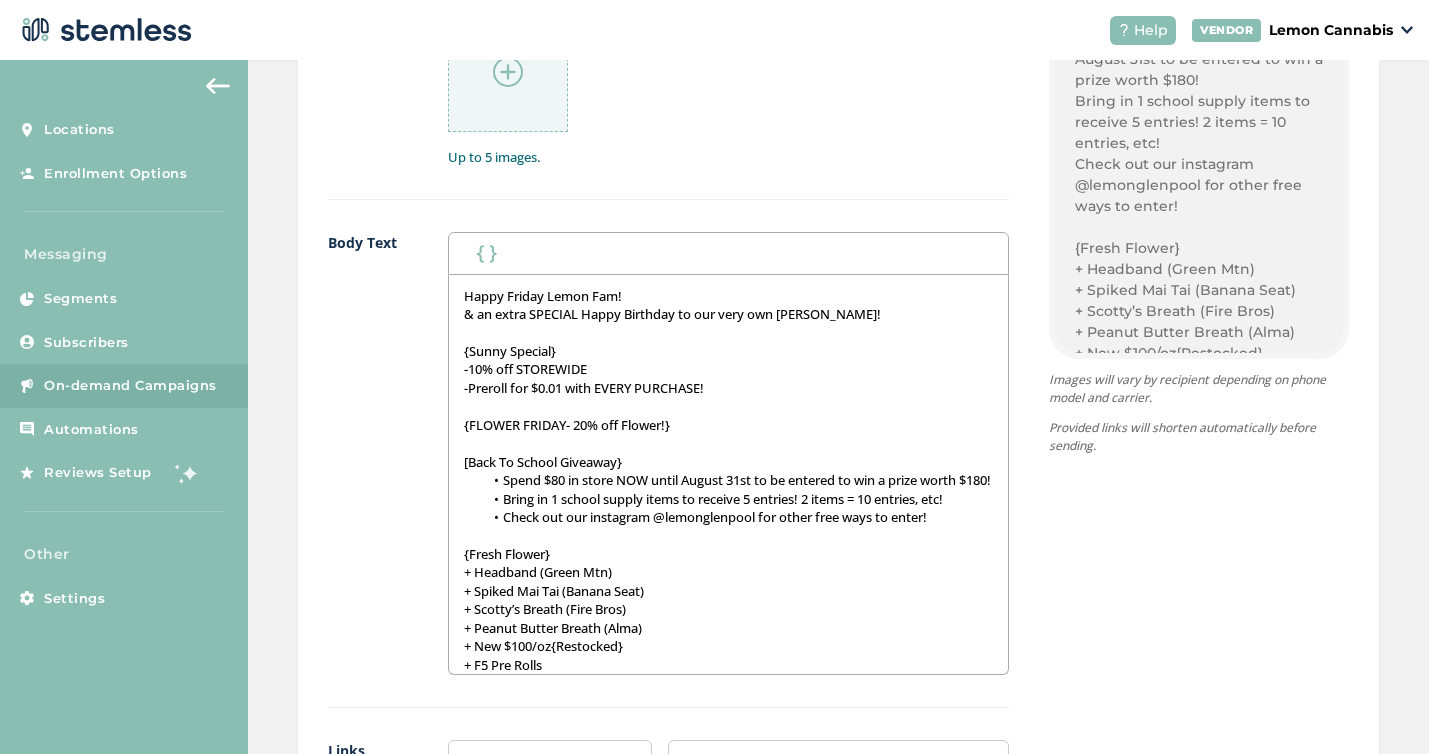 click on "Spend $80 in store NOW until August 31st to be entered to win a prize worth $180!" at bounding box center (738, 480) 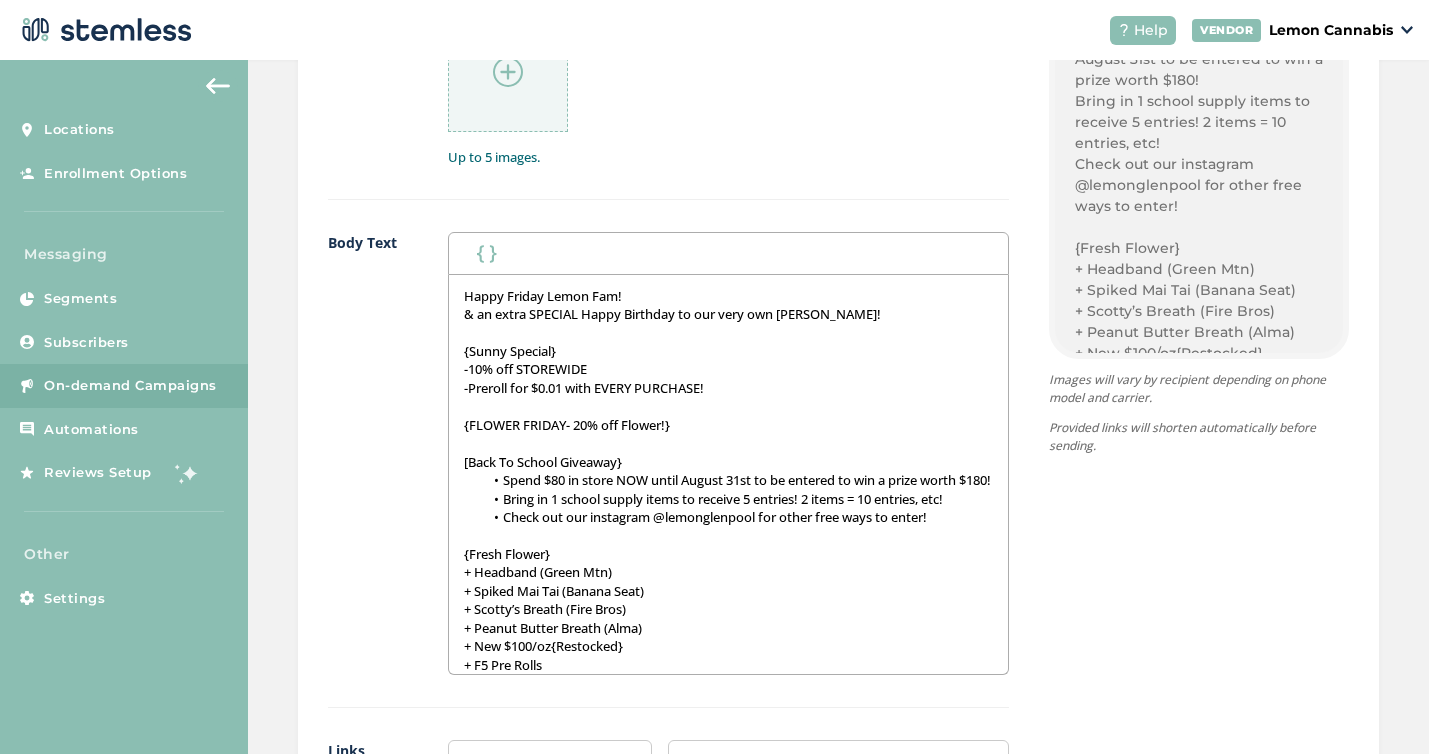 click on "Spend $80 in store NOW until August 31st to be entered to win a prize worth $180!" at bounding box center [738, 480] 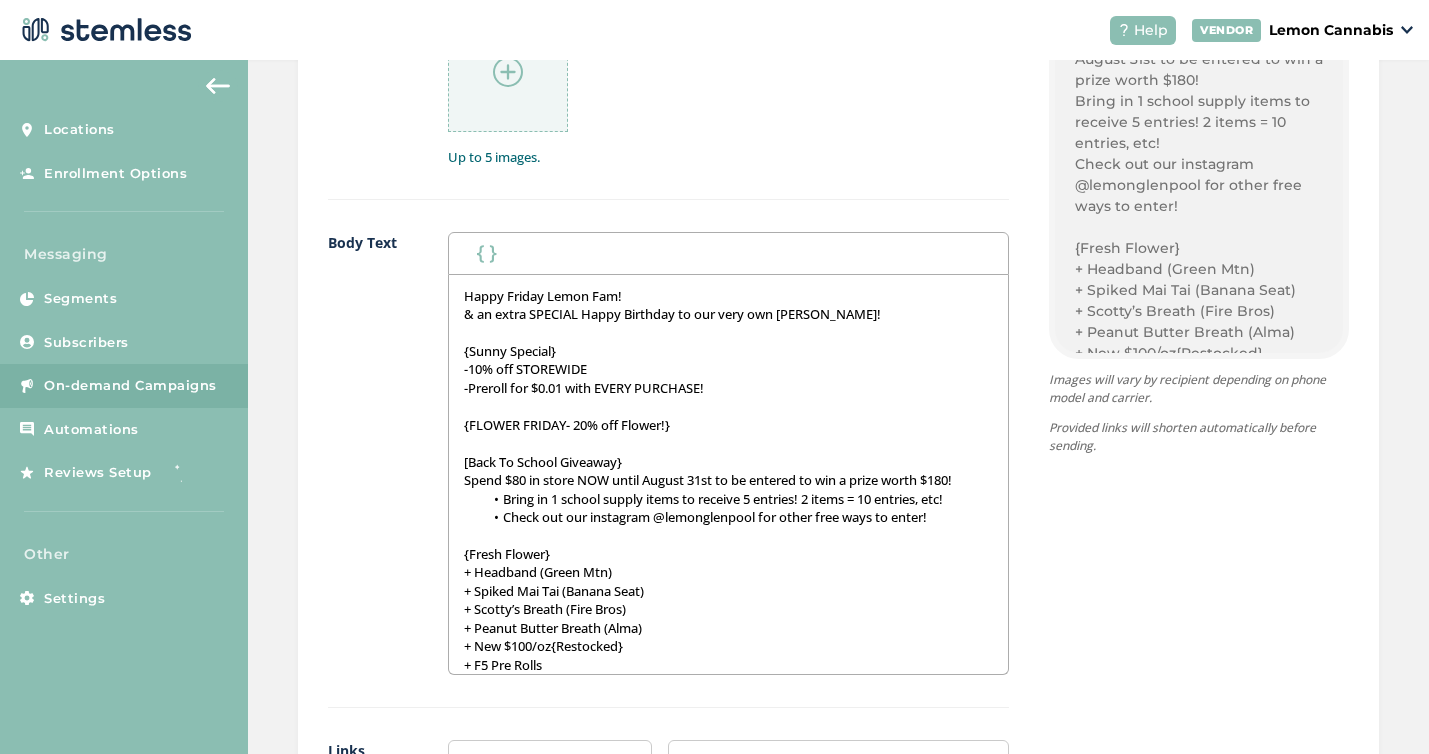 type 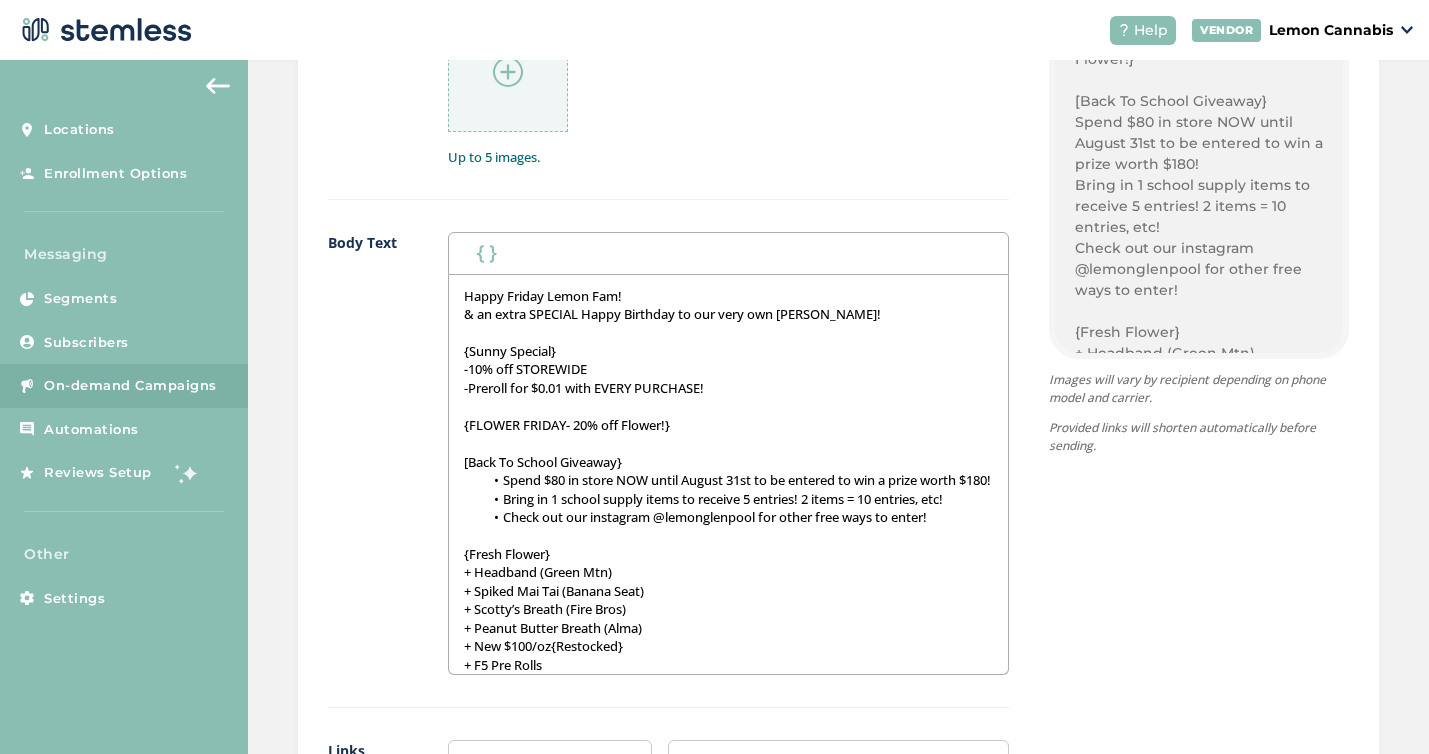 scroll, scrollTop: 638, scrollLeft: 0, axis: vertical 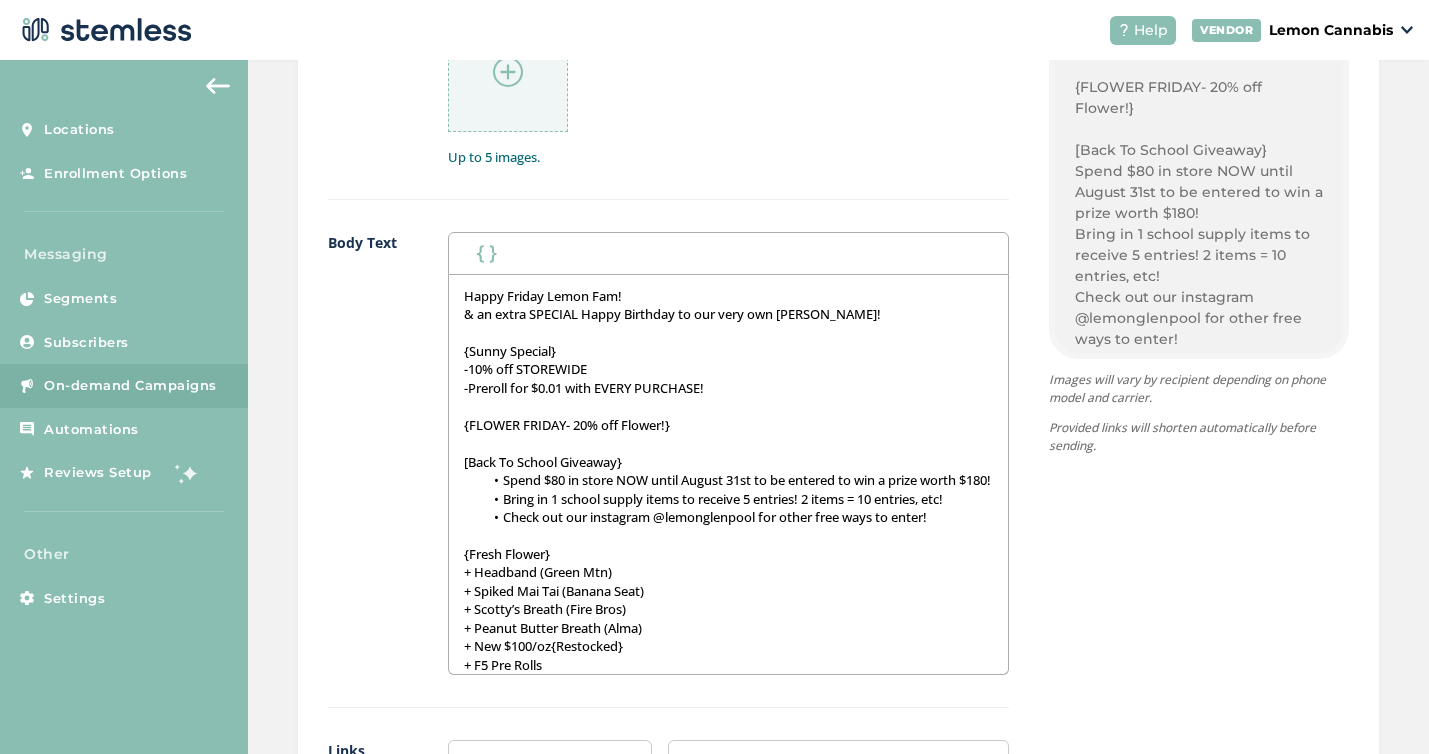 click on "Bring in 1 school supply items to receive 5 entries! 2 items = 10 entries, etc!" at bounding box center [738, 499] 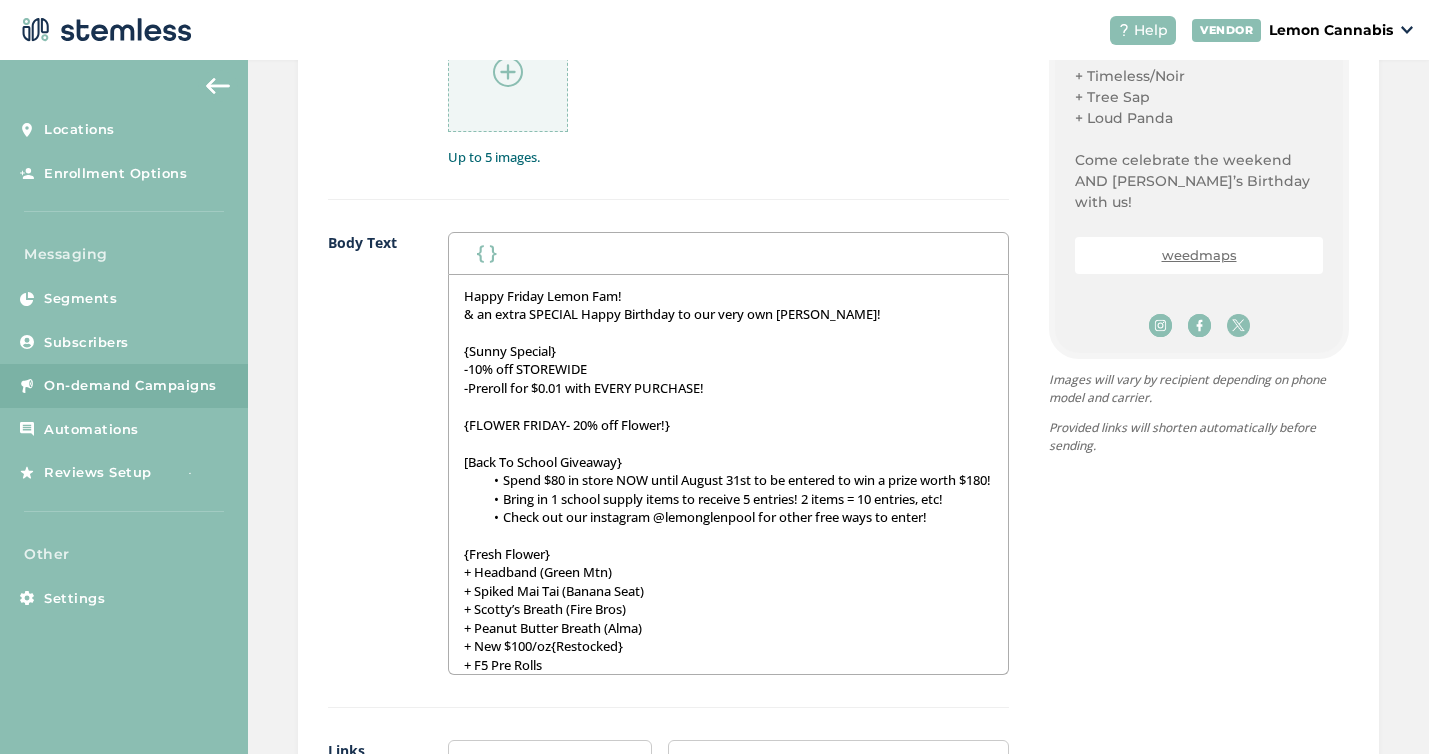 scroll, scrollTop: 1107, scrollLeft: 0, axis: vertical 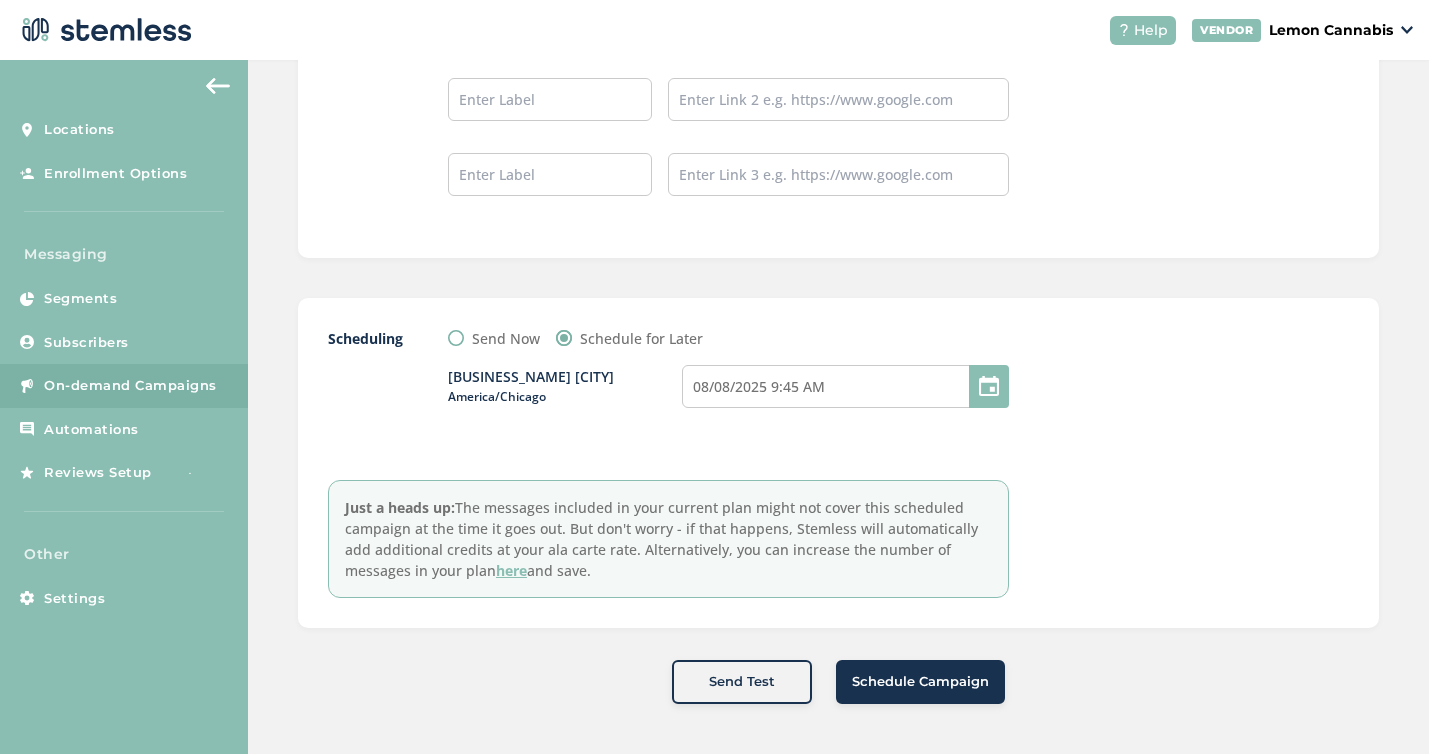click on "Schedule Campaign" at bounding box center [920, 682] 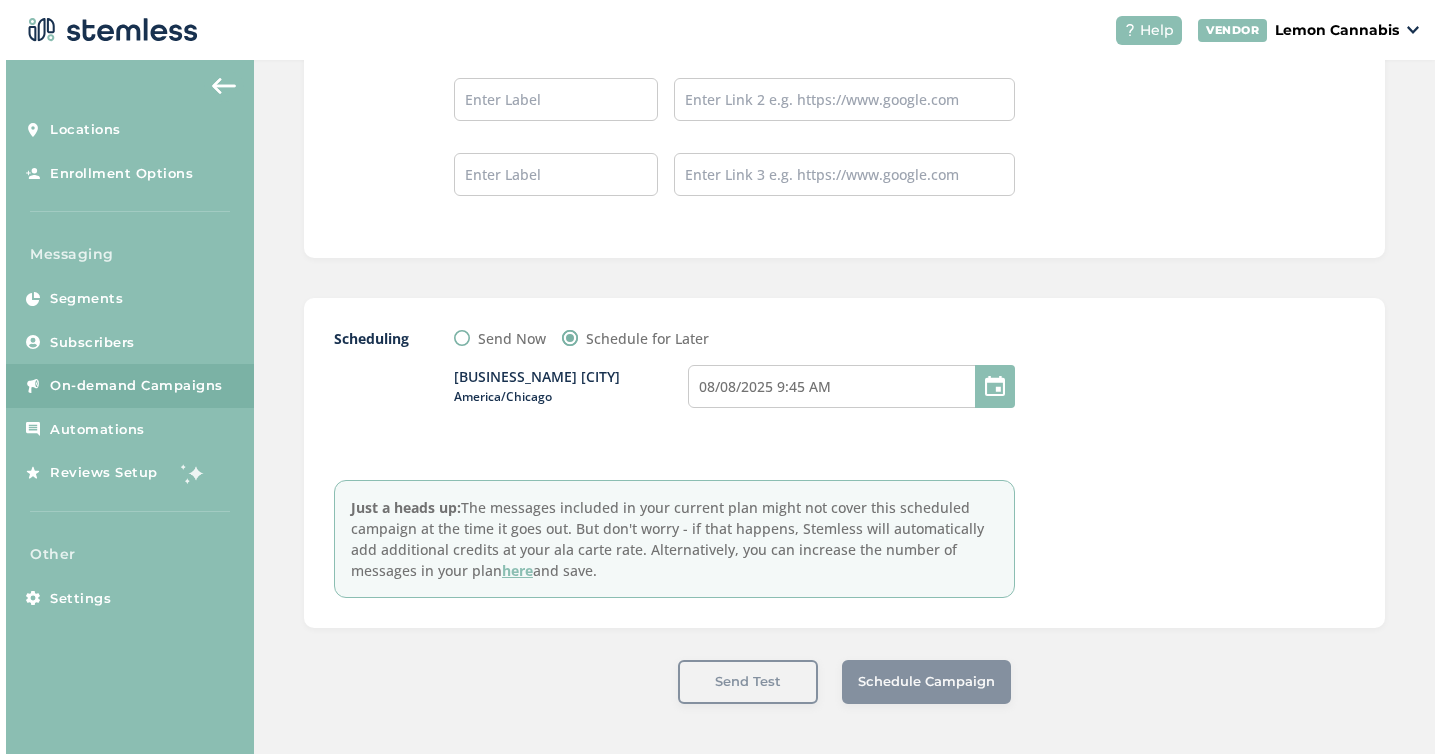 scroll, scrollTop: 0, scrollLeft: 0, axis: both 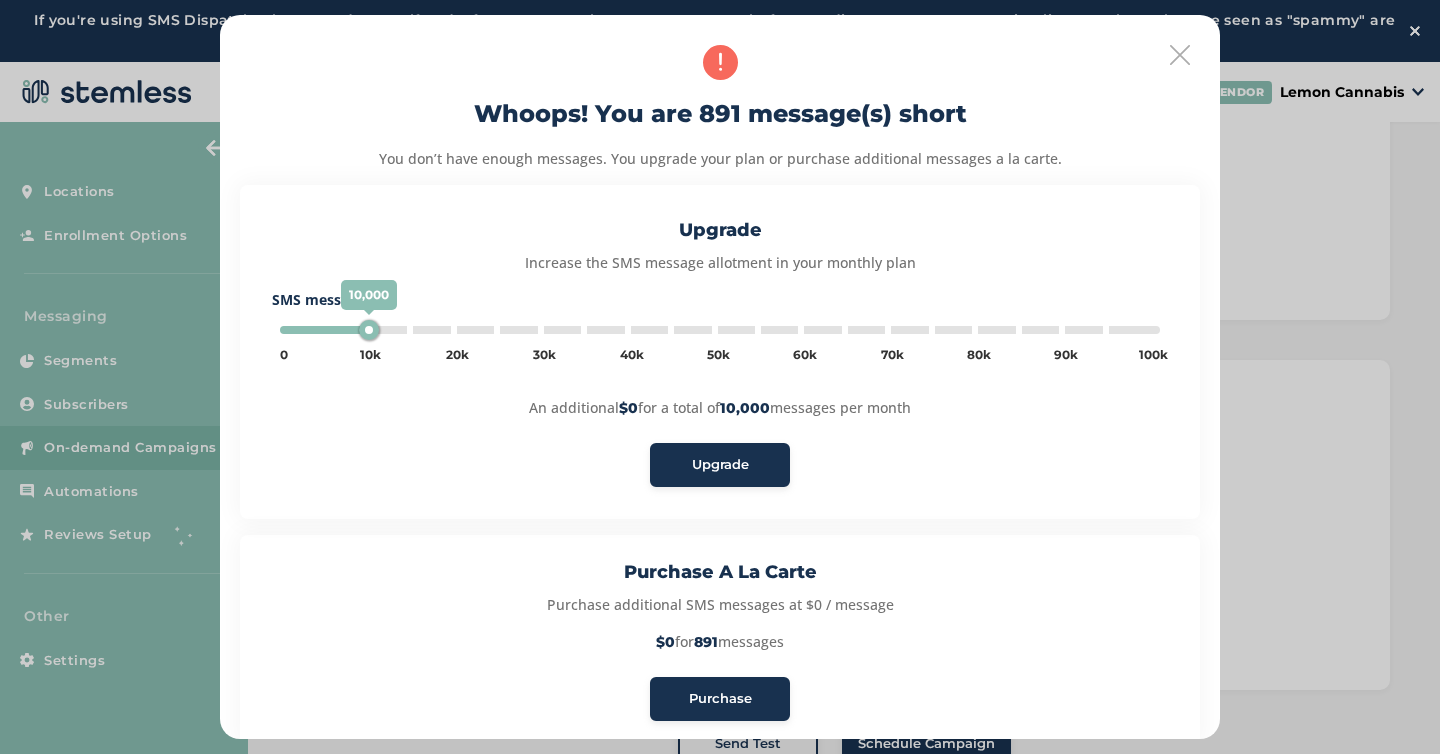 type on "5000" 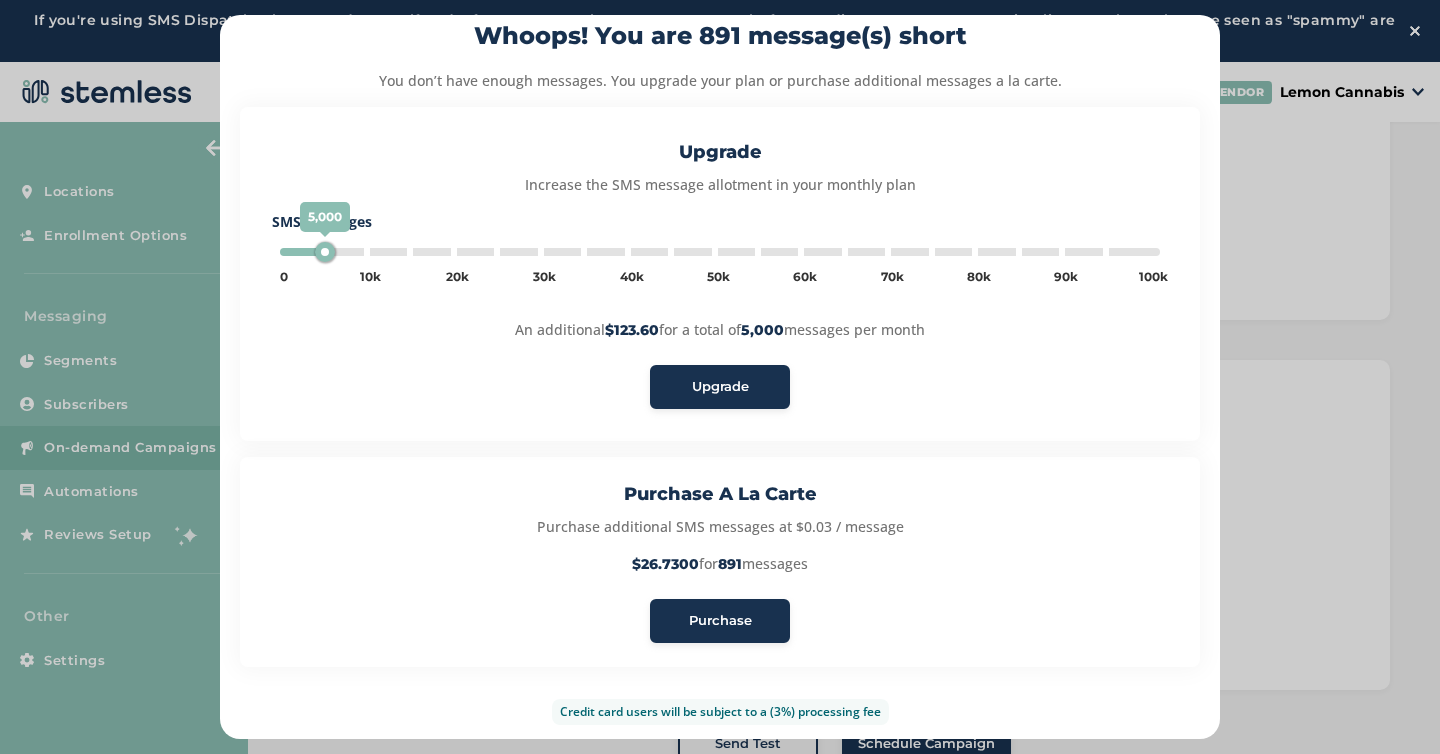 scroll, scrollTop: 96, scrollLeft: 0, axis: vertical 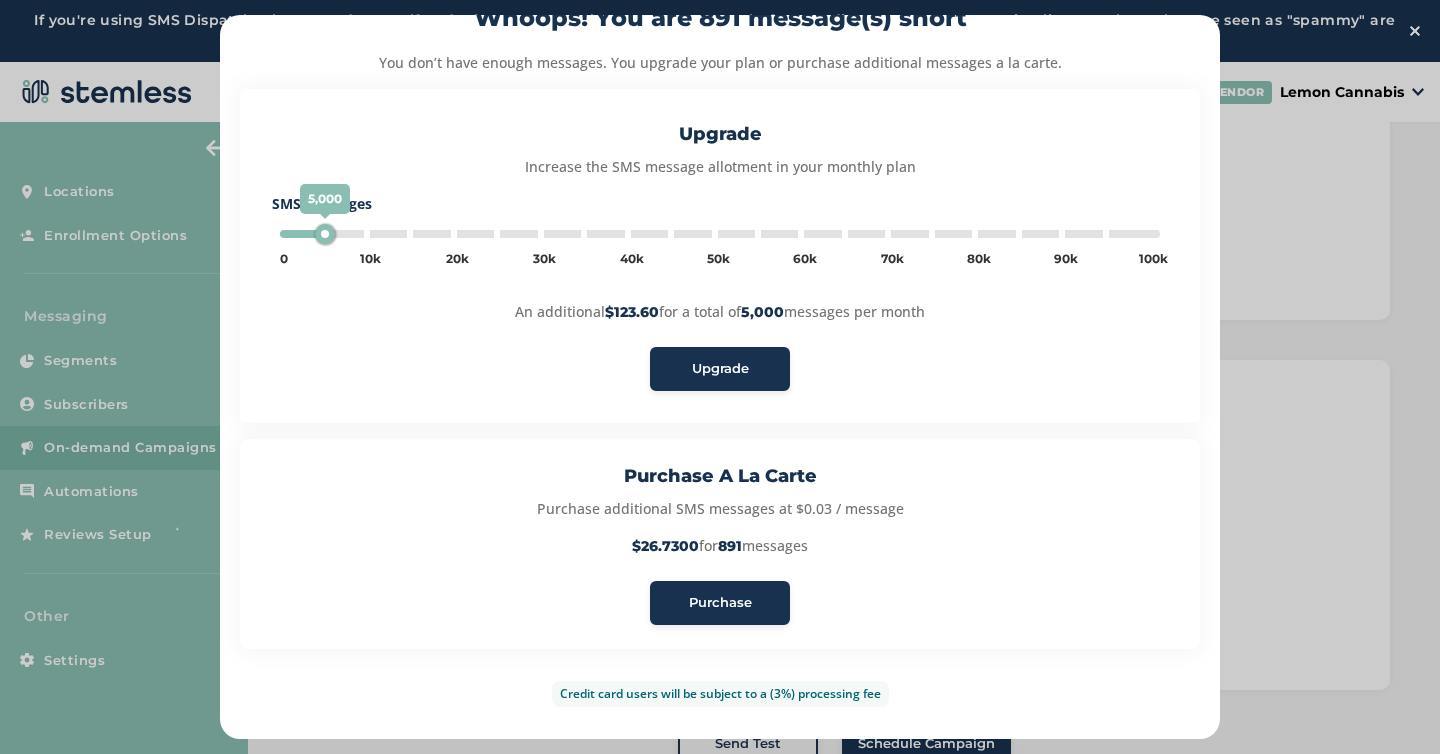 click on "Purchase" at bounding box center (720, 603) 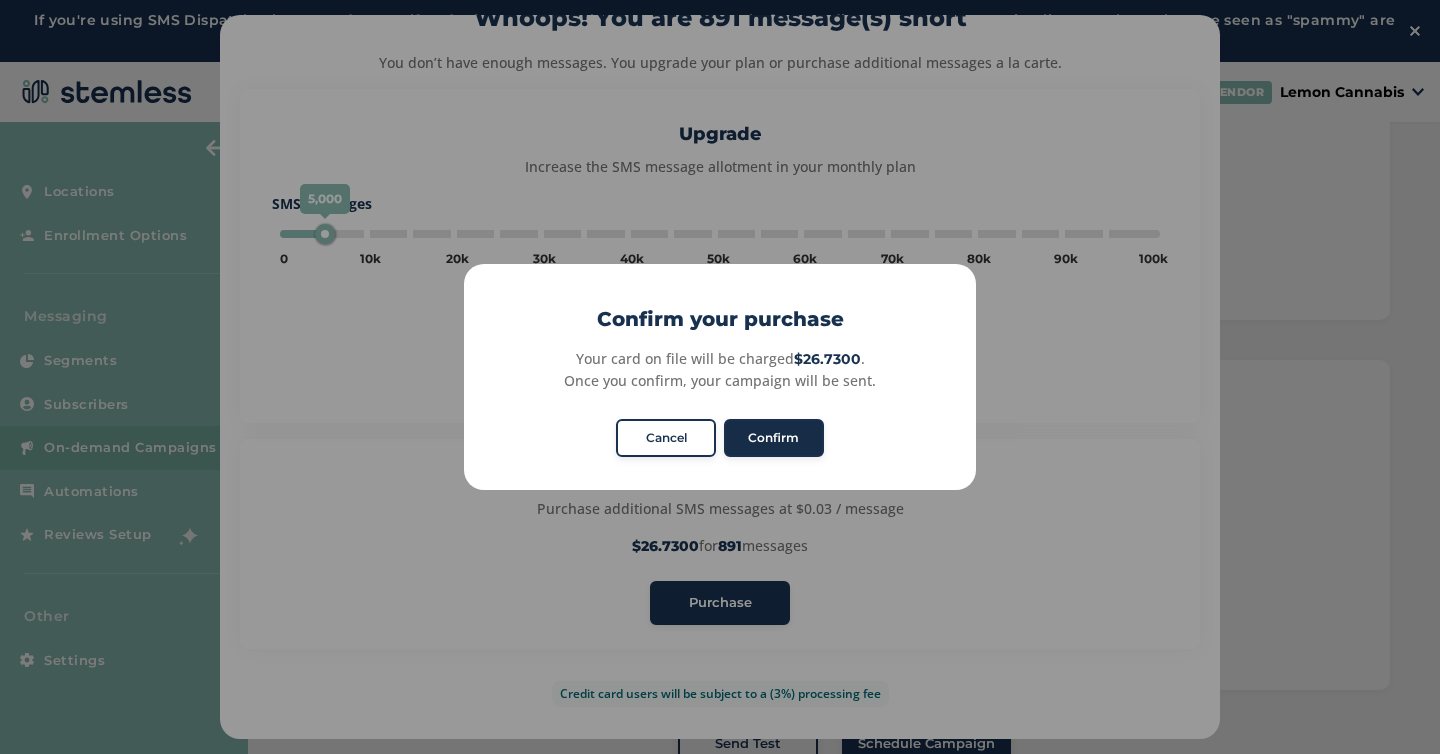 click on "Confirm" at bounding box center (774, 438) 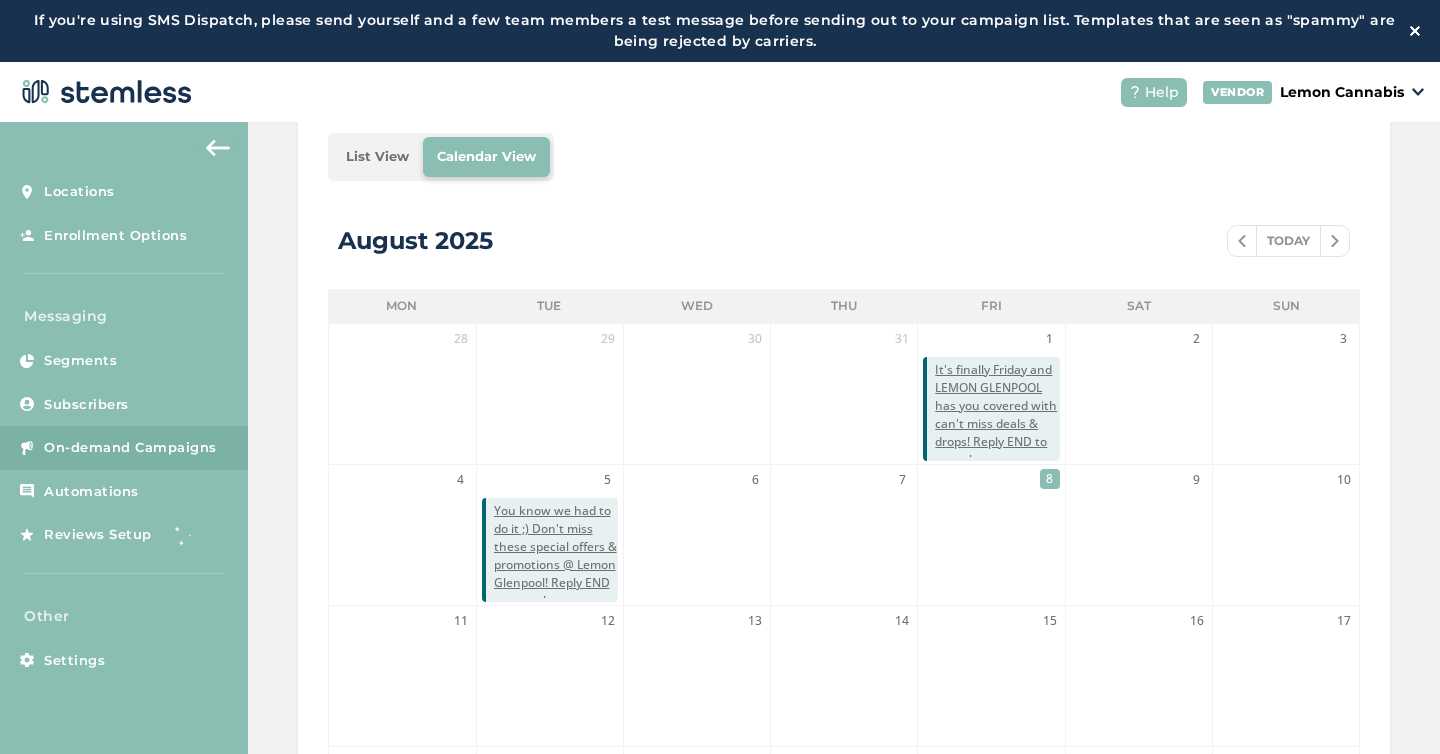 scroll, scrollTop: 305, scrollLeft: 0, axis: vertical 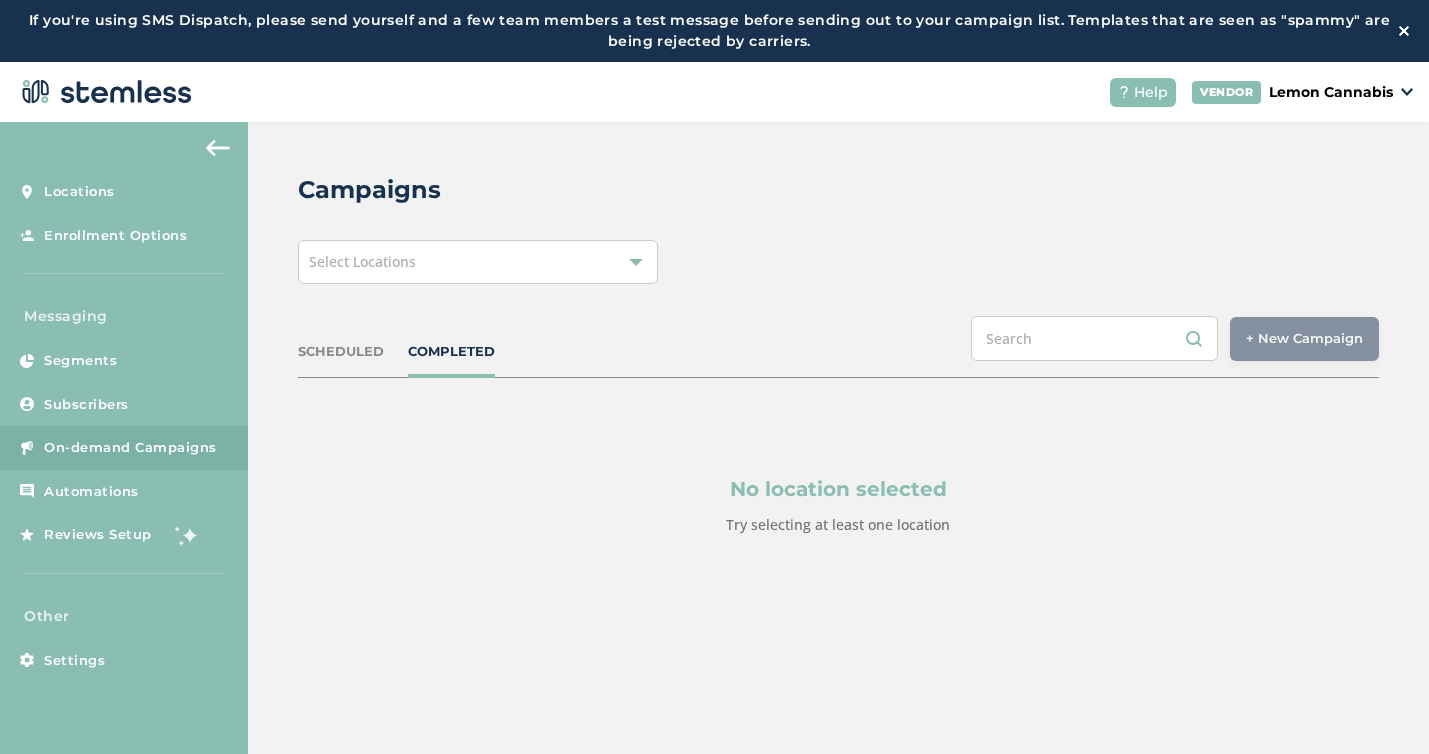 click on "Select Locations" at bounding box center [478, 262] 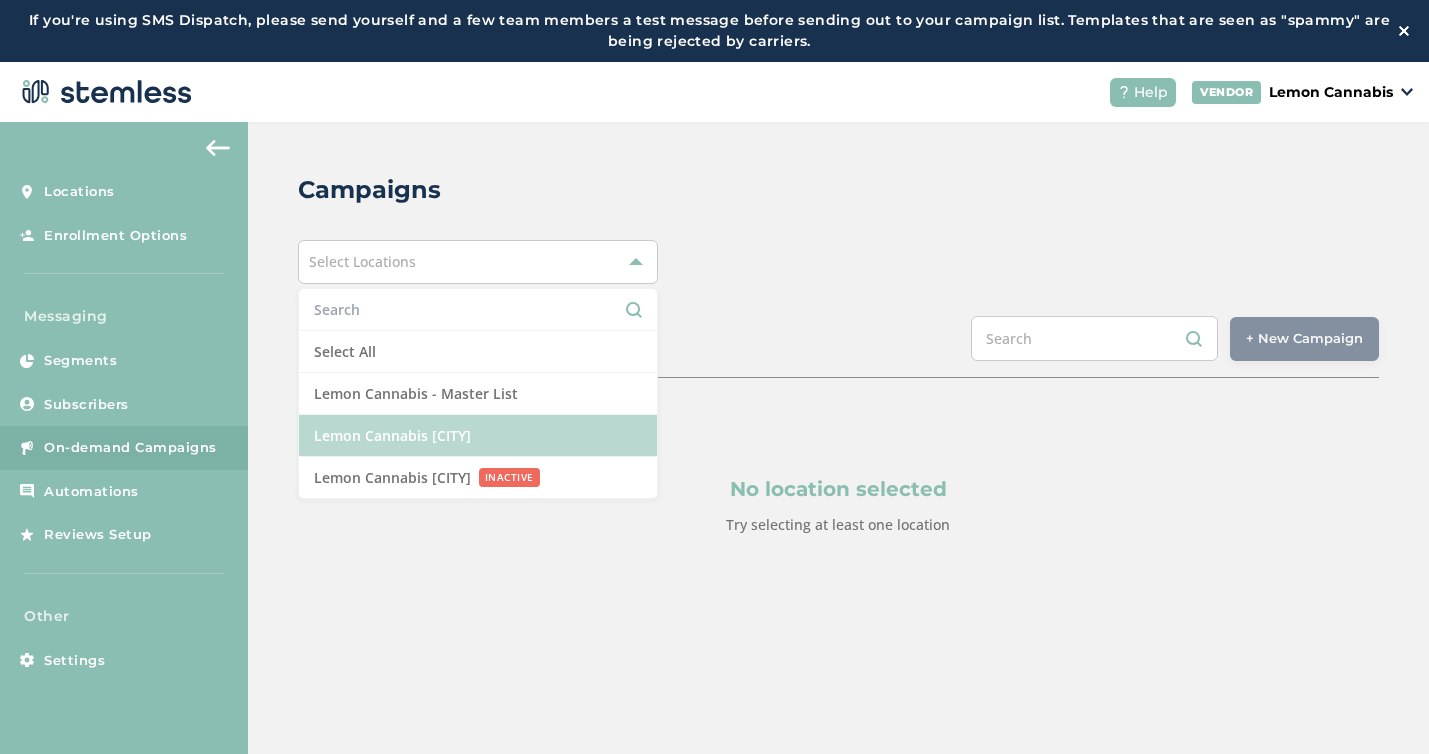 click on "[BUSINESS_NAME] [CITY]" at bounding box center (478, 436) 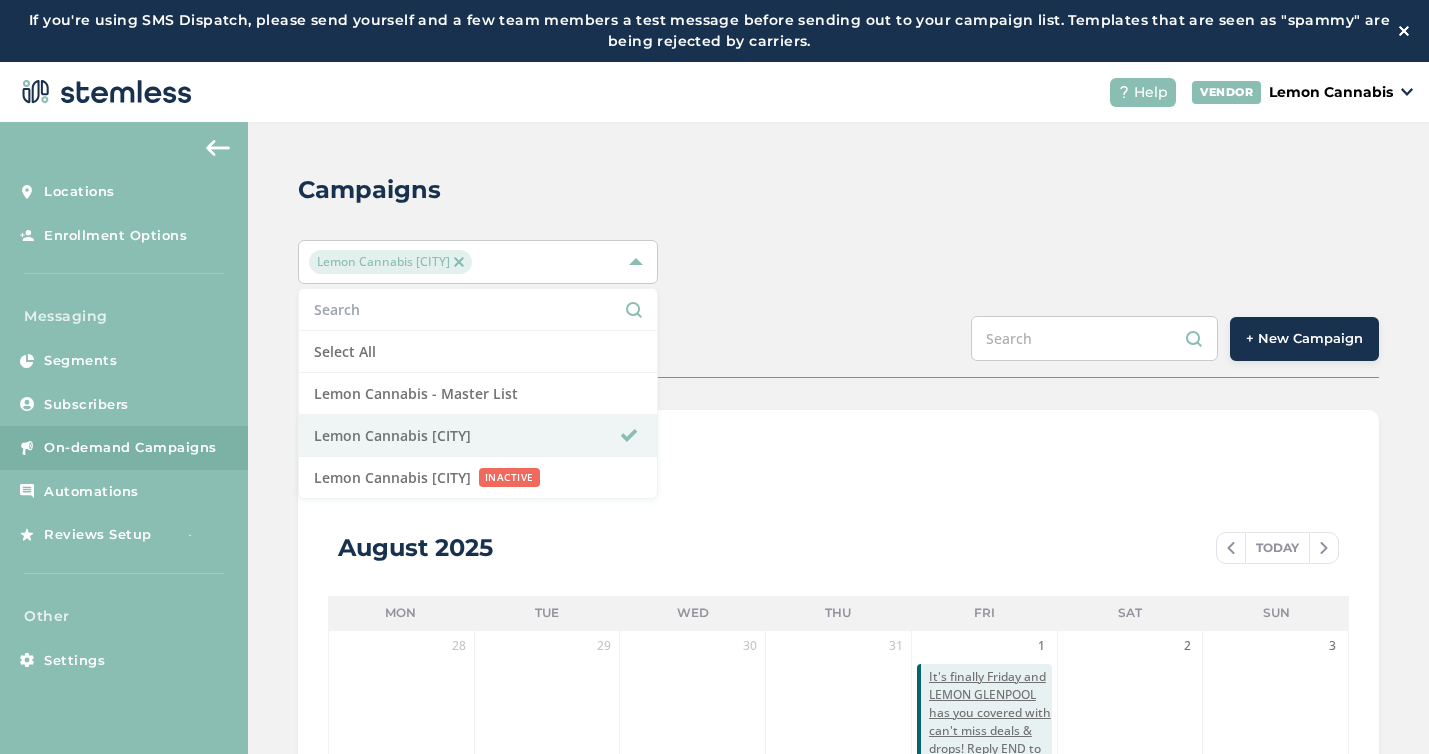 click on "Campaigns  Lemon Cannabis Glenpool   Select All   Lemon Cannabis - Master List   Lemon Cannabis Glenpool  Lemon Cannabis Jenks   INACTIVE  SCHEDULED   COMPLETED  + New Campaign  List View   Calendar View   August 2025  TODAY Mon Tue Wed Thu Fri Sat Sun 28 29 30 31 1 It's finally Friday and LEMON GLENPOOL has you covered with can't miss deals & drops! Reply END to cancel SMS 08/01/2025 10:36 AM CDT  It's finally Friday and LEMON GLENPOOL has you covered with can't miss deals & drops! Reply END to cancel   Lemon Cannabis Glenpool  2 3 4 5 You know we had to do it ;) Don't miss these special offers & promotions @ Lemon Glenpool! Reply END to cancel SMS 08/05/2025 01:37 PM CDT  You know we had to do it ;) Don't miss these special offers & promotions @ Lemon Glenpool! Reply END to cancel   Lemon Cannabis Glenpool  6 7 8 9 10 11 12 13 14 15 16 17 18 19 20 21 22 23 24 25 26 27 28 29 30 31" at bounding box center (838, 769) 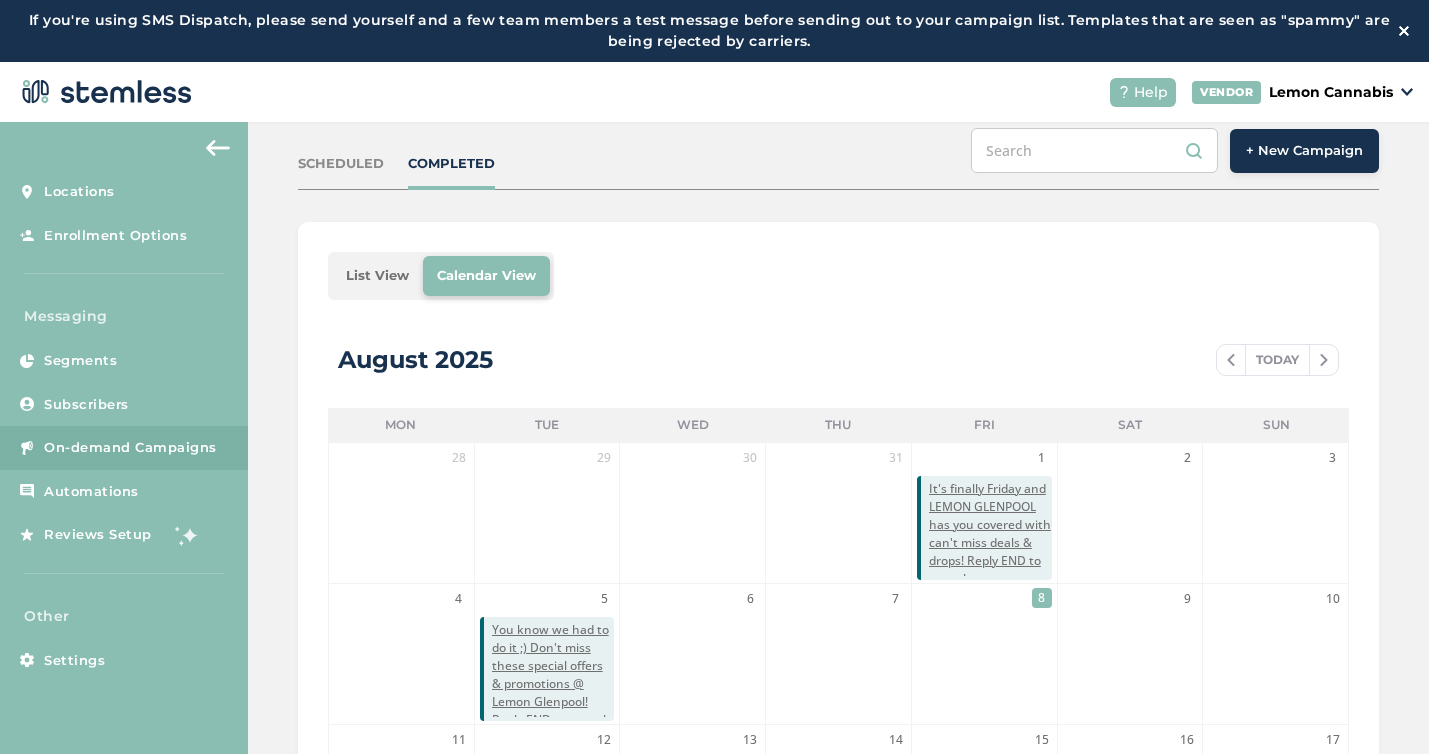 scroll, scrollTop: 178, scrollLeft: 0, axis: vertical 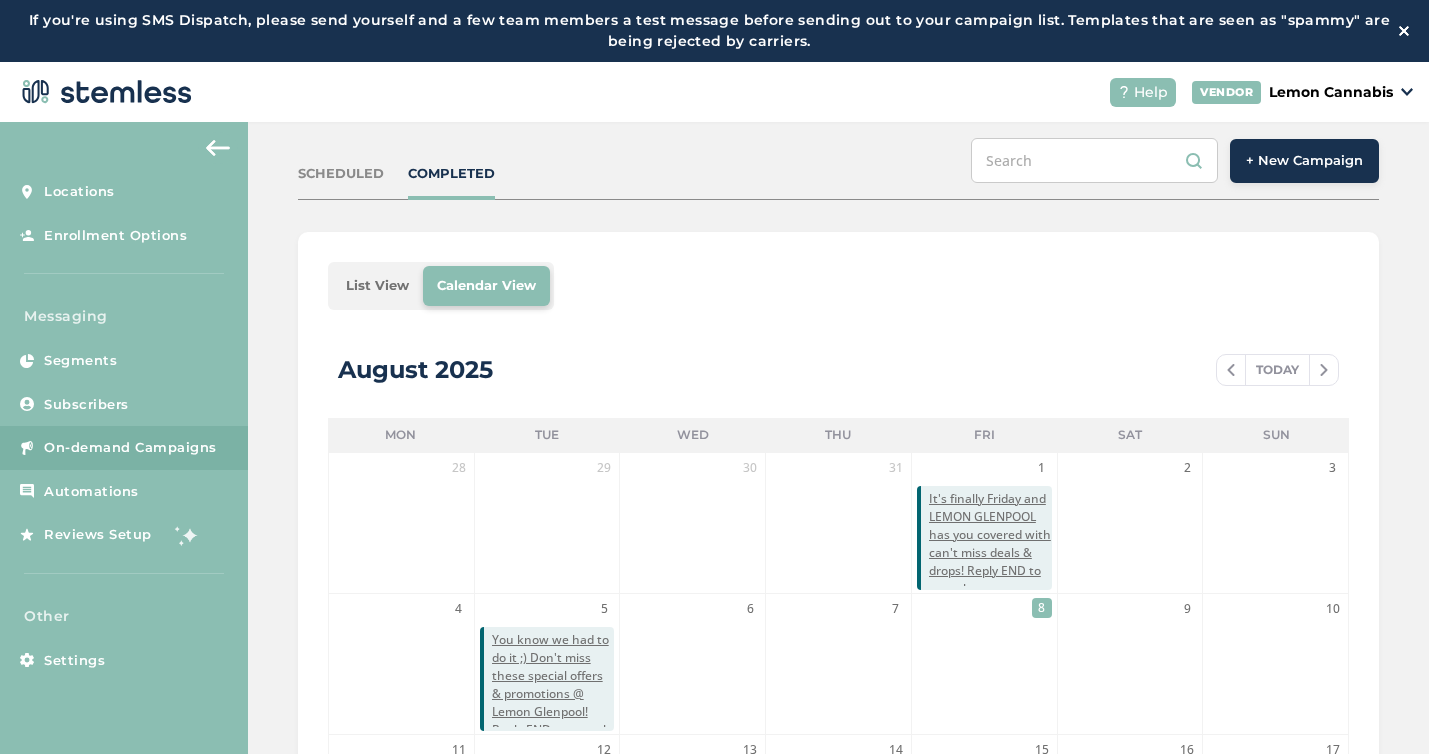 click on "List View" at bounding box center [377, 286] 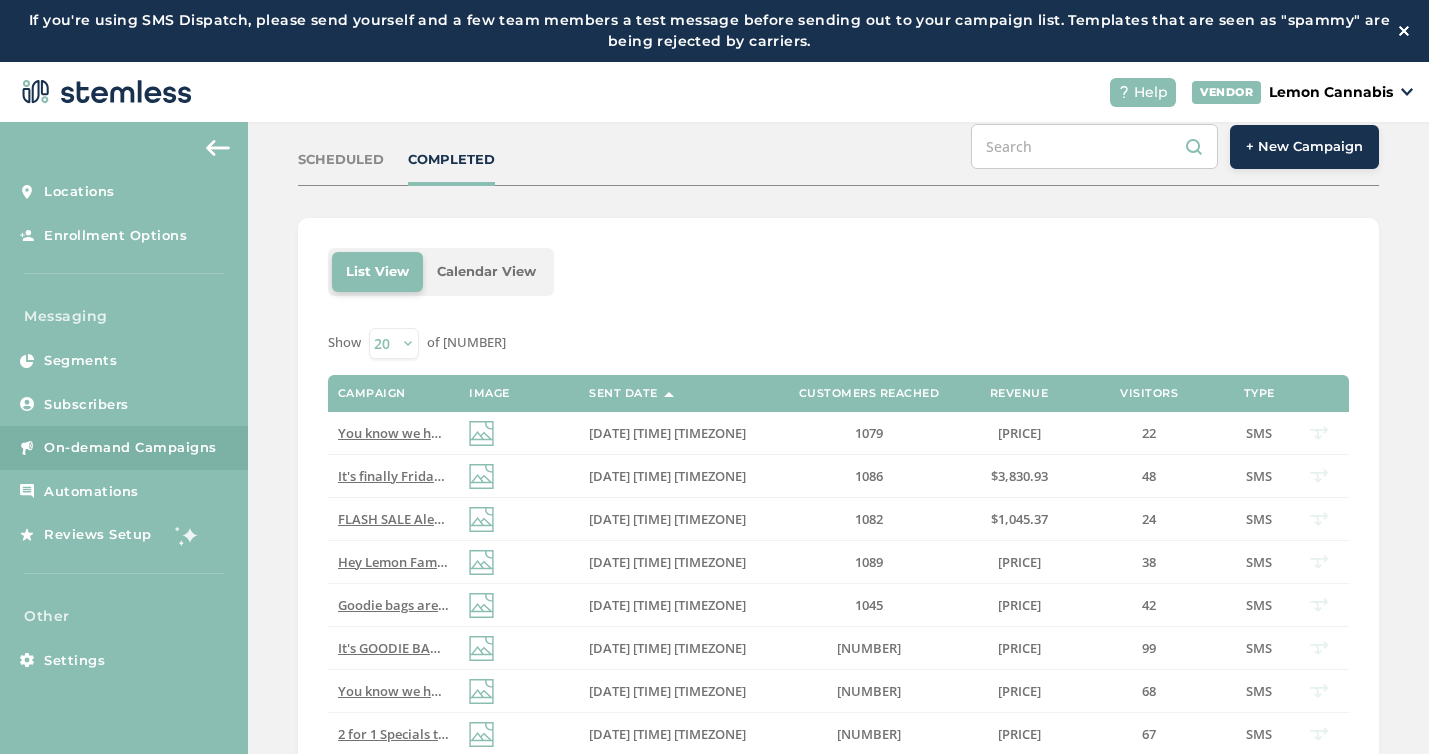scroll, scrollTop: 173, scrollLeft: 0, axis: vertical 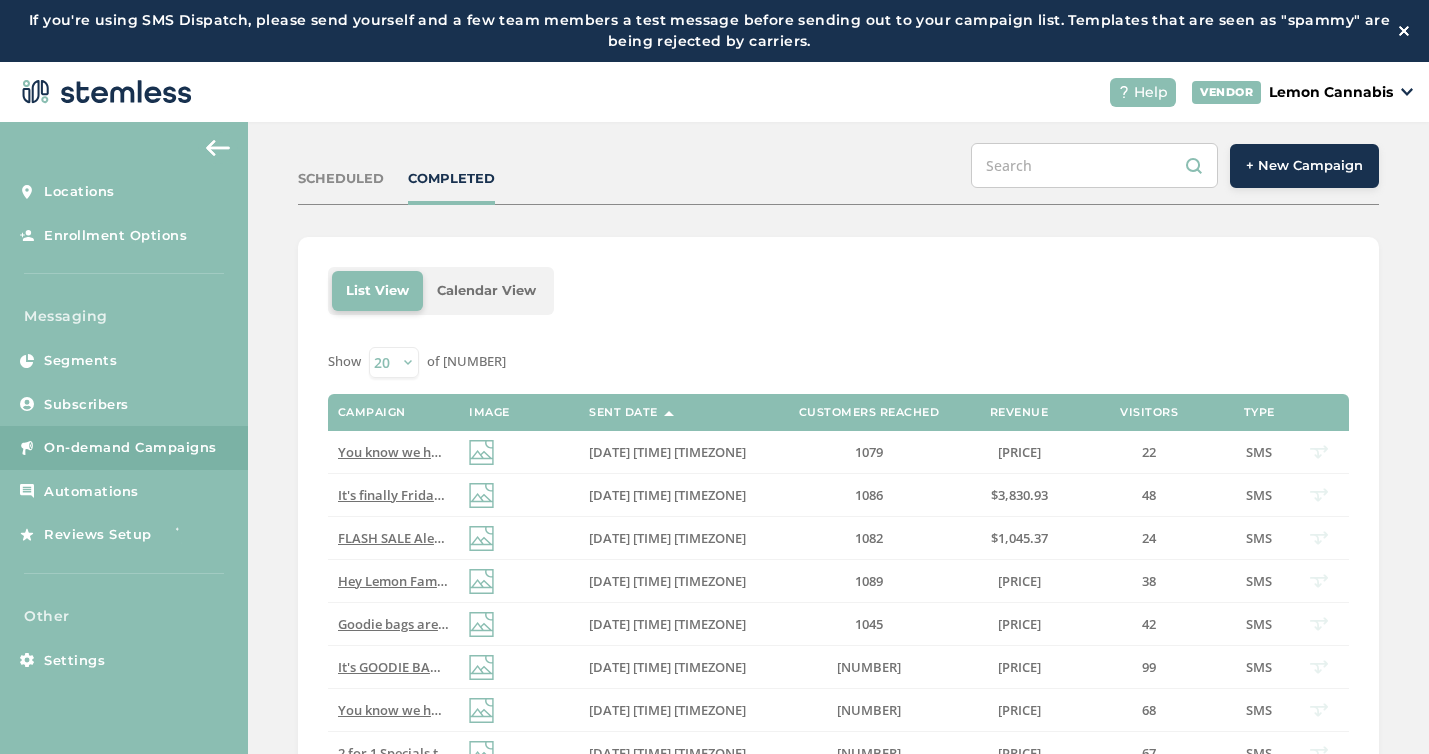 click on "Calendar View" at bounding box center [486, 291] 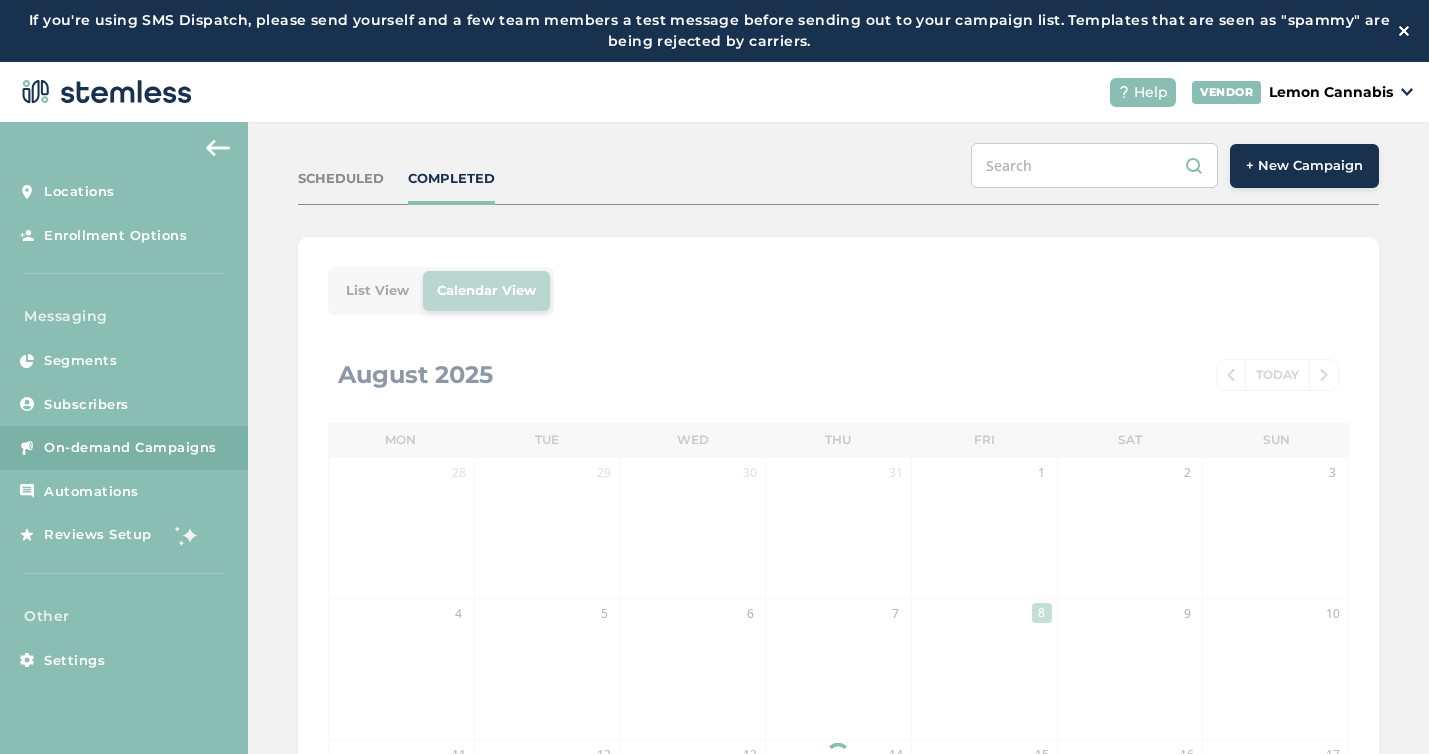 click on "SCHEDULED" at bounding box center (341, 179) 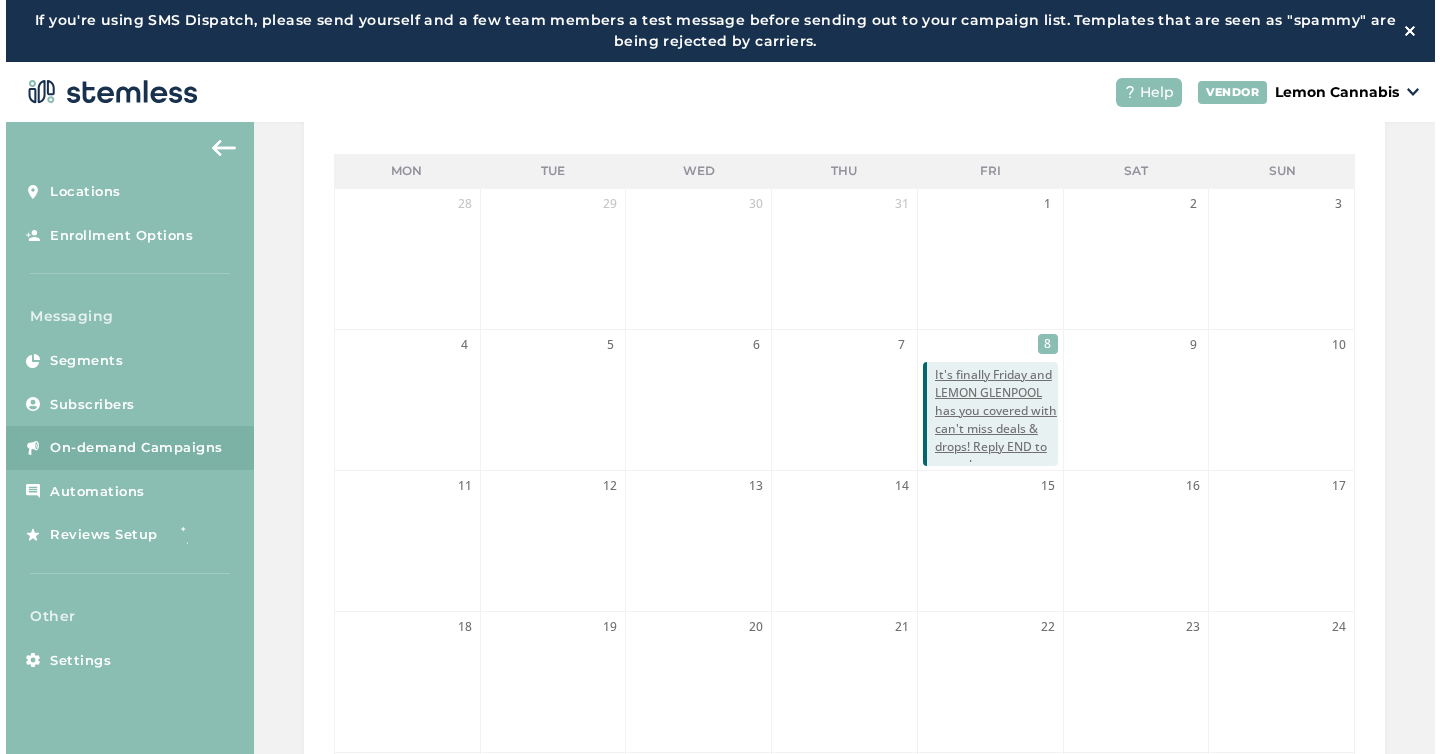 scroll, scrollTop: 443, scrollLeft: 0, axis: vertical 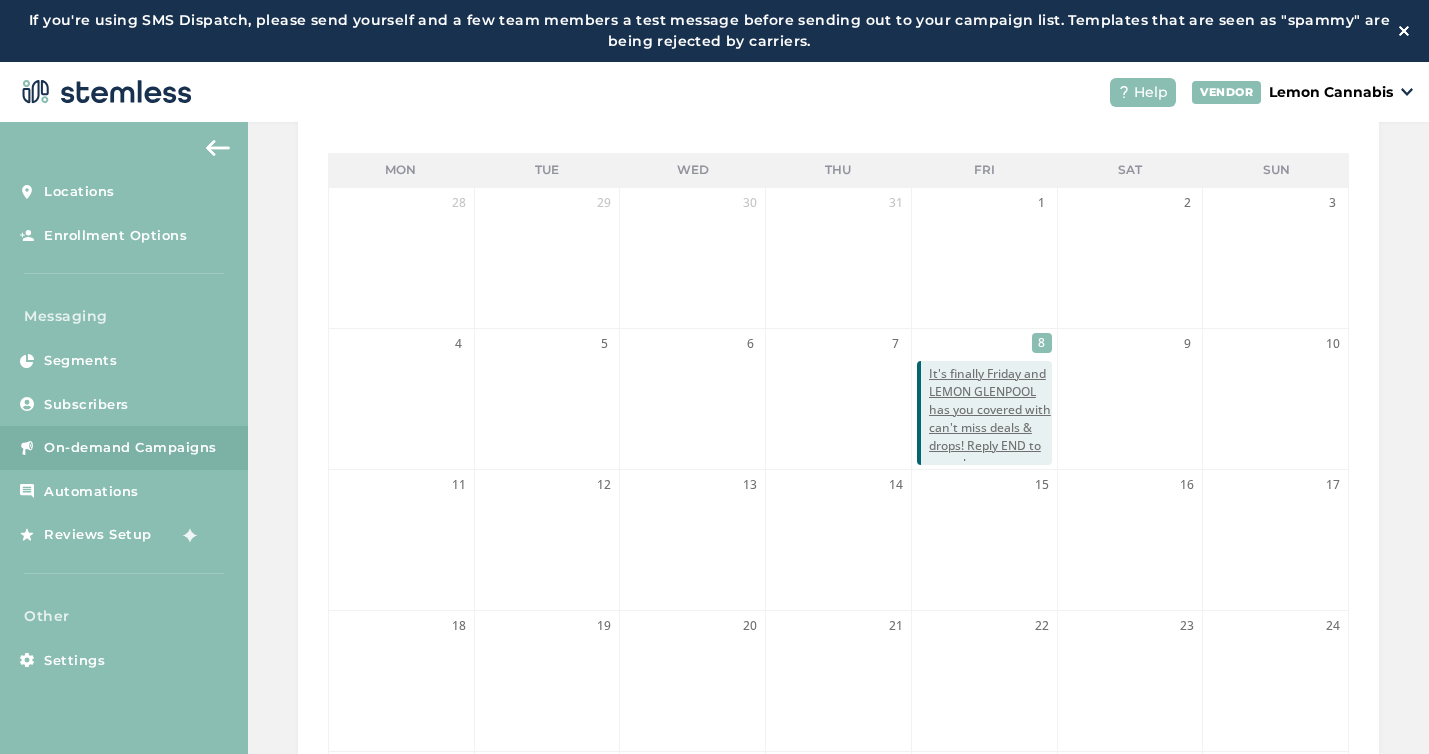 click on "VENDOR   Lemon Cannabis" at bounding box center [1302, 92] 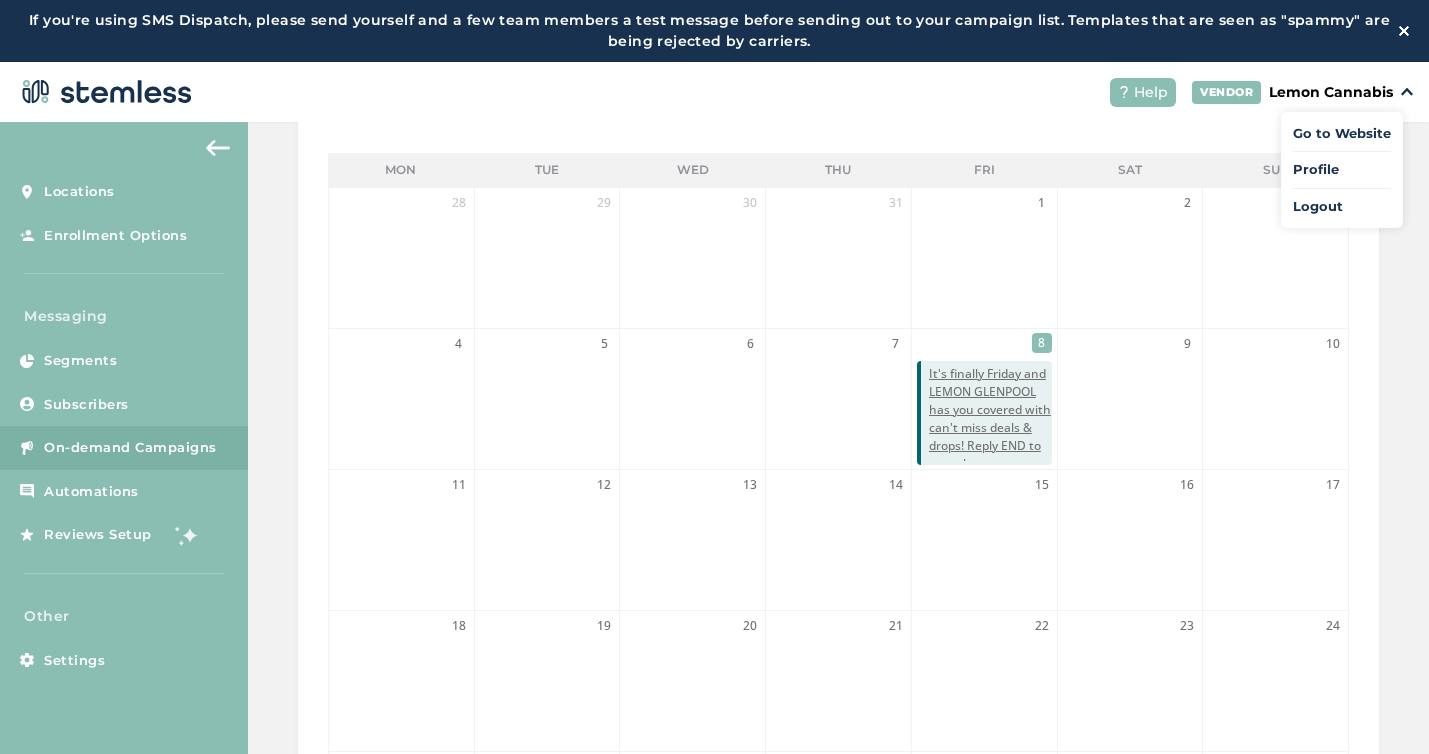click on "Logout" at bounding box center (1342, 207) 